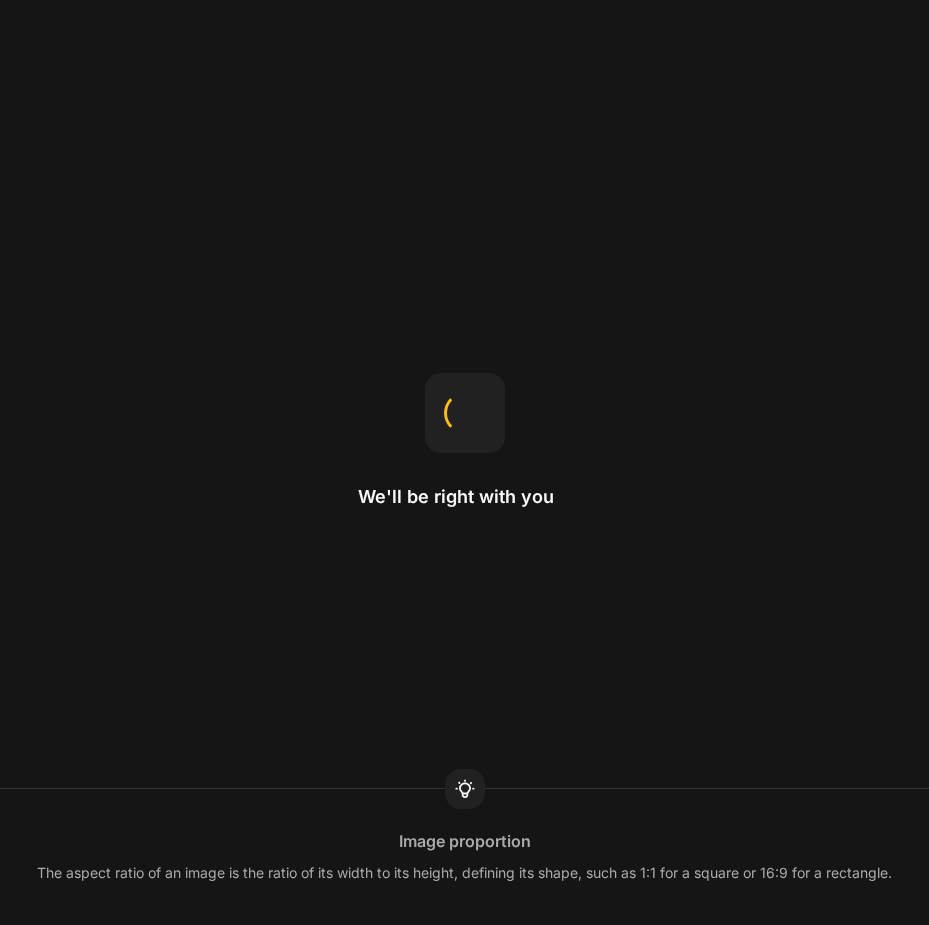 scroll, scrollTop: 0, scrollLeft: 0, axis: both 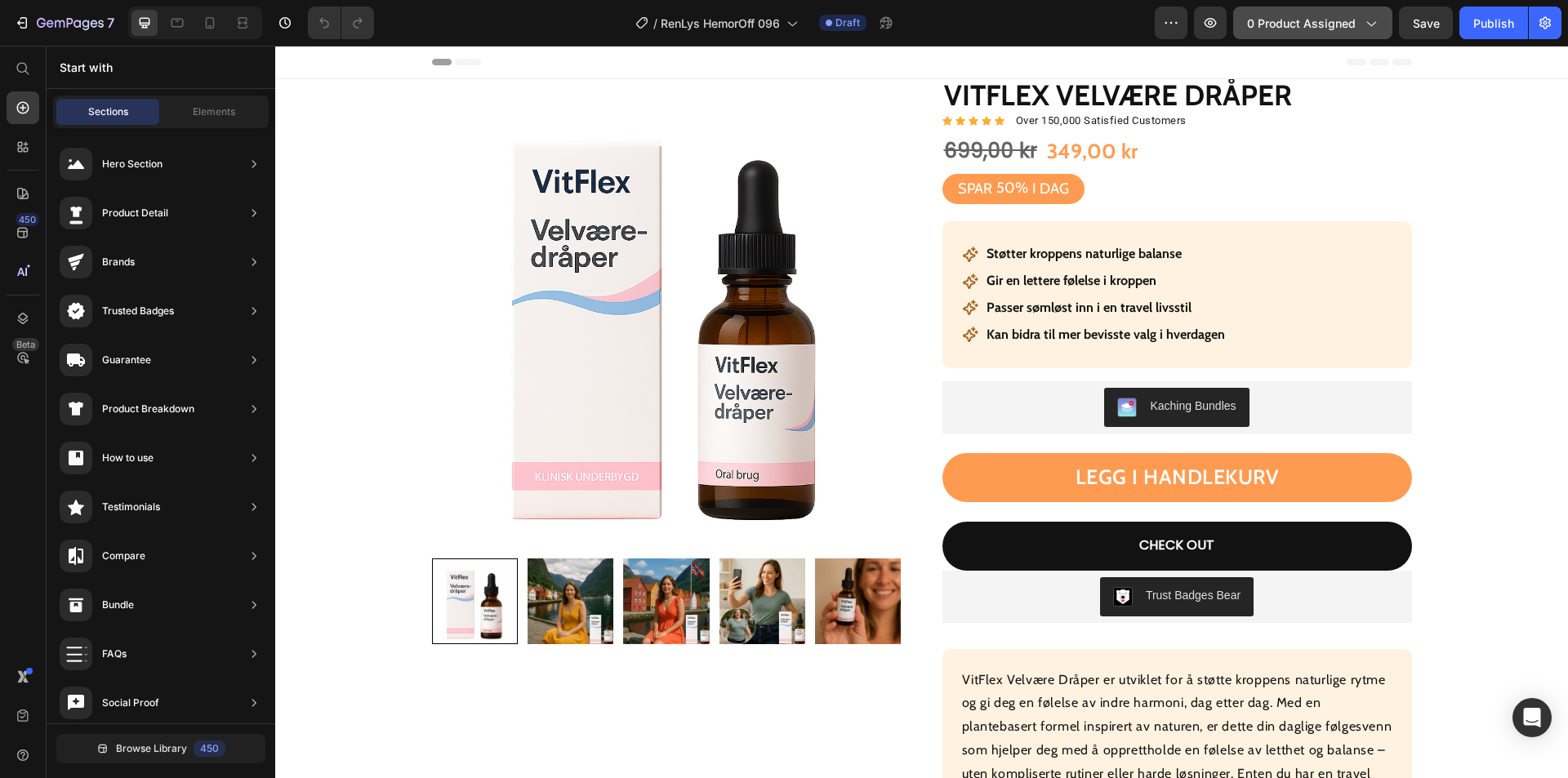 drag, startPoint x: 0, startPoint y: 0, endPoint x: 1344, endPoint y: 25, distance: 1344.2325 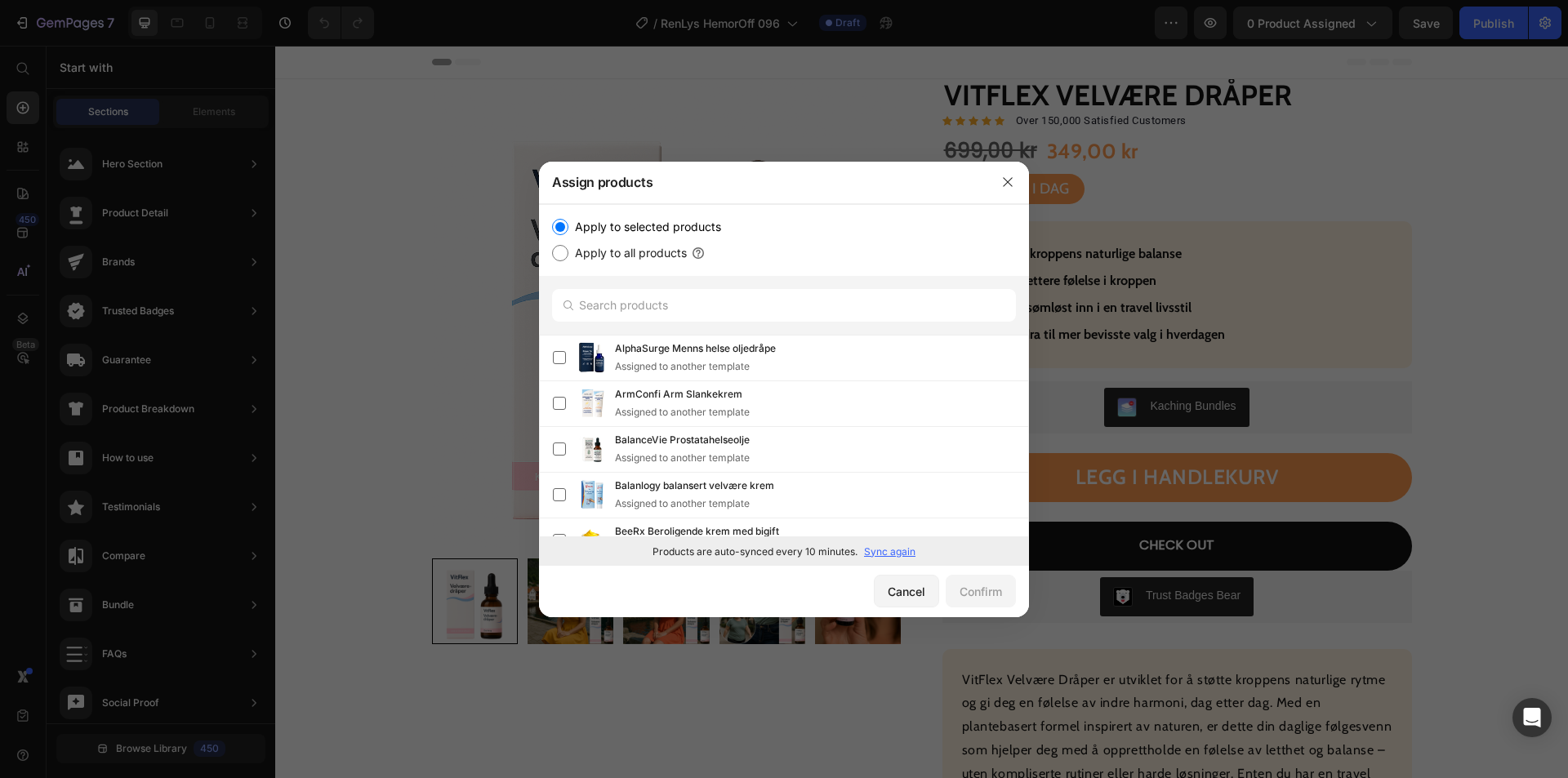 click on "Sync again" at bounding box center [889, 552] 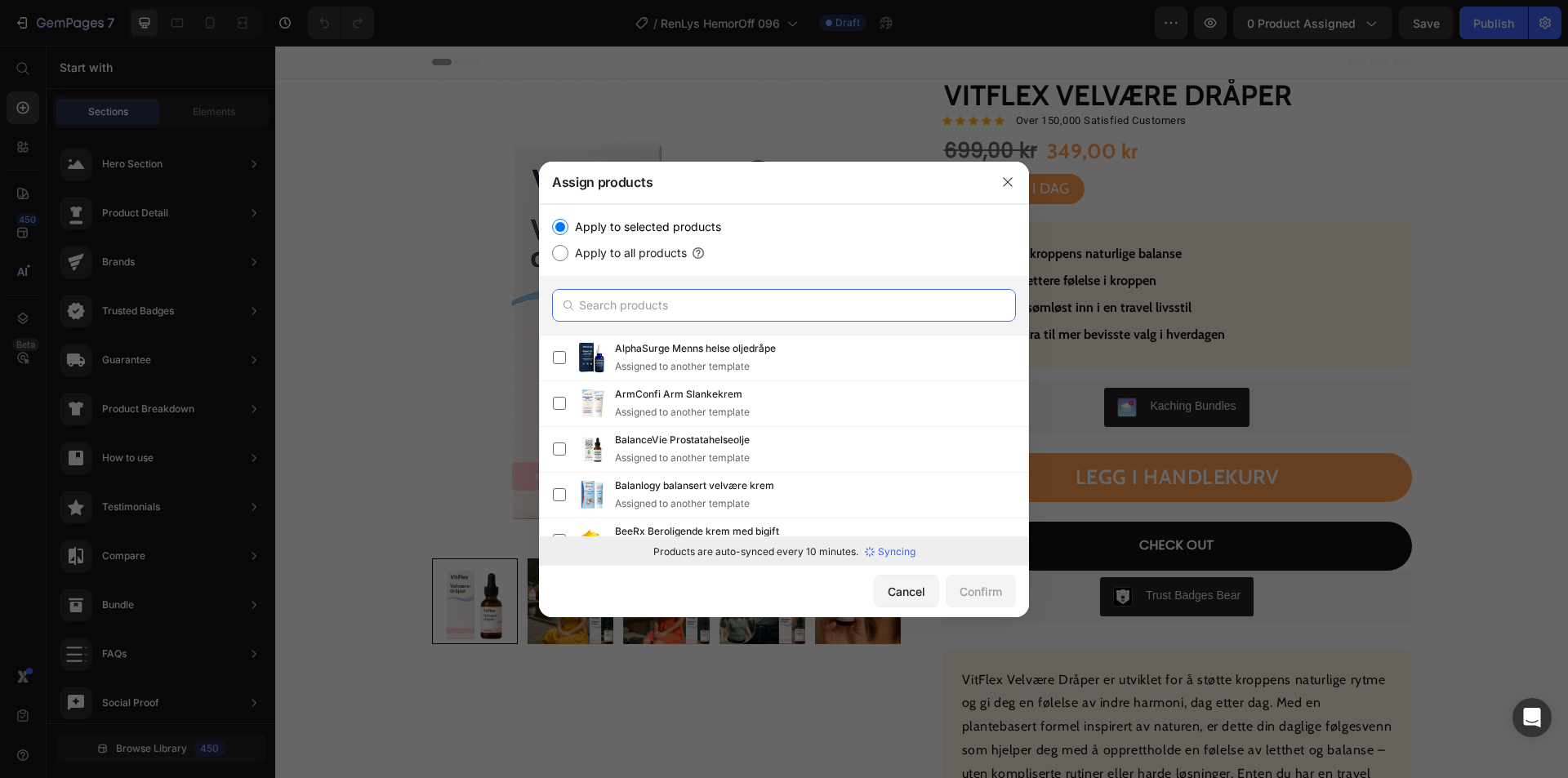 click at bounding box center [784, 305] 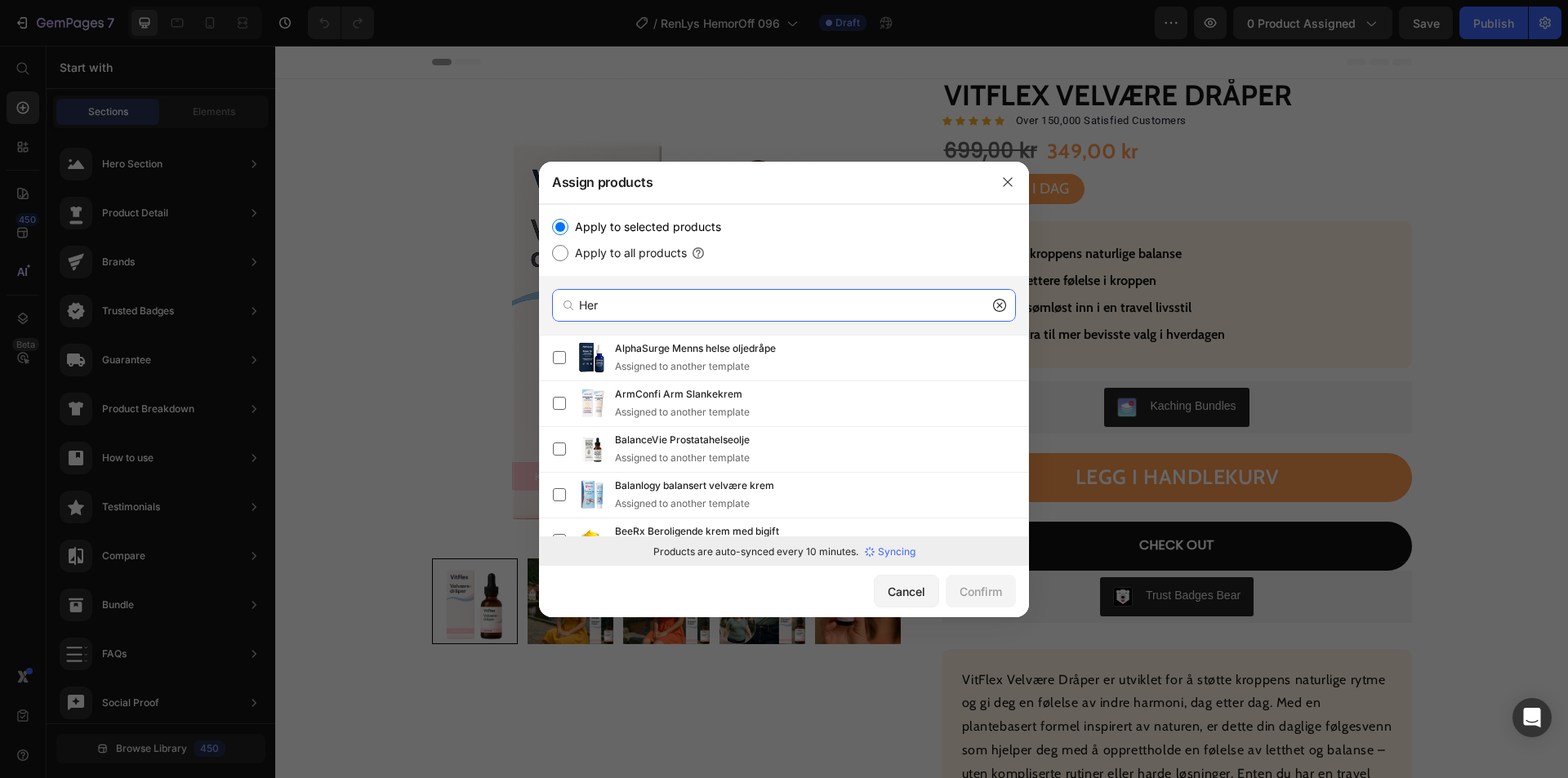 type on "Herm" 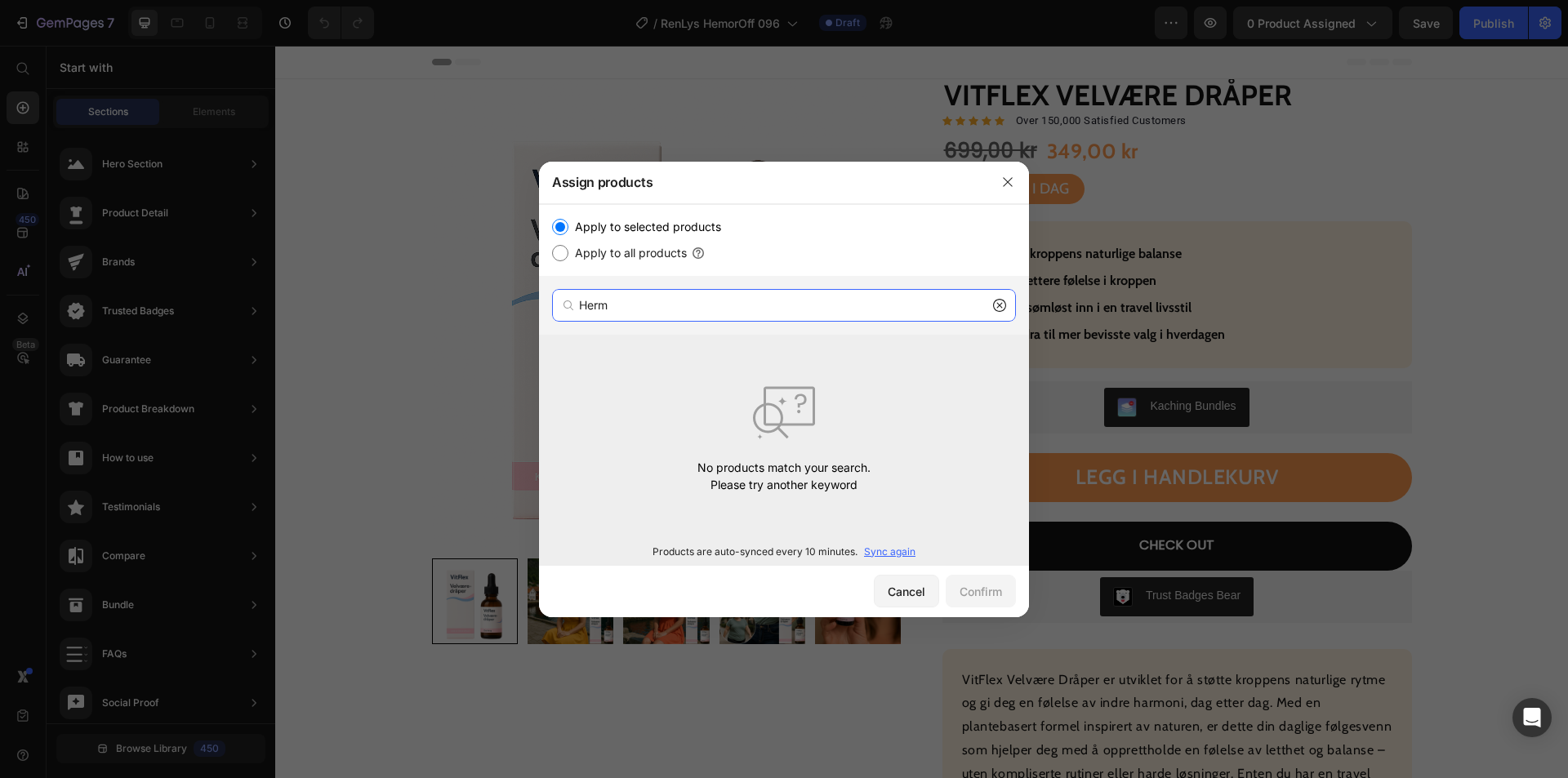 drag, startPoint x: 665, startPoint y: 311, endPoint x: 541, endPoint y: 309, distance: 124.01613 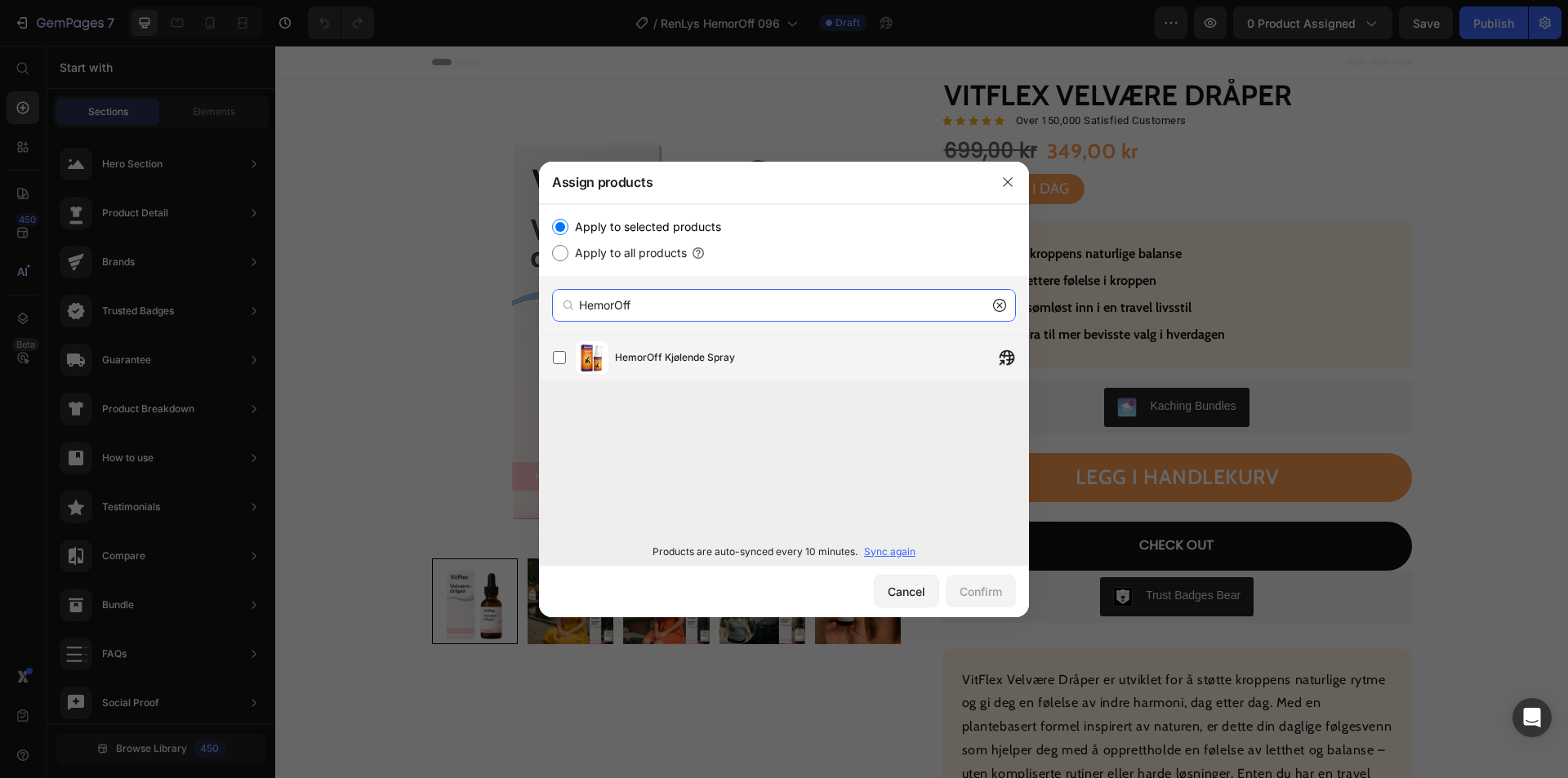 type on "HemorOff" 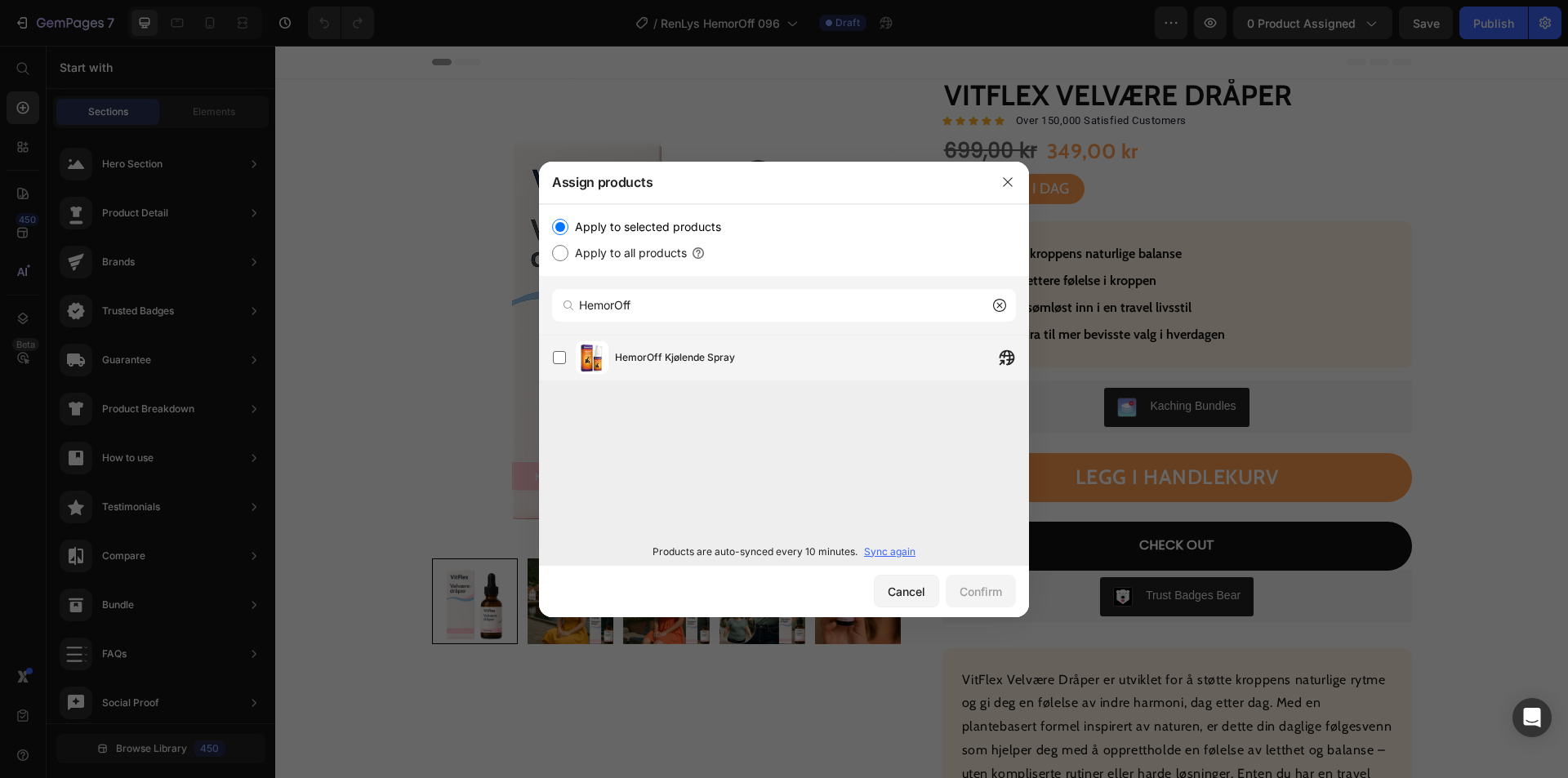 click on "HemorOff Kjølende Spray" at bounding box center [822, 358] 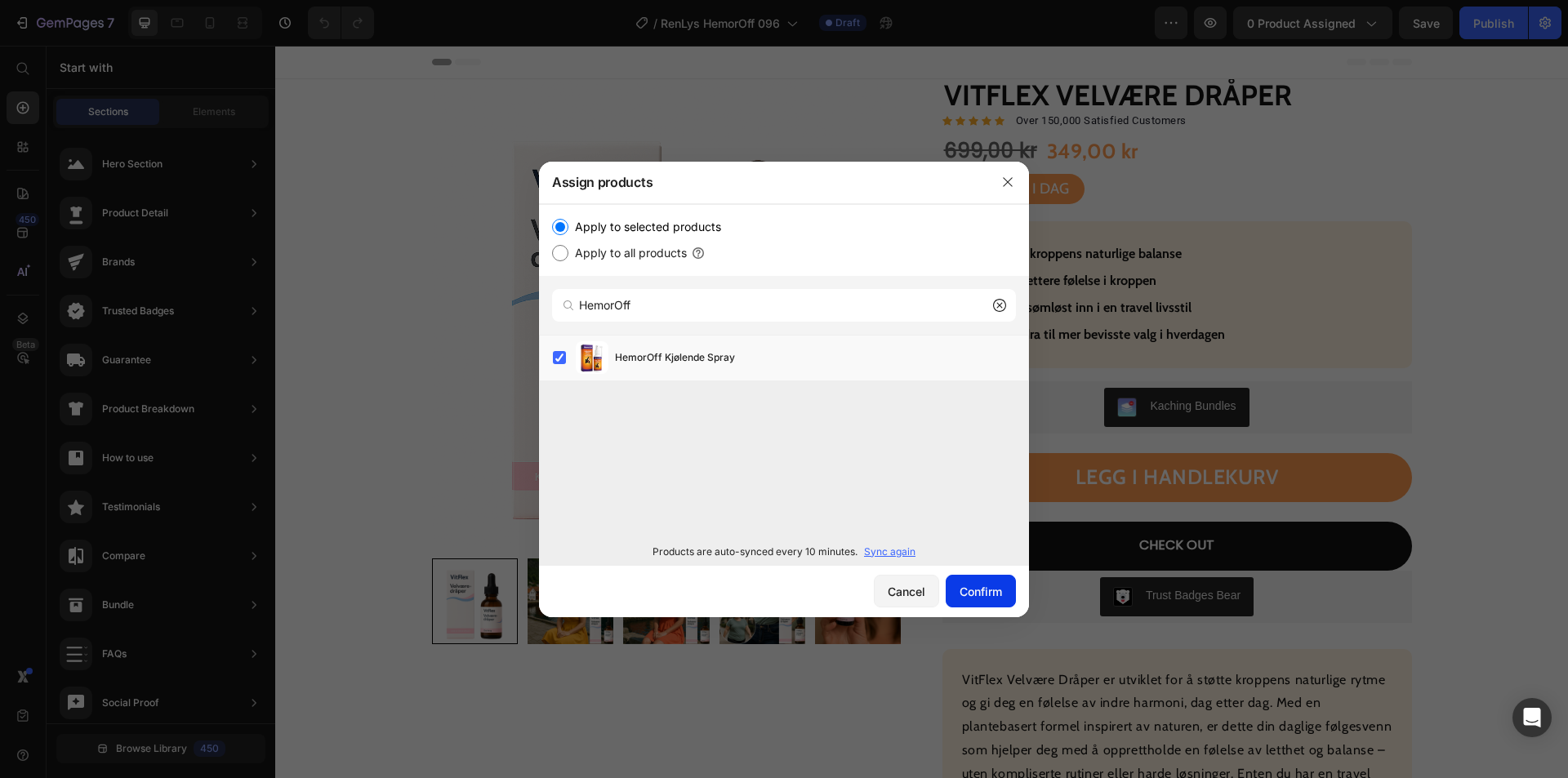 click on "Confirm" at bounding box center [981, 591] 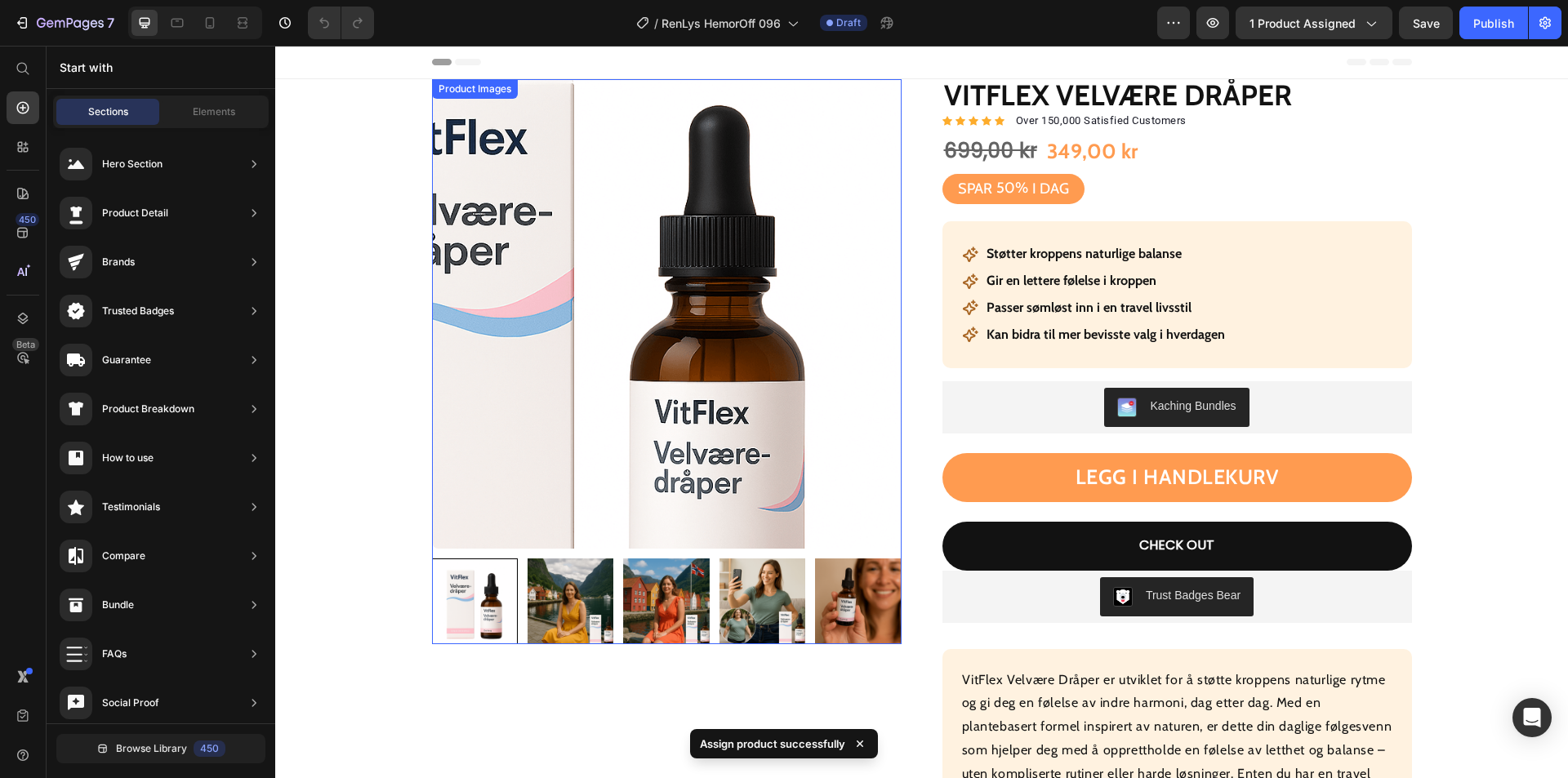click at bounding box center [666, 313] 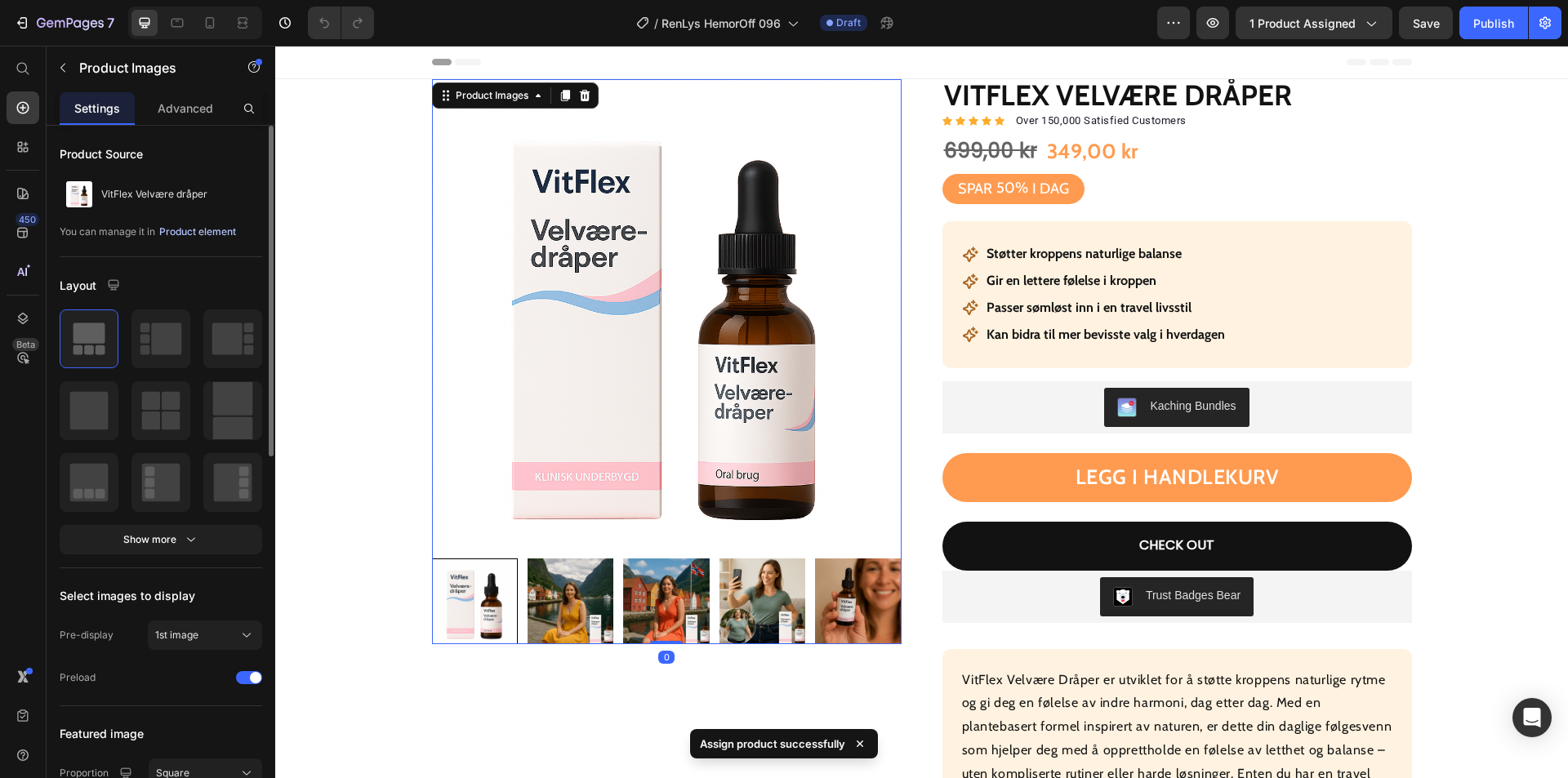 click on "Product element" at bounding box center [198, 232] 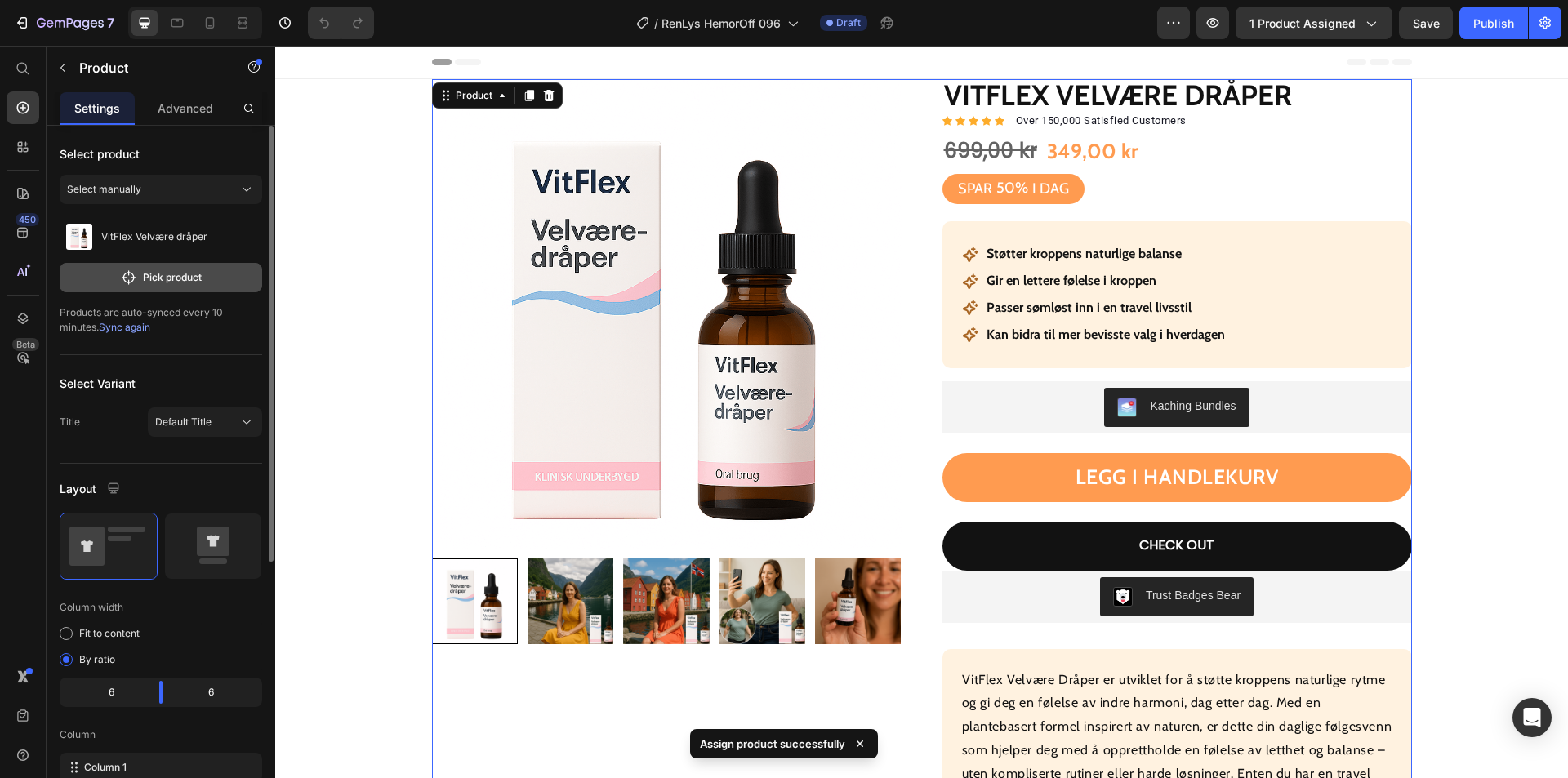 click on "Pick product" at bounding box center (161, 278) 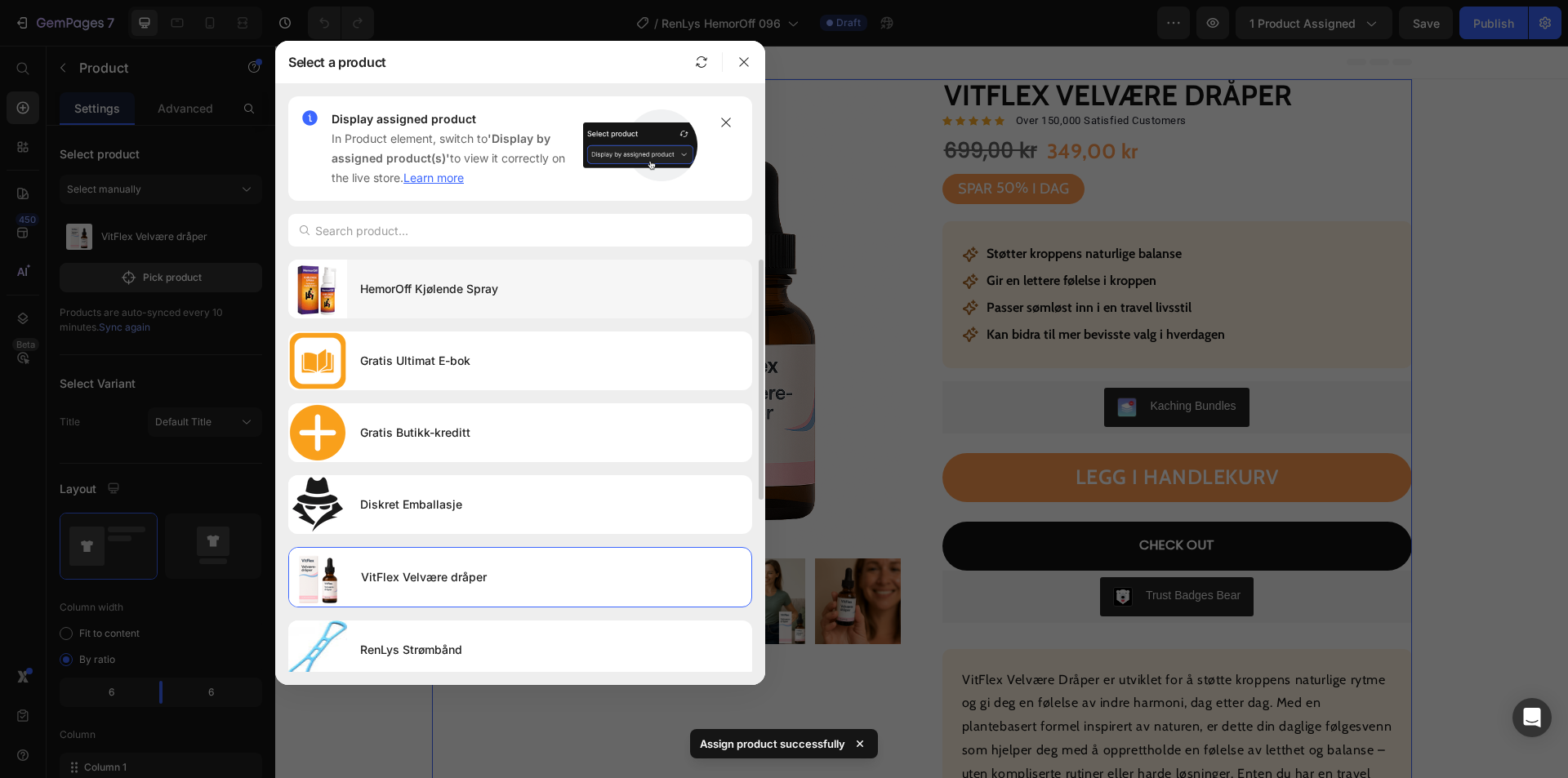 click on "HemorOff Kjølende Spray" at bounding box center (550, 289) 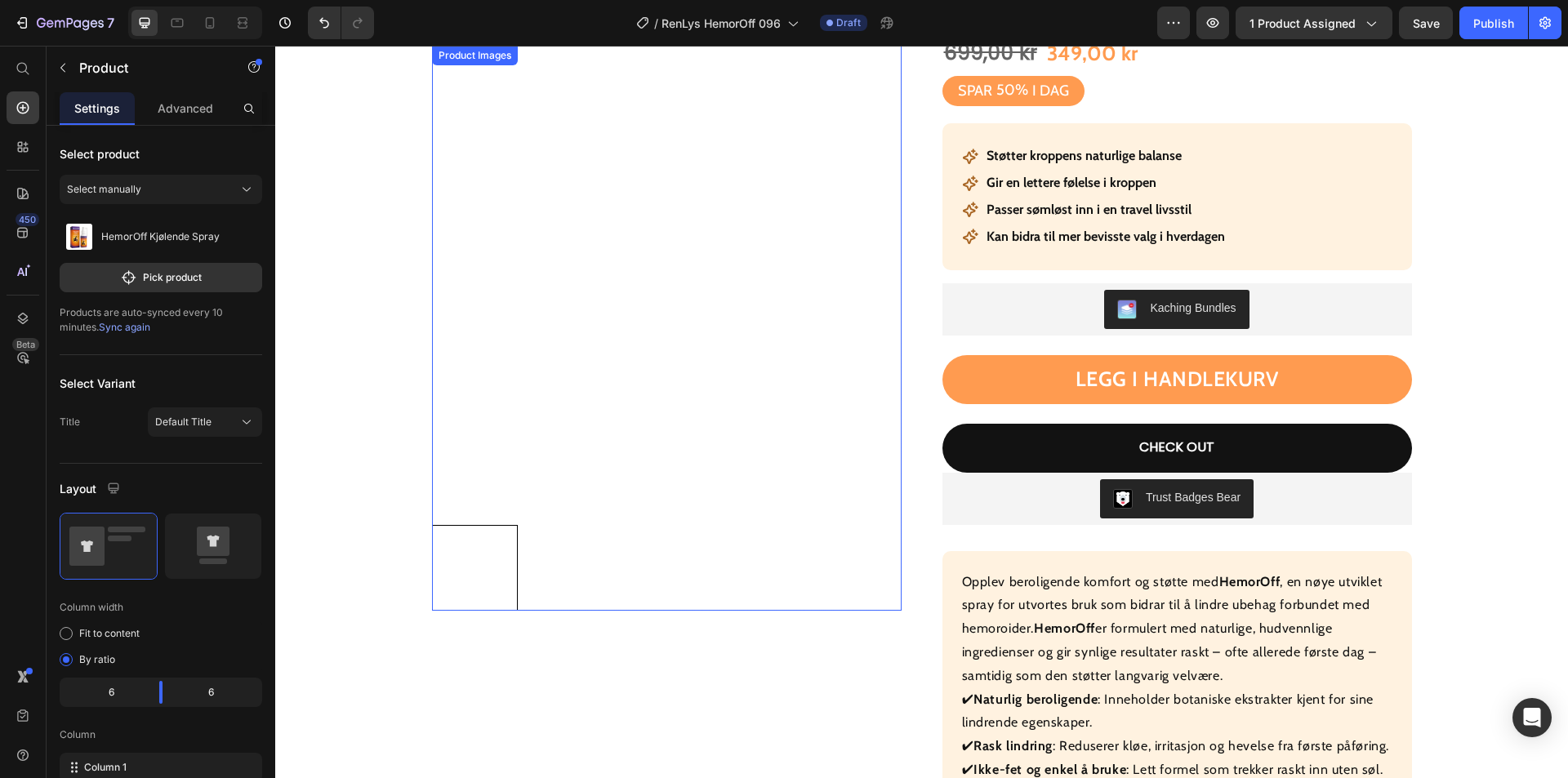 scroll, scrollTop: 0, scrollLeft: 0, axis: both 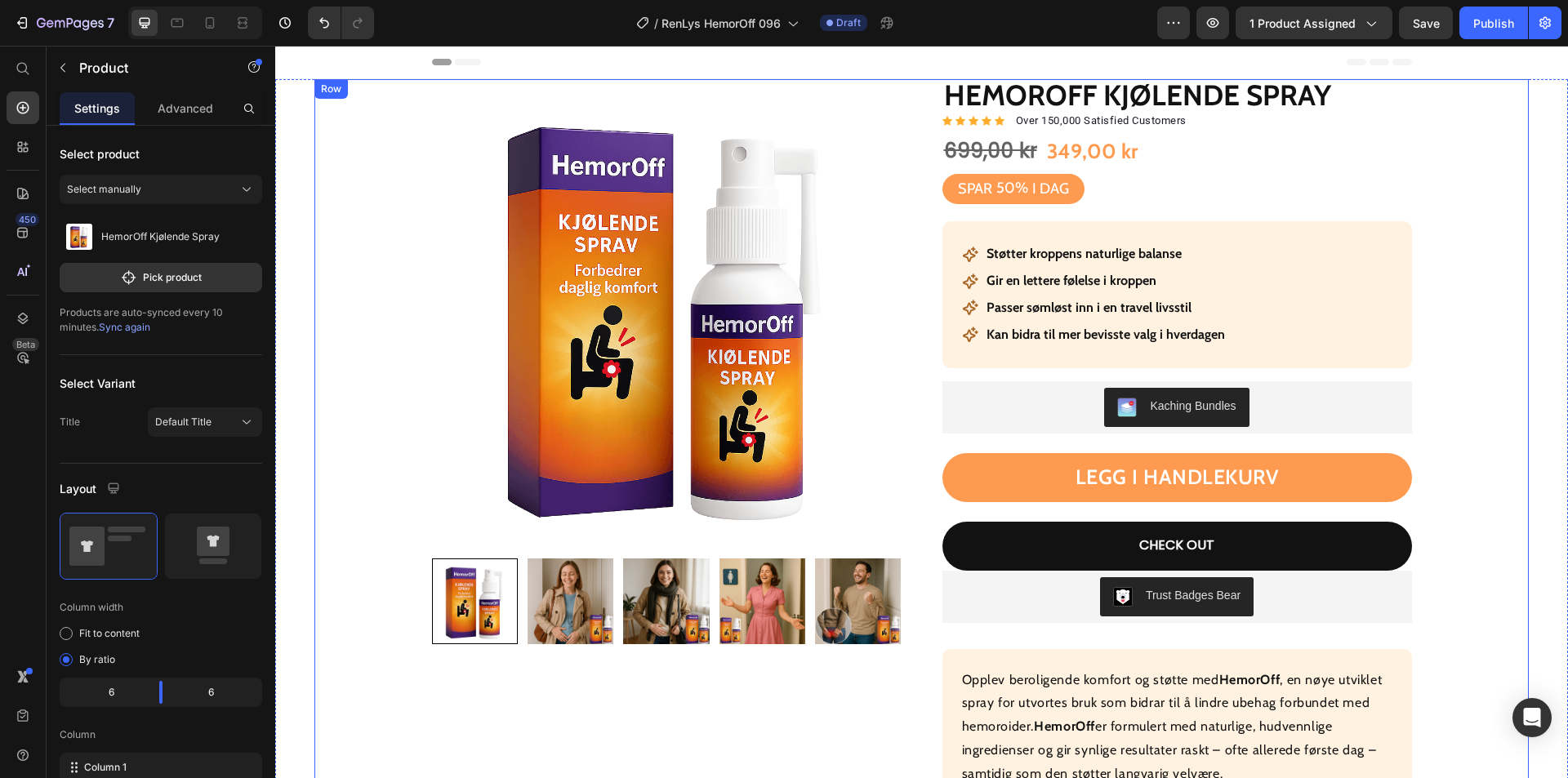 click on "Product Images Row HemorOff Kjølende Spray Product Title Icon Icon Icon Icon Icon Icon List Hoz Over 150,000 Satisfied Customers Text block Row 699,00 kr Product Price 349,00 kr Product Price Row Spar 50% i dag Discount Tag Row
Icon Støtter kroppens naturlige balanse Text Block Row
Icon Gir en lettere følelse i kroppen Text Block Row
Icon Passer sømløst inn i en travel livsstil Text Block Row
Icon Kan bidra til mer bevisste valg i hverdagen Text Block Row Row Kaching Bundles Kaching Bundles Legg i handlekurv Product Cart Button CHECK OUT Dynamic Checkout Trust Badges Bear Trust Badges Bear Row Opplev beroligende komfort og støtte med  HemorOff , en nøye utviklet spray for utvortes bruk som bidrar til å lindre ubehag forbundet med hemoroider.  HemorOff  er formulert med naturlige, hudvennlige ingredienser og gir synlige resultater raskt – ofte allerede første dag – samtidig som den støtter langvarig velvære.
✔  ✔  ✔  ✔" at bounding box center [921, 605] 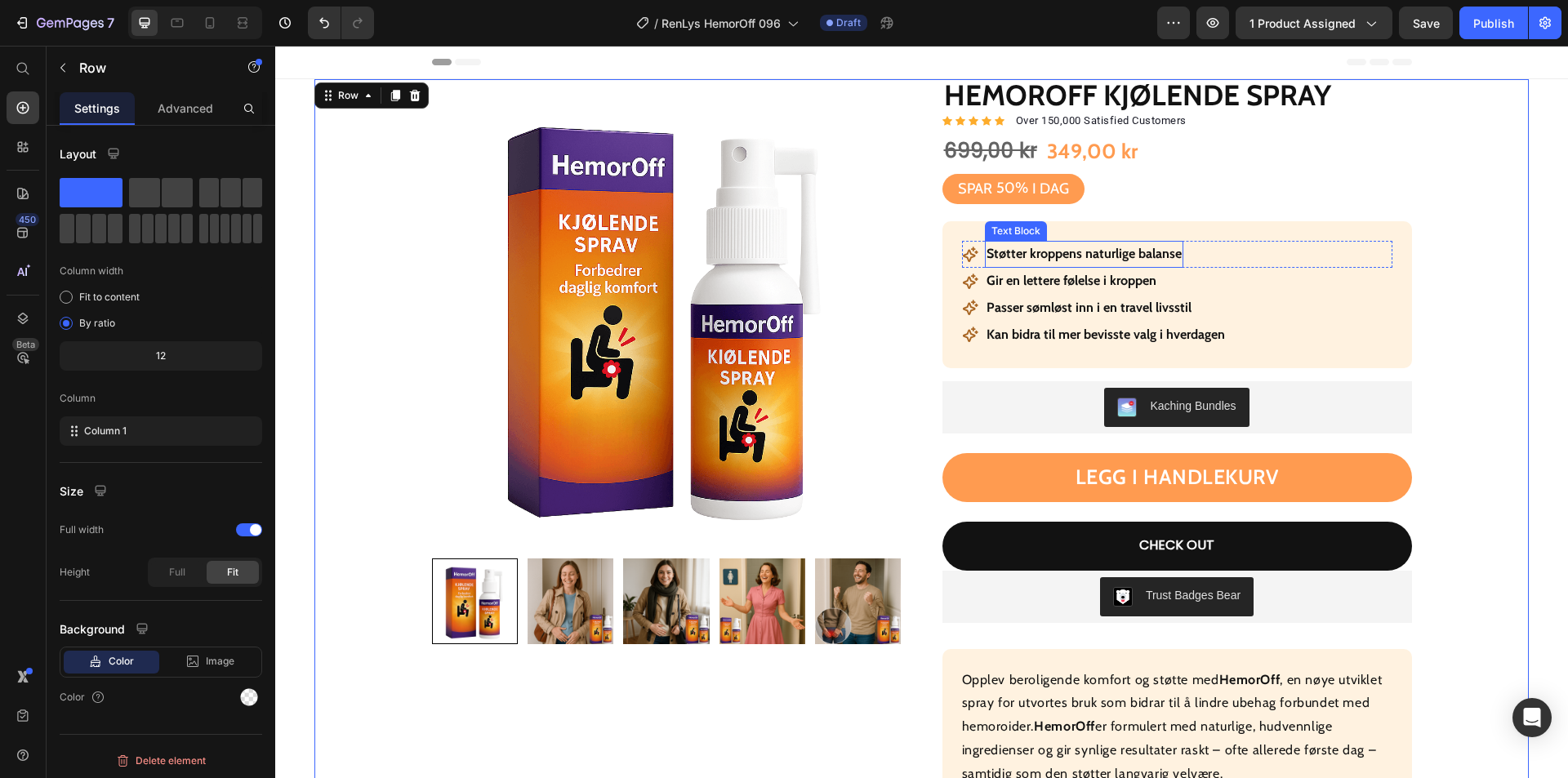 click on "Støtter kroppens naturlige balanse" at bounding box center [1084, 254] 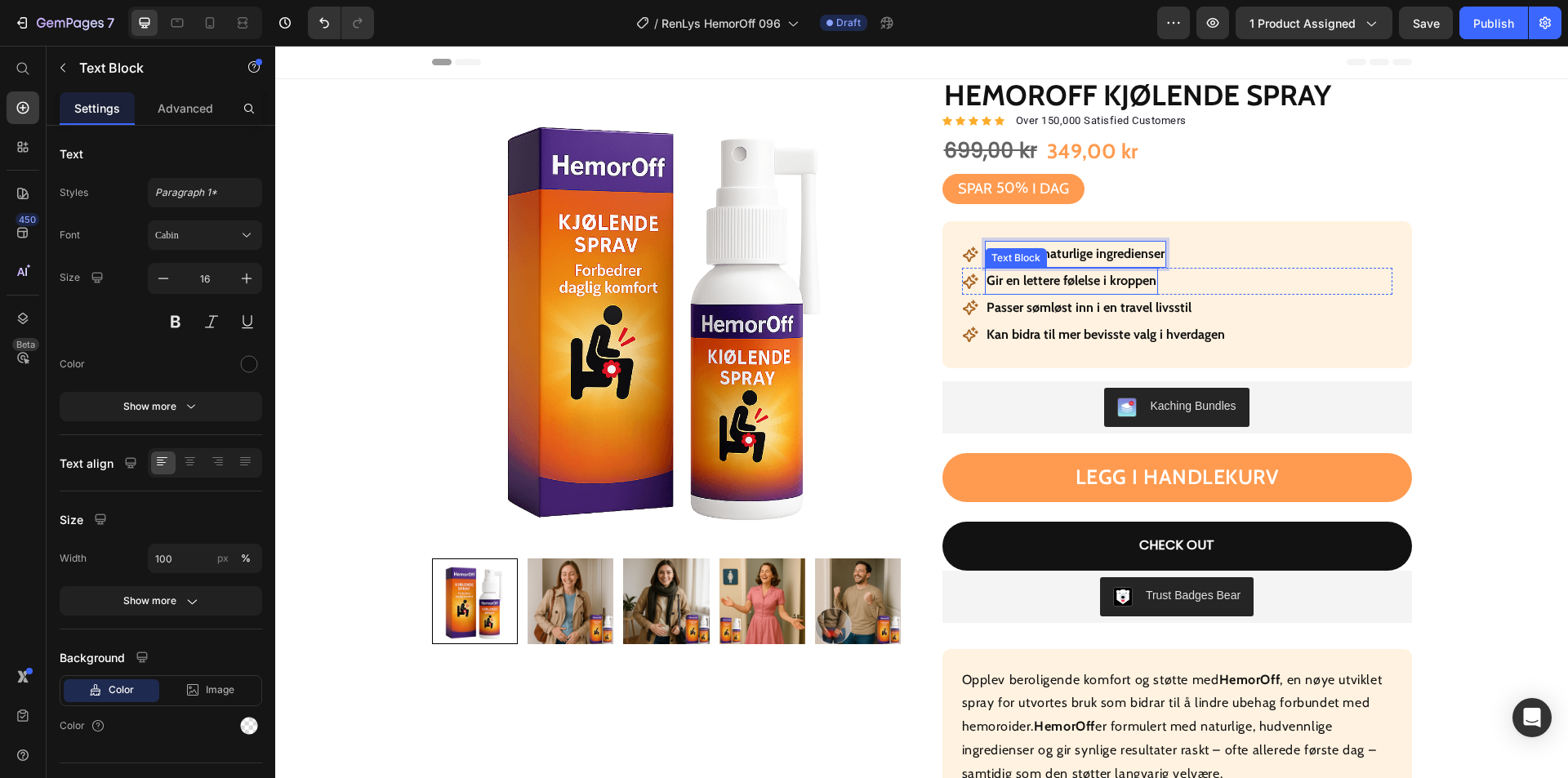 click on "Gir en lettere følelse i kroppen" at bounding box center [1071, 280] 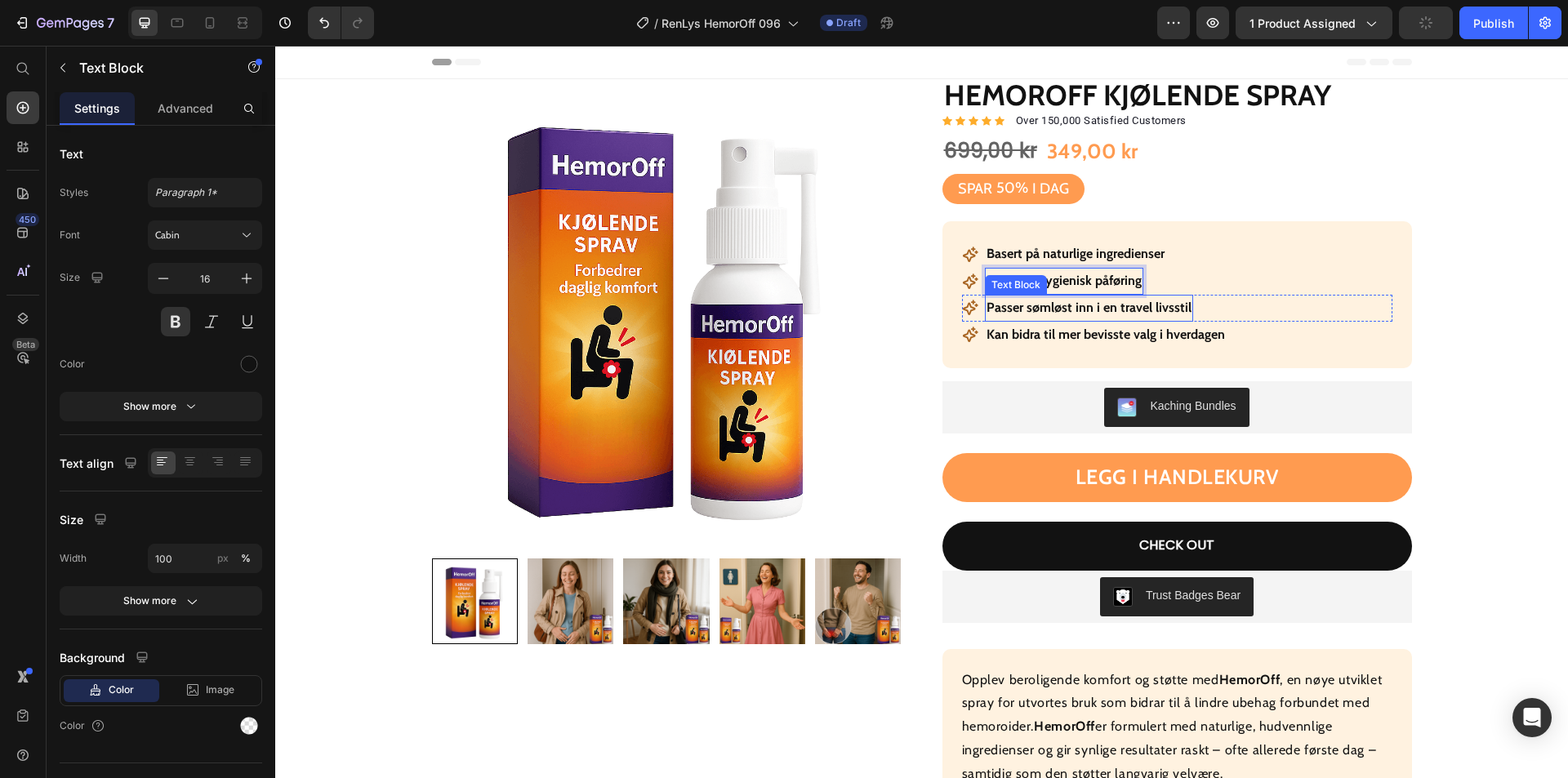 click on "Passer sømløst inn i en travel livsstil" at bounding box center (1089, 308) 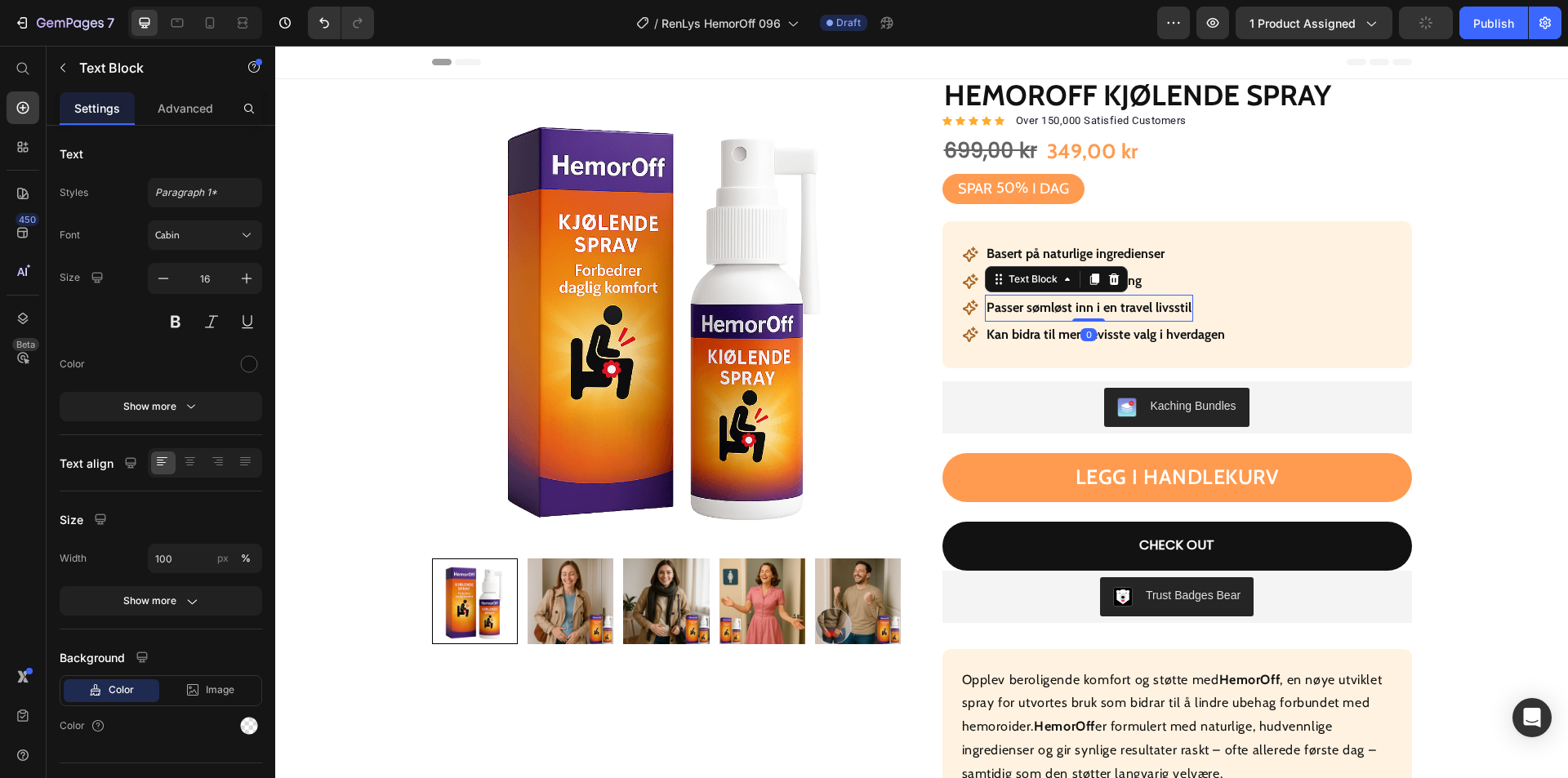click on "Passer sømløst inn i en travel livsstil" at bounding box center [1089, 308] 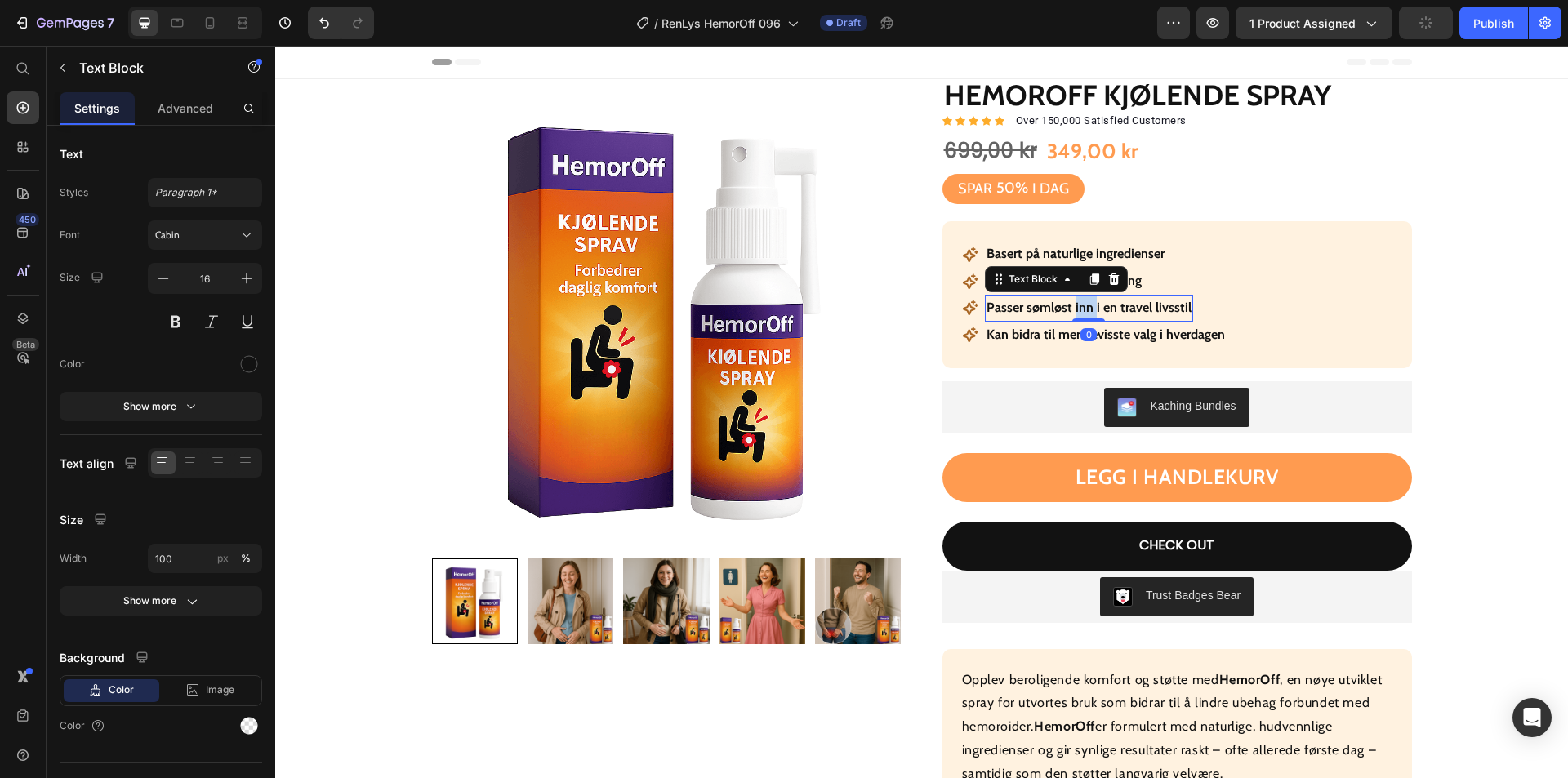 click on "Passer sømløst inn i en travel livsstil" at bounding box center [1089, 308] 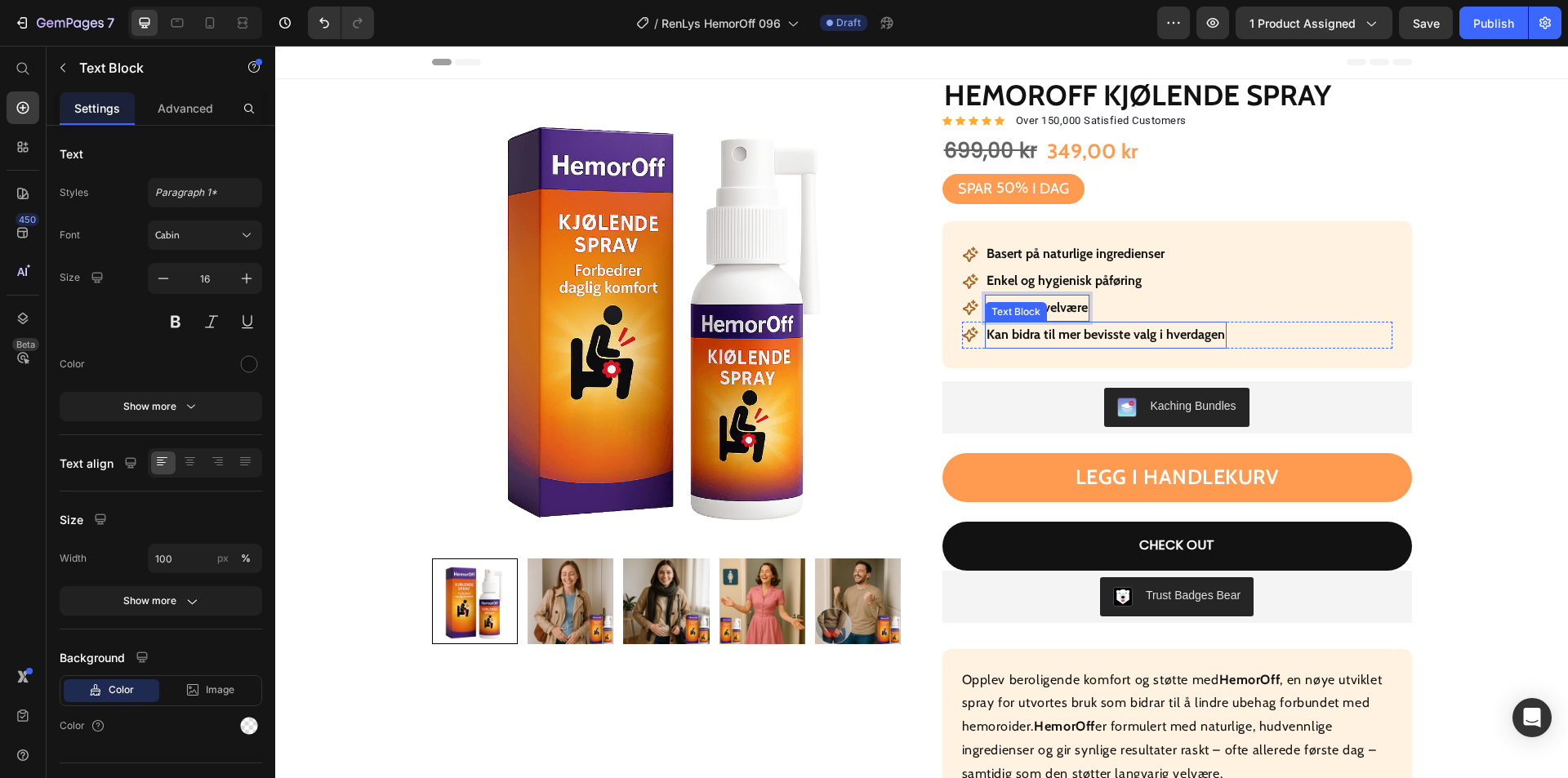 click on "Kan bidra til mer bevisste valg i hverdagen" at bounding box center [1106, 335] 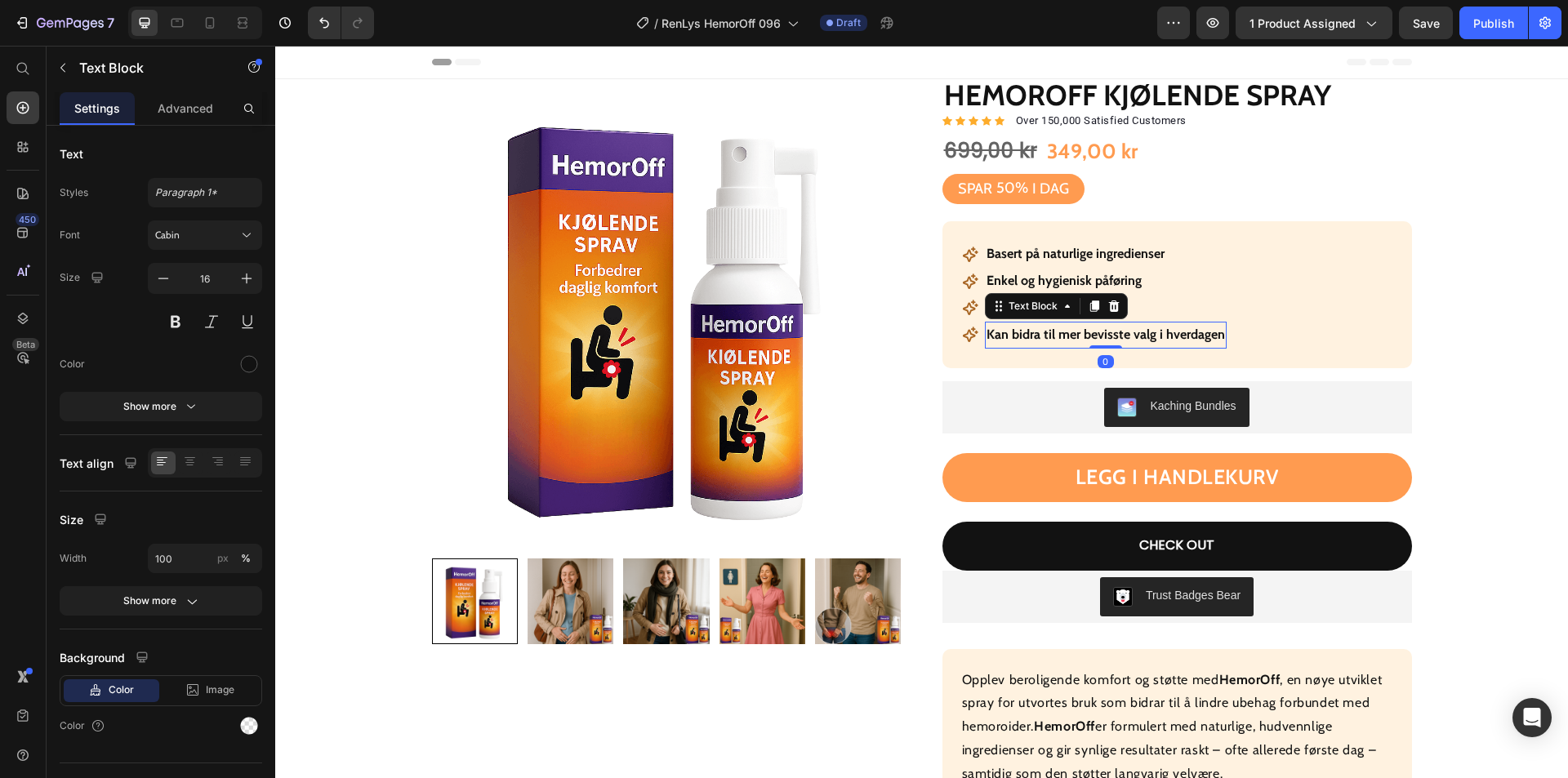 click on "Kan bidra til mer bevisste valg i hverdagen" at bounding box center [1106, 335] 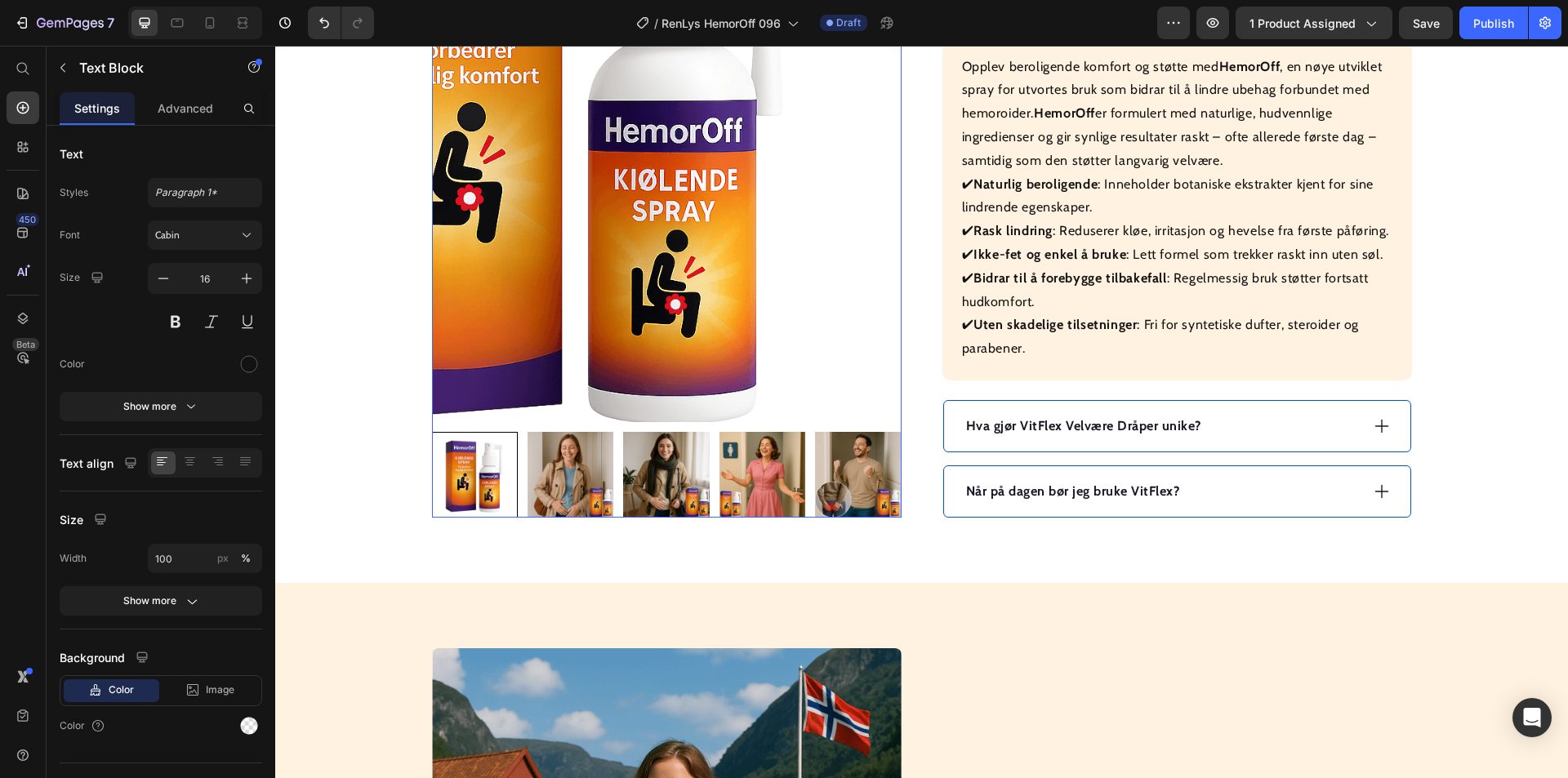 scroll, scrollTop: 653, scrollLeft: 0, axis: vertical 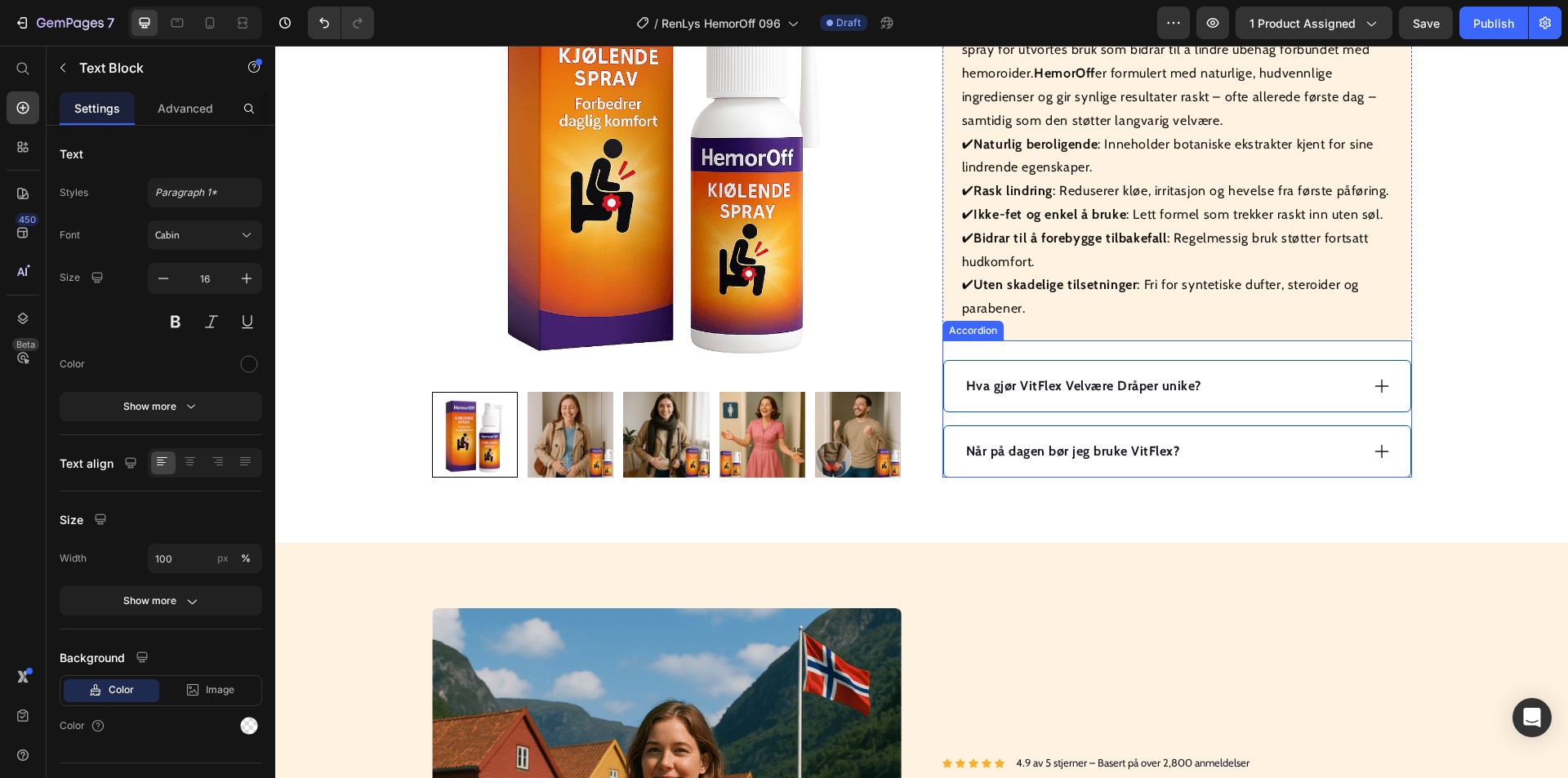 click on "Når på dagen bør jeg bruke VitFlex?" at bounding box center (1177, 451) 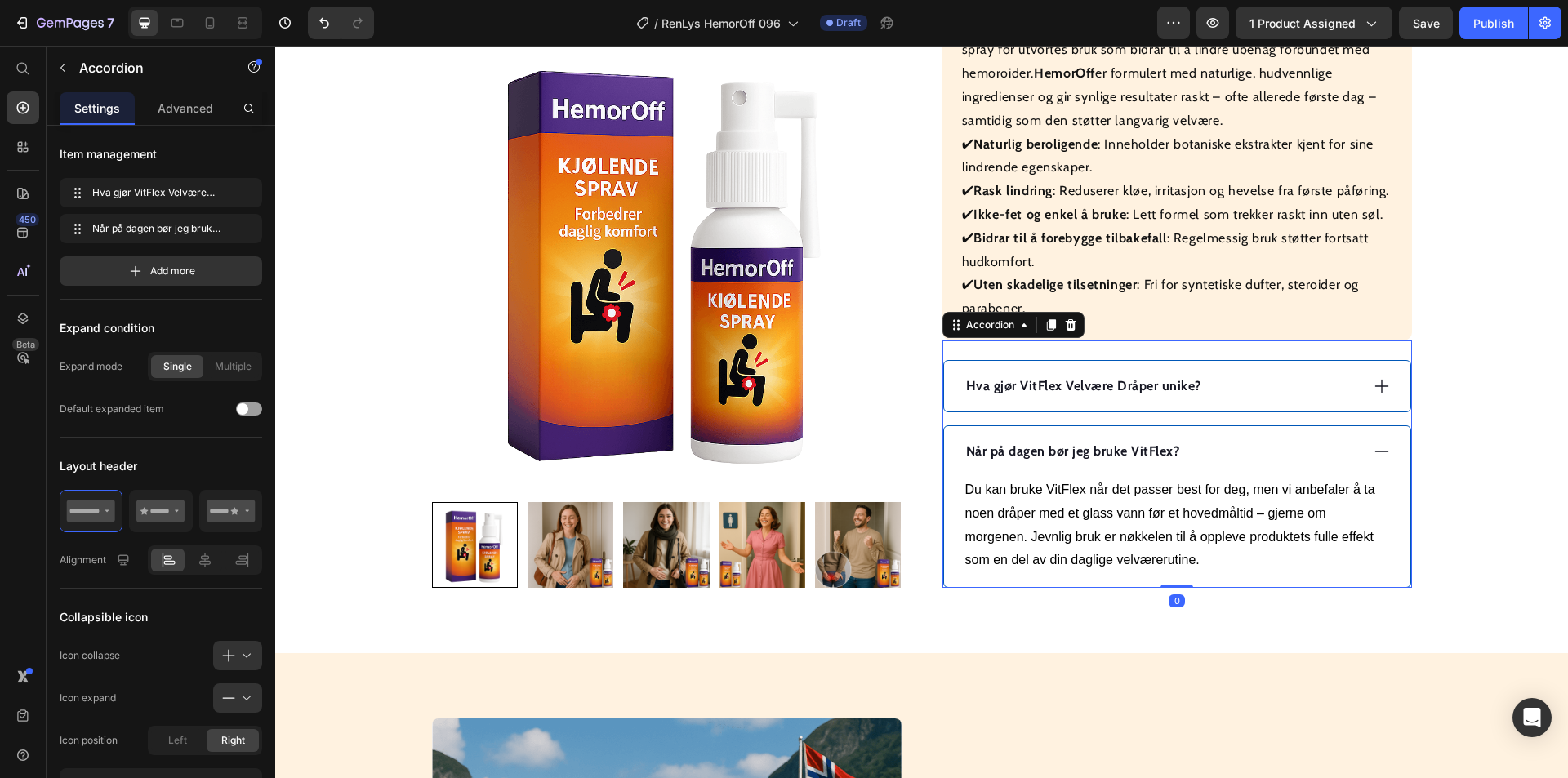 click on "Når på dagen bør jeg bruke VitFlex?" at bounding box center [1161, 451] 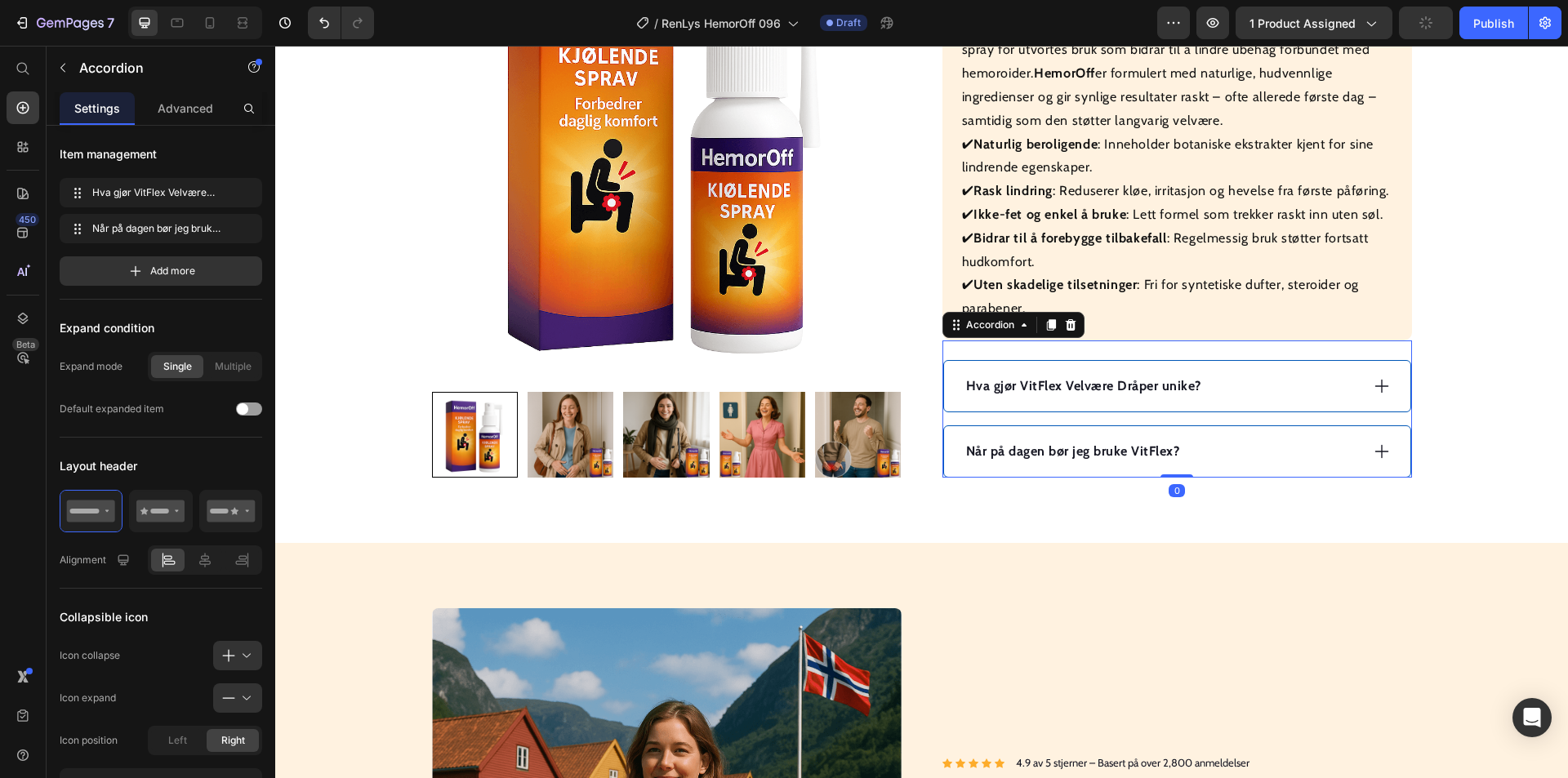 click on "Hva gjør VitFlex Velvære Dråper unike?" at bounding box center (1161, 386) 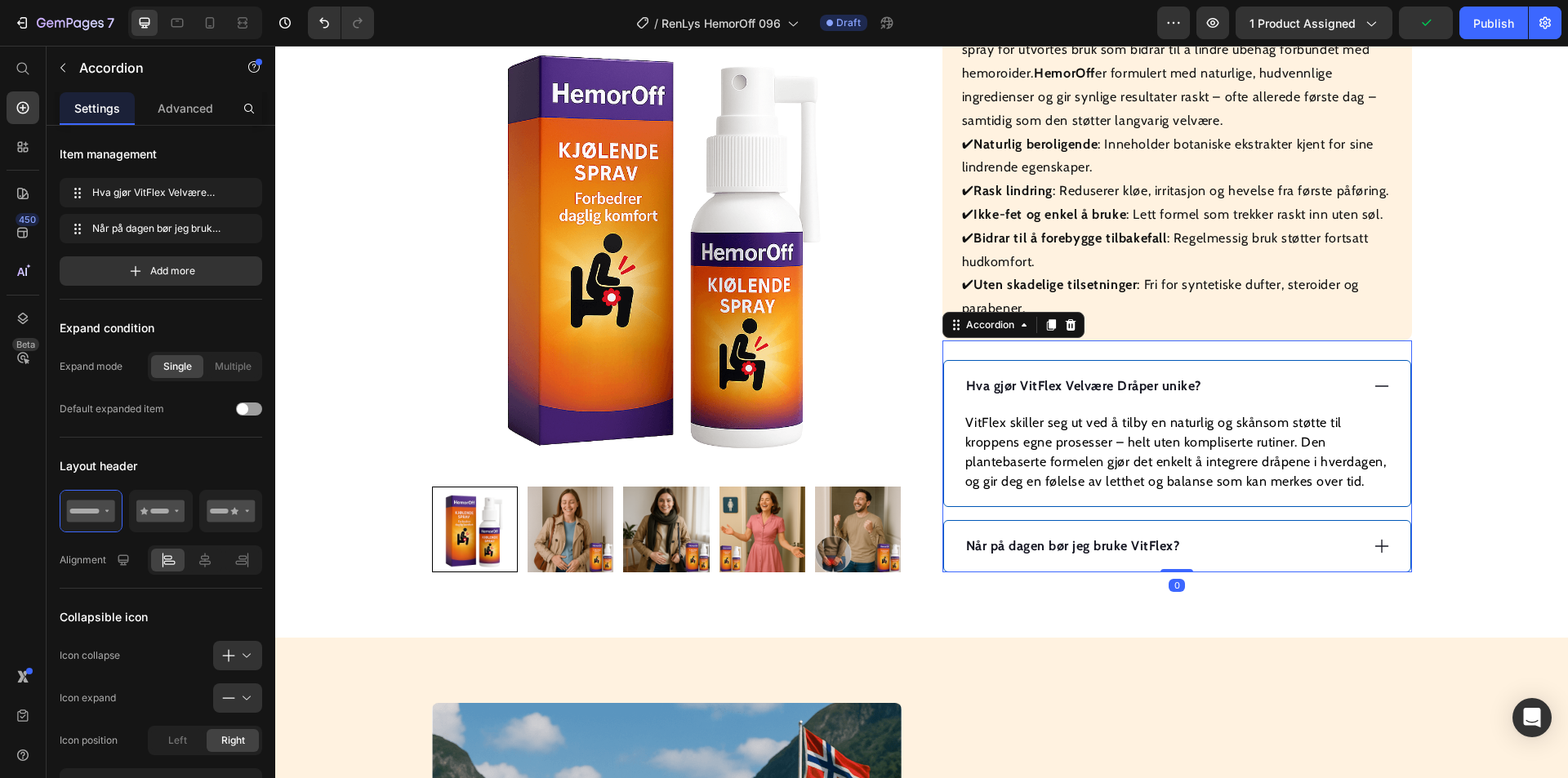 click on "Hva gjør VitFlex Velvære Dråper unike?" at bounding box center [1161, 386] 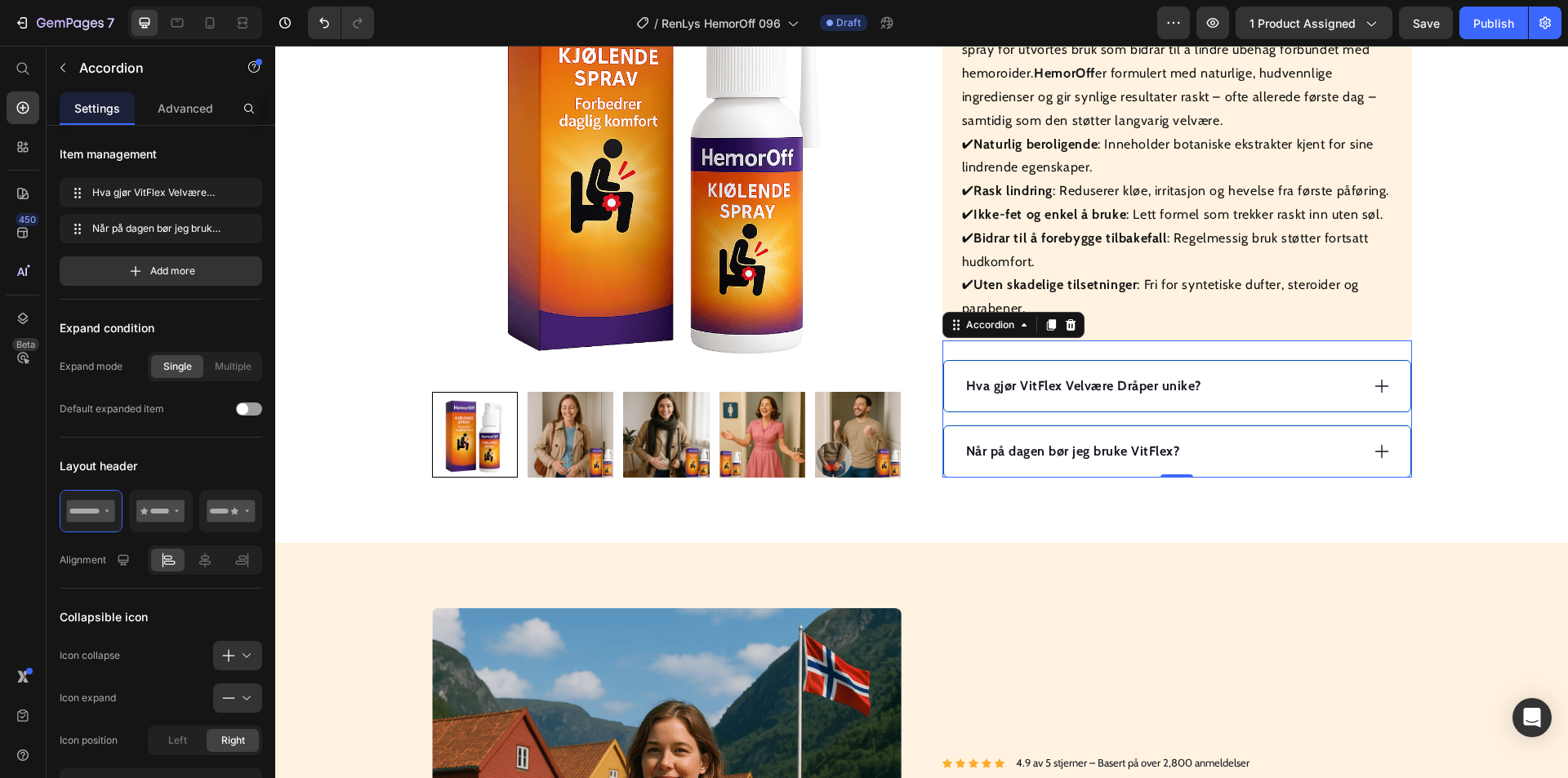 click 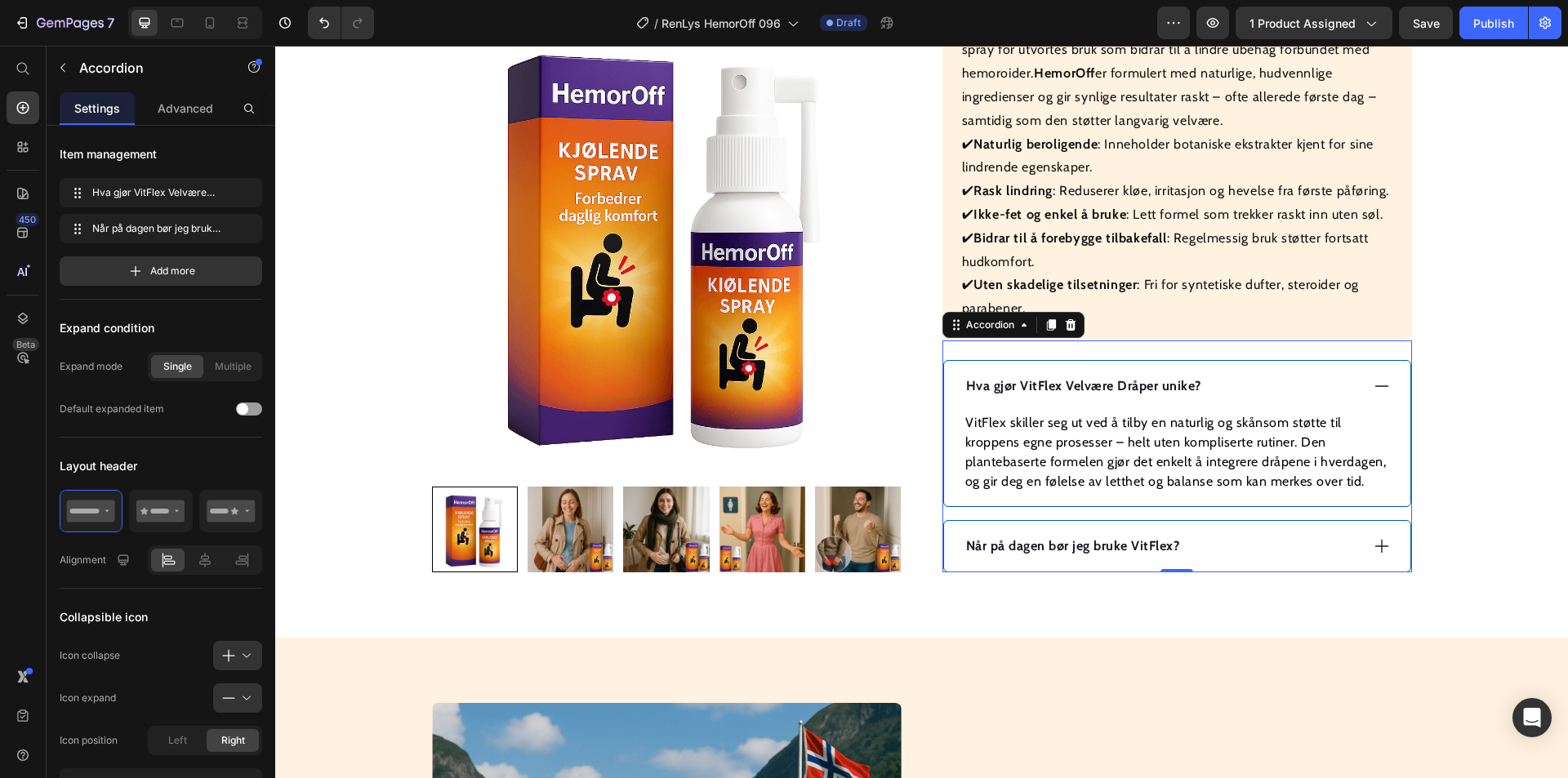 click on "Hva gjør VitFlex Velvære Dråper unike?" at bounding box center (1084, 385) 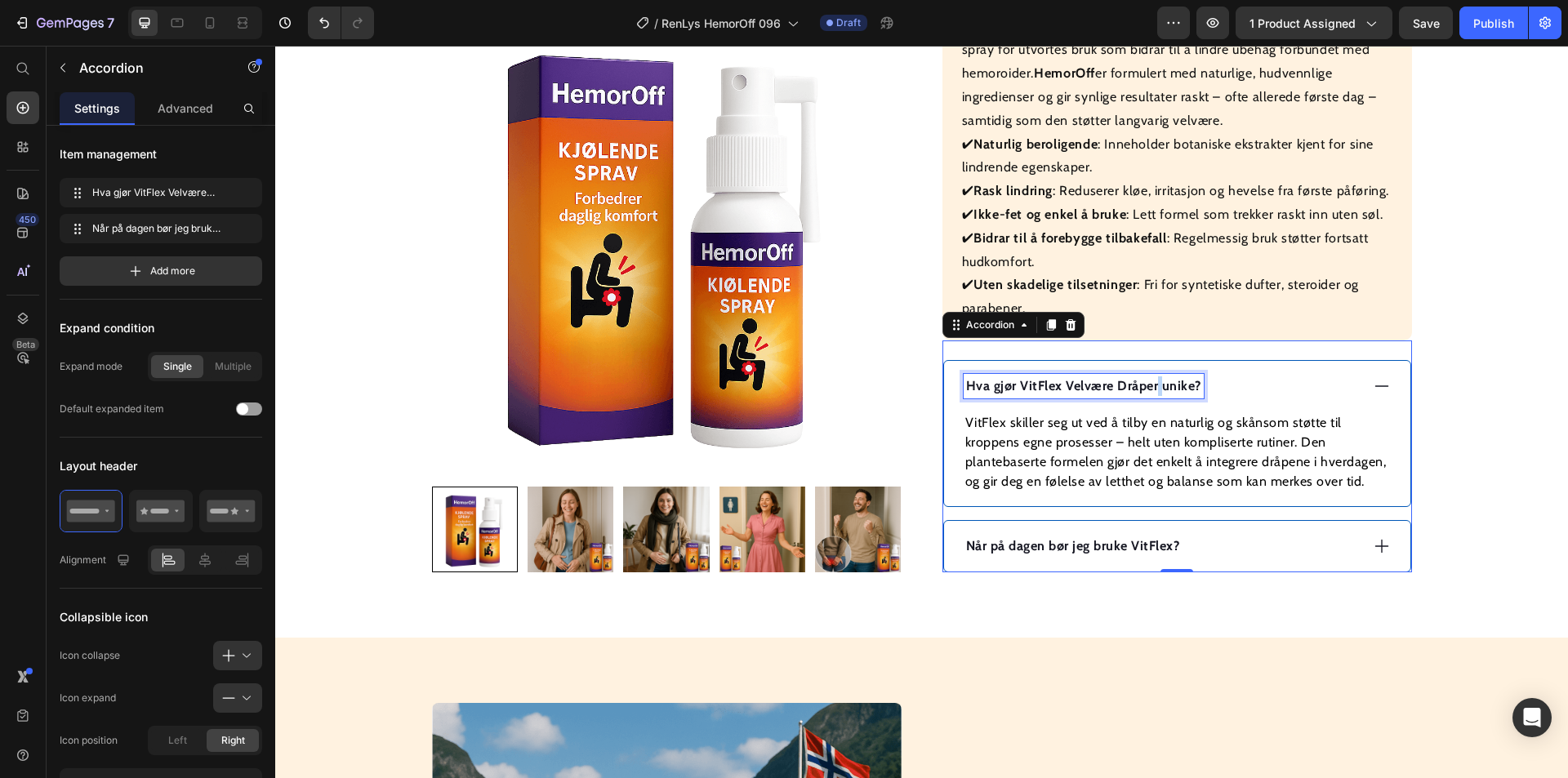 click on "Hva gjør VitFlex Velvære Dråper unike?" at bounding box center (1084, 385) 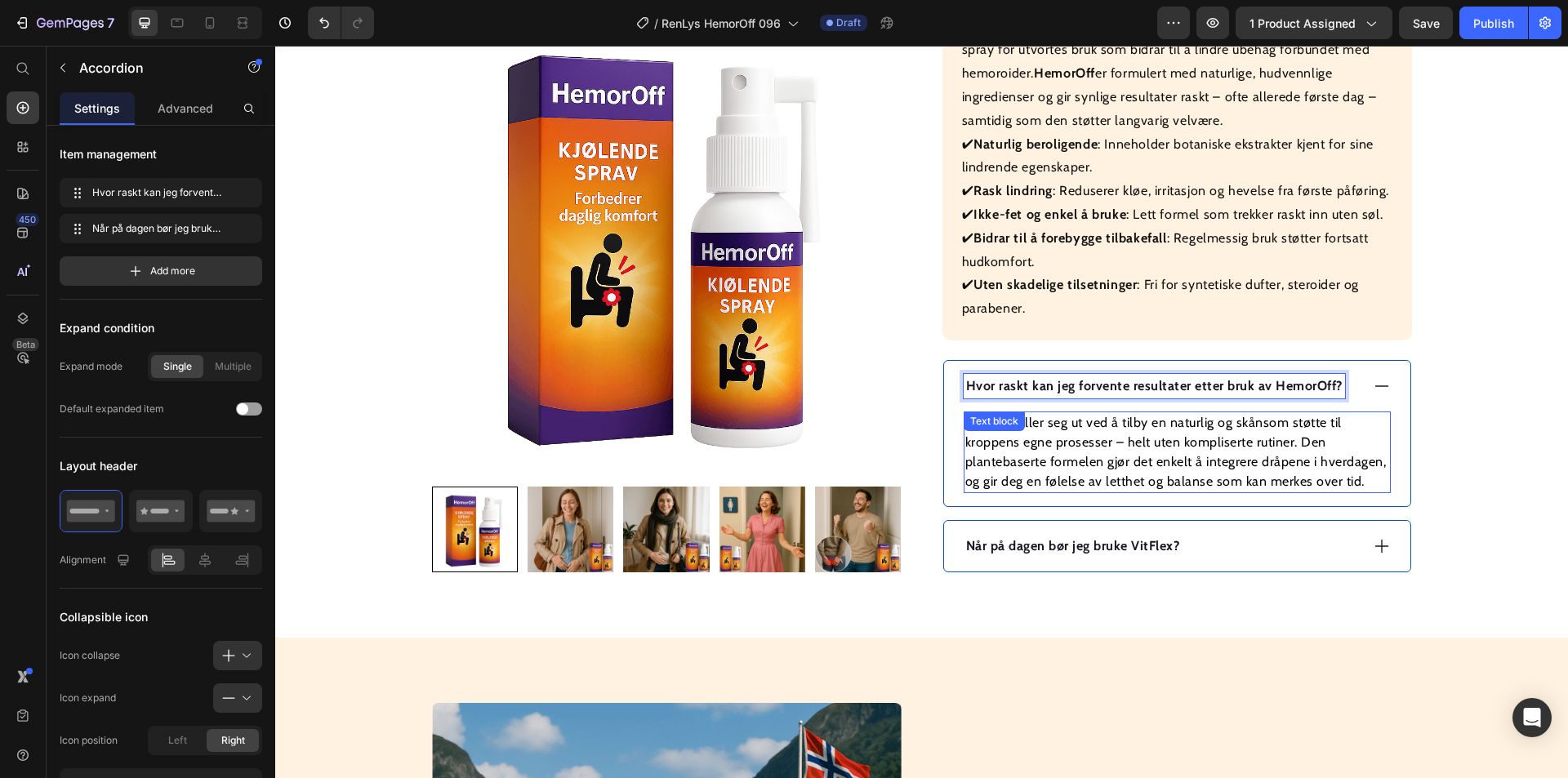 click on "VitFlex skiller seg ut ved å tilby en naturlig og skånsom støtte til kroppens egne prosesser – helt uten kompliserte rutiner. Den plantebaserte formelen gjør det enkelt å integrere dråpene i hverdagen, og gir deg en følelse av letthet og balanse som kan merkes over tid." at bounding box center [1177, 452] 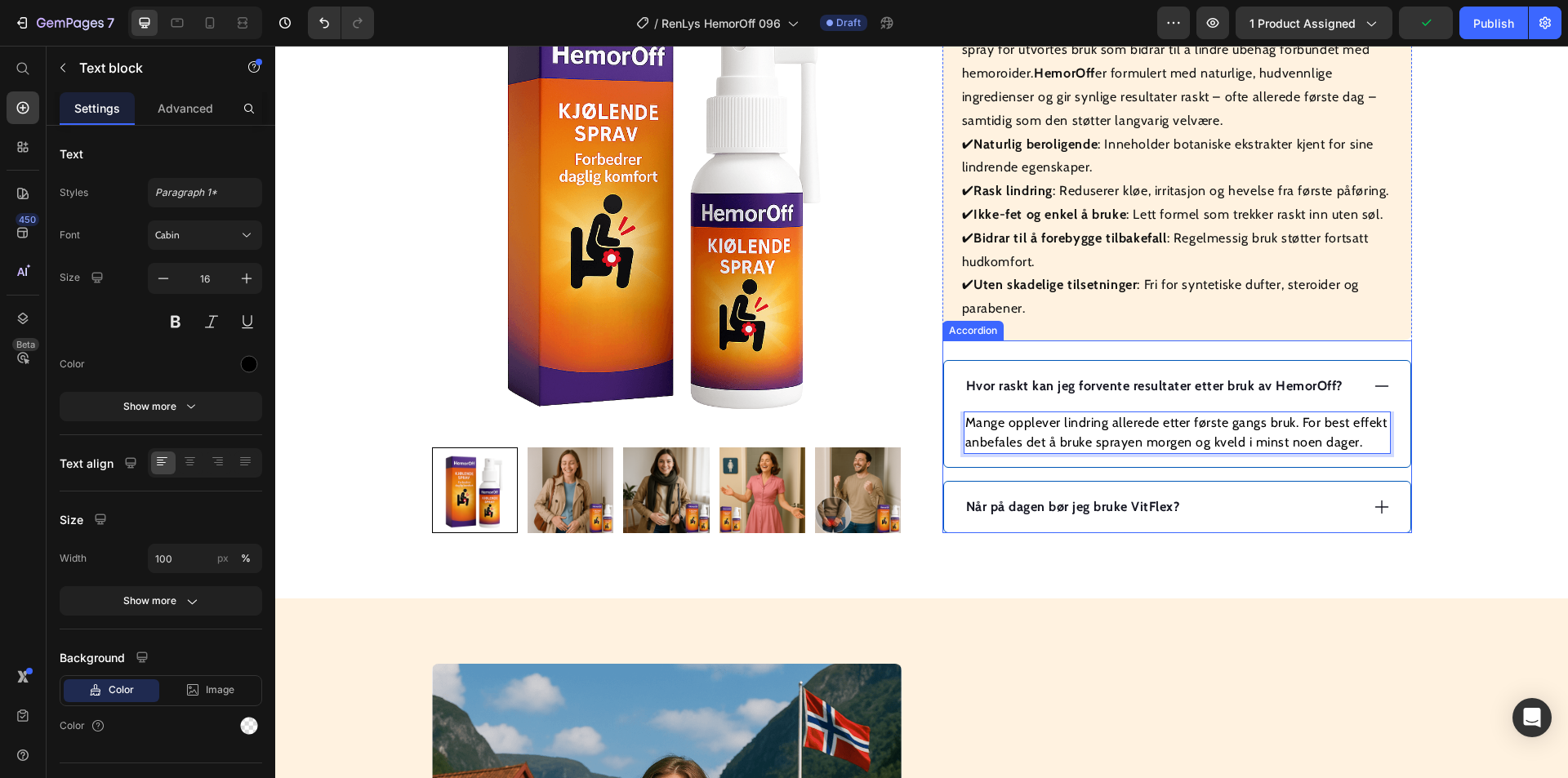 click 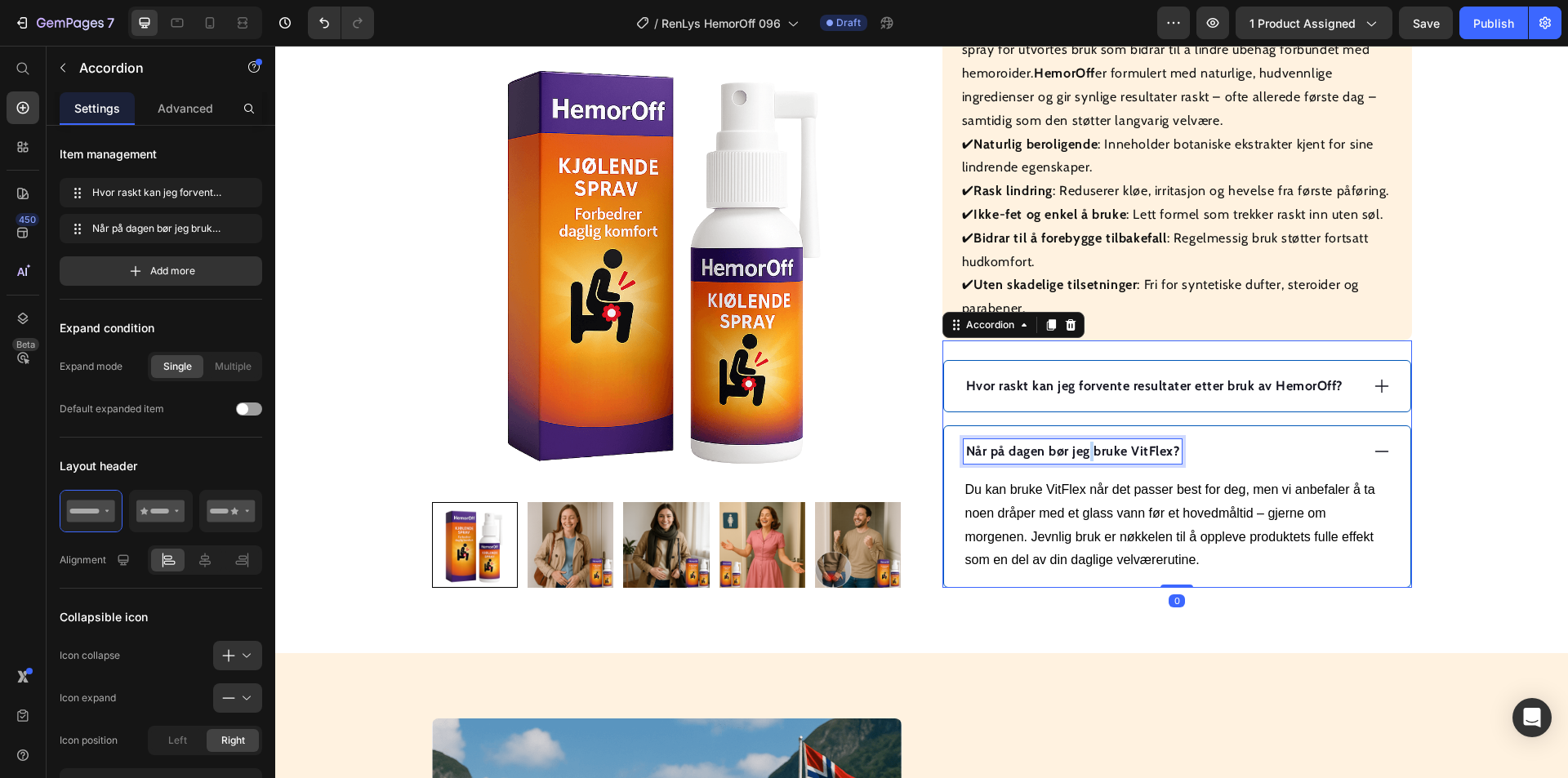 click on "Når på dagen bør jeg bruke VitFlex?" at bounding box center [1073, 451] 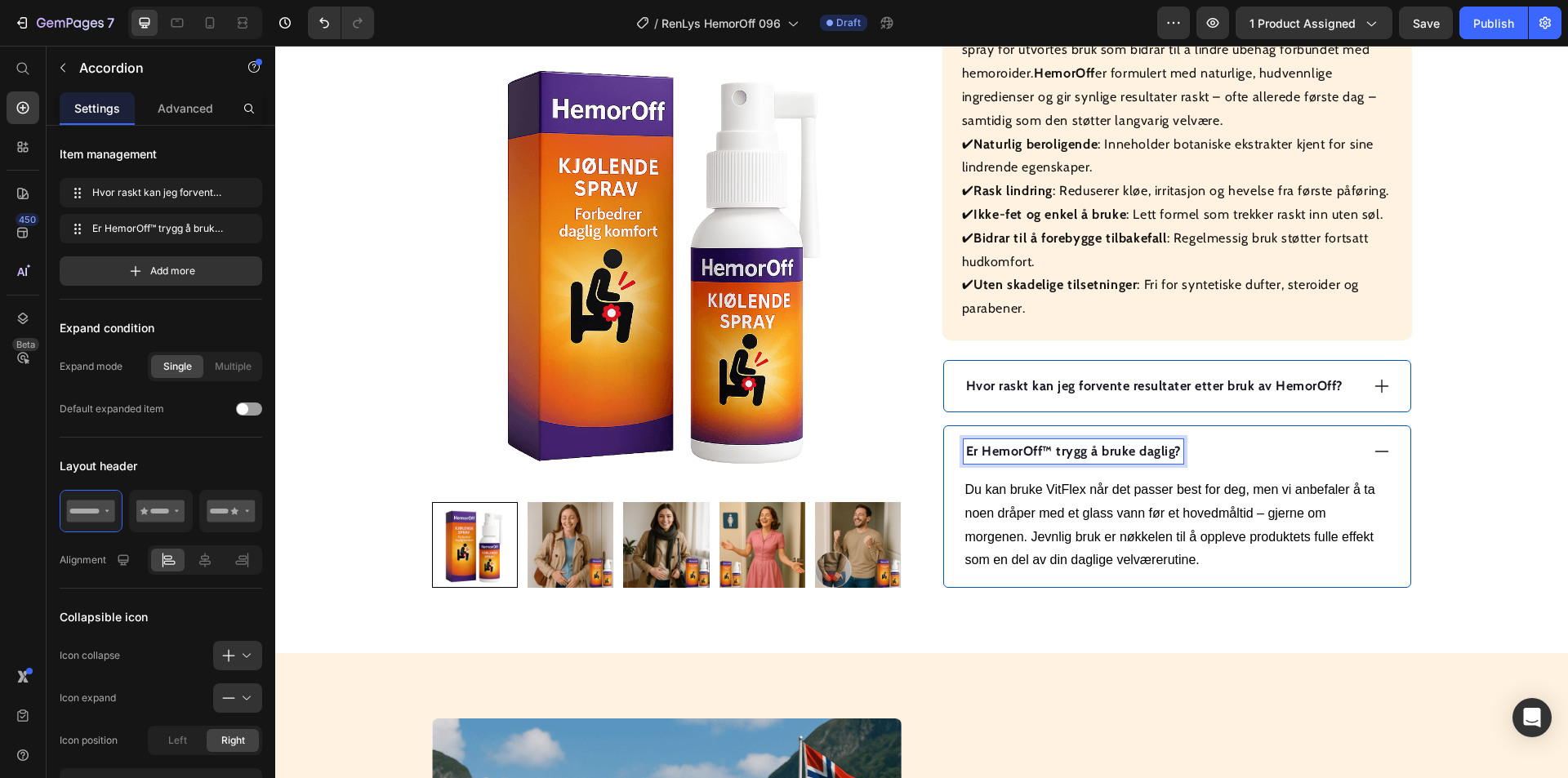 click on "Er HemorOff™ trygg å bruke daglig?" at bounding box center [1073, 451] 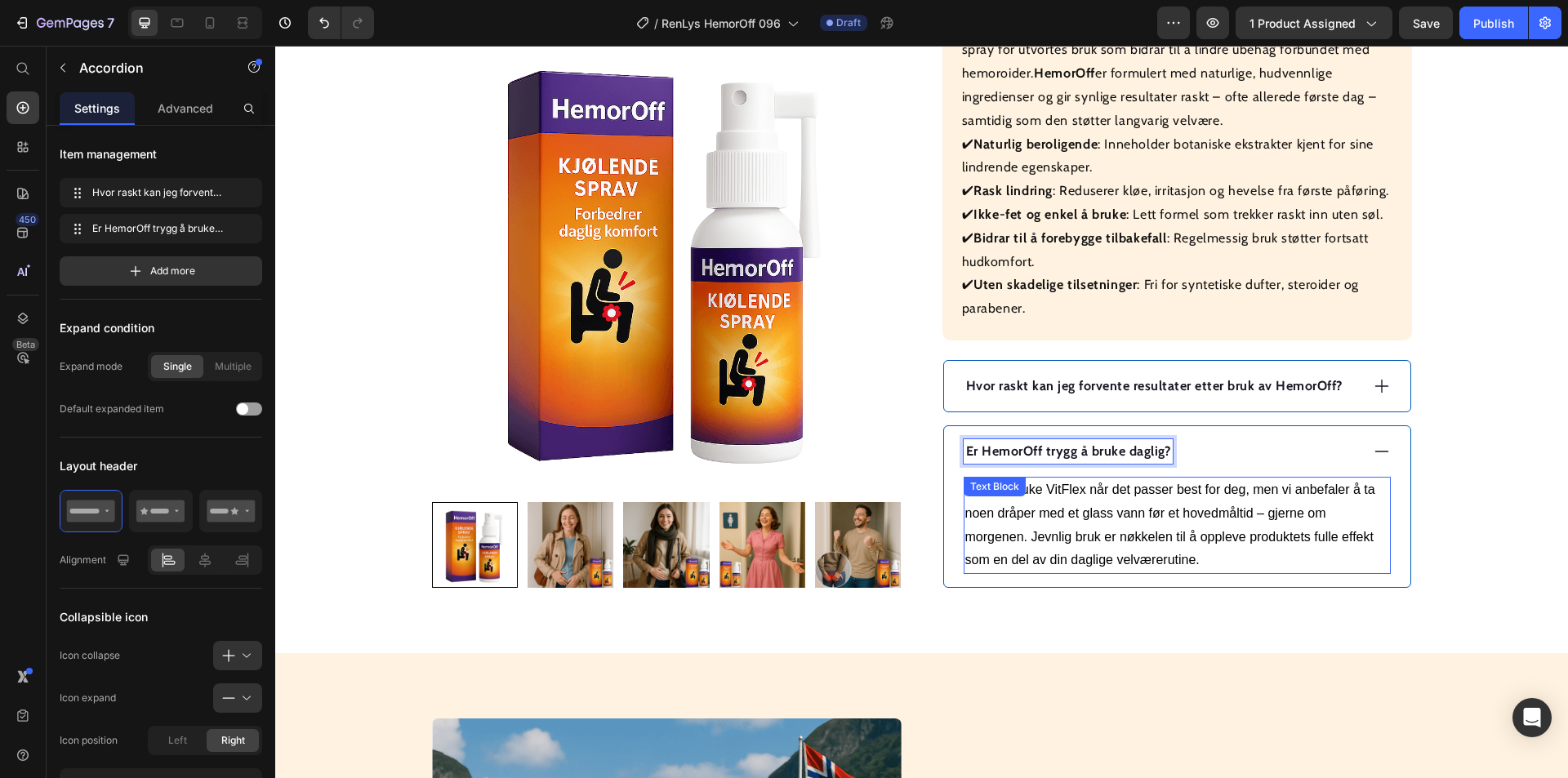 click on "Du kan bruke VitFlex når det passer best for deg, men vi anbefaler å ta noen dråper med et glass vann før et hovedmåltid – gjerne om morgenen. Jevnlig bruk er nøkkelen til å oppleve produktets fulle effekt som en del av din daglige velværerutine." at bounding box center (1177, 525) 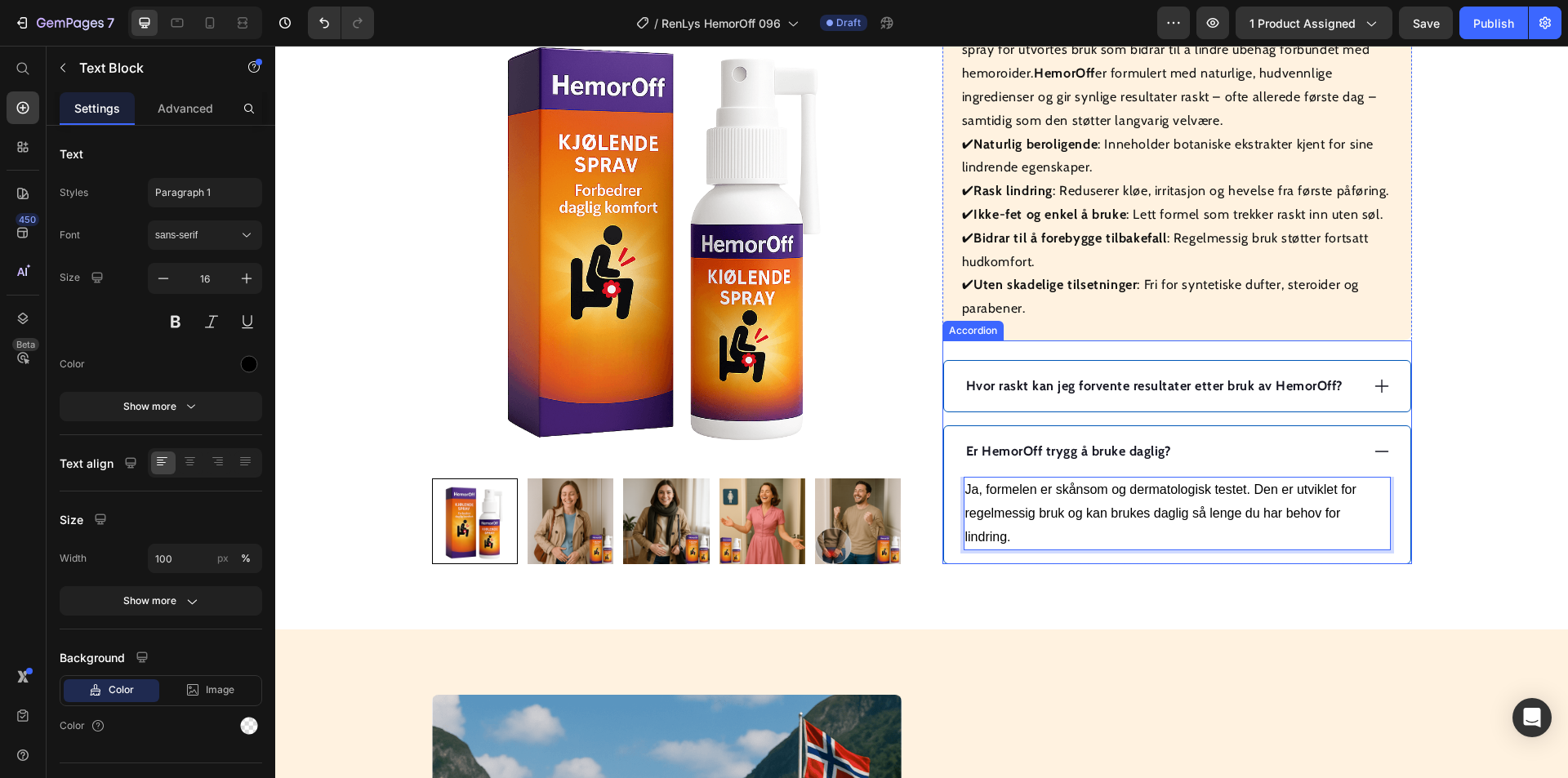 click 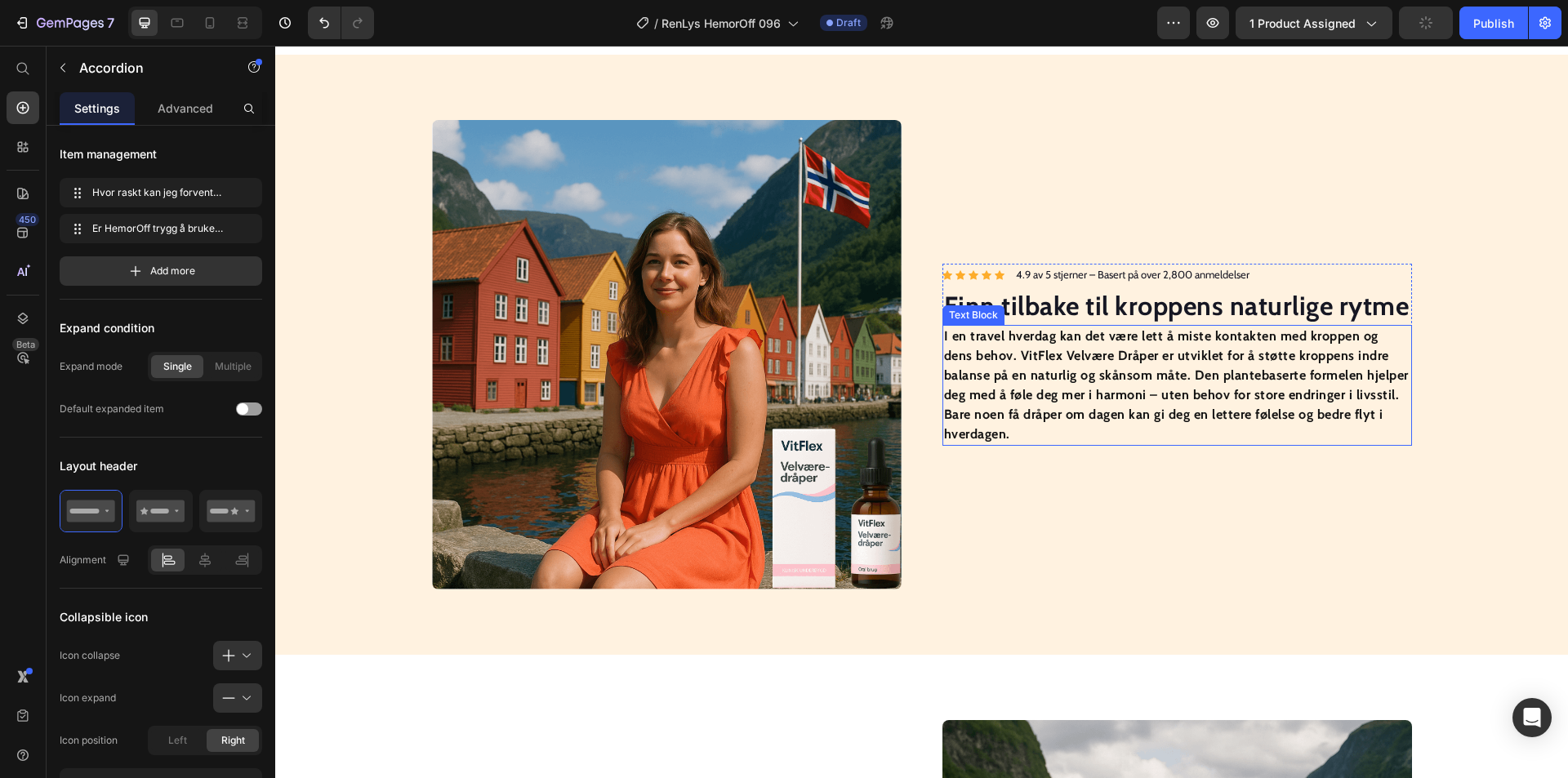 scroll, scrollTop: 1143, scrollLeft: 0, axis: vertical 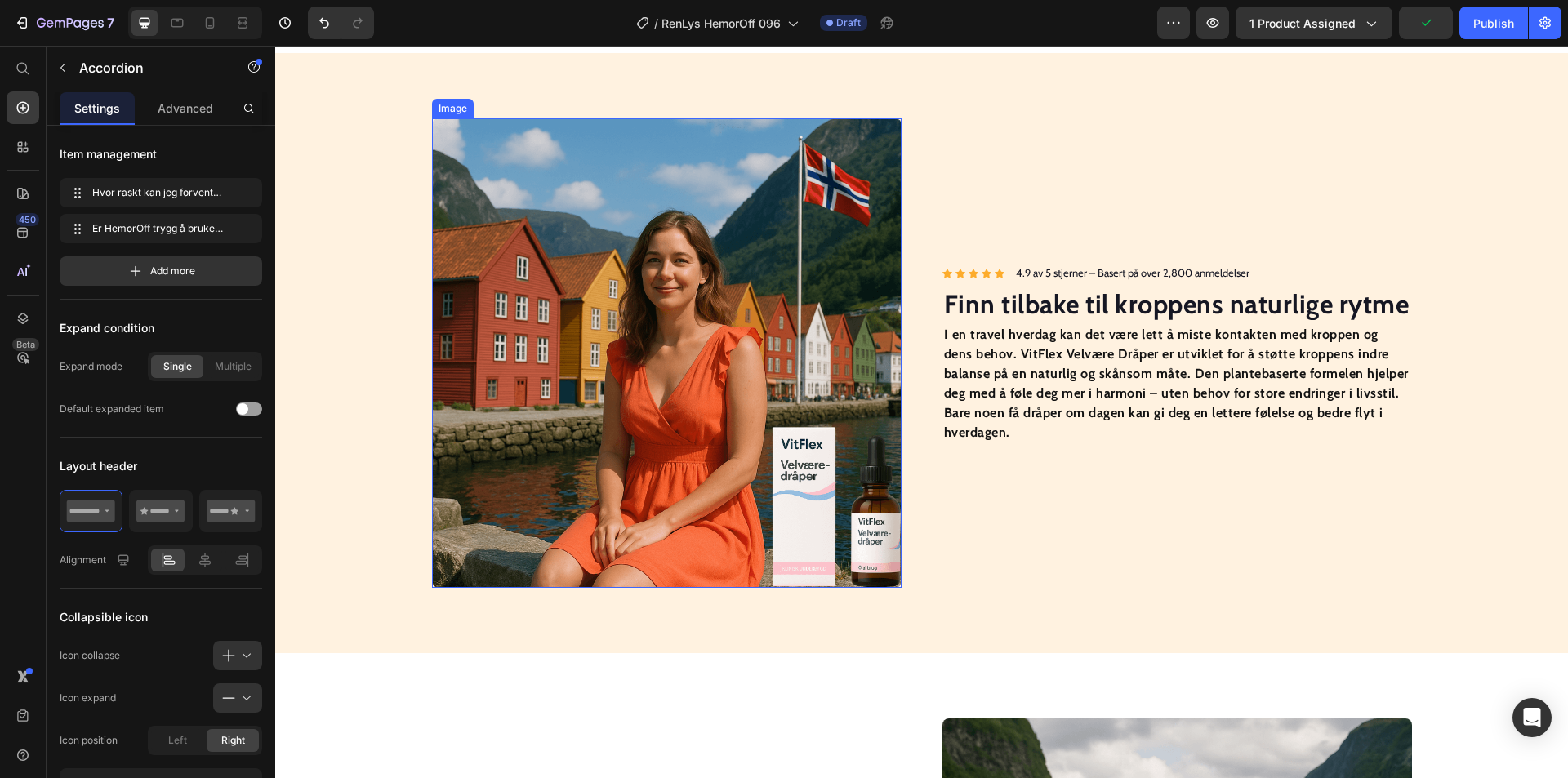 click at bounding box center (666, 353) 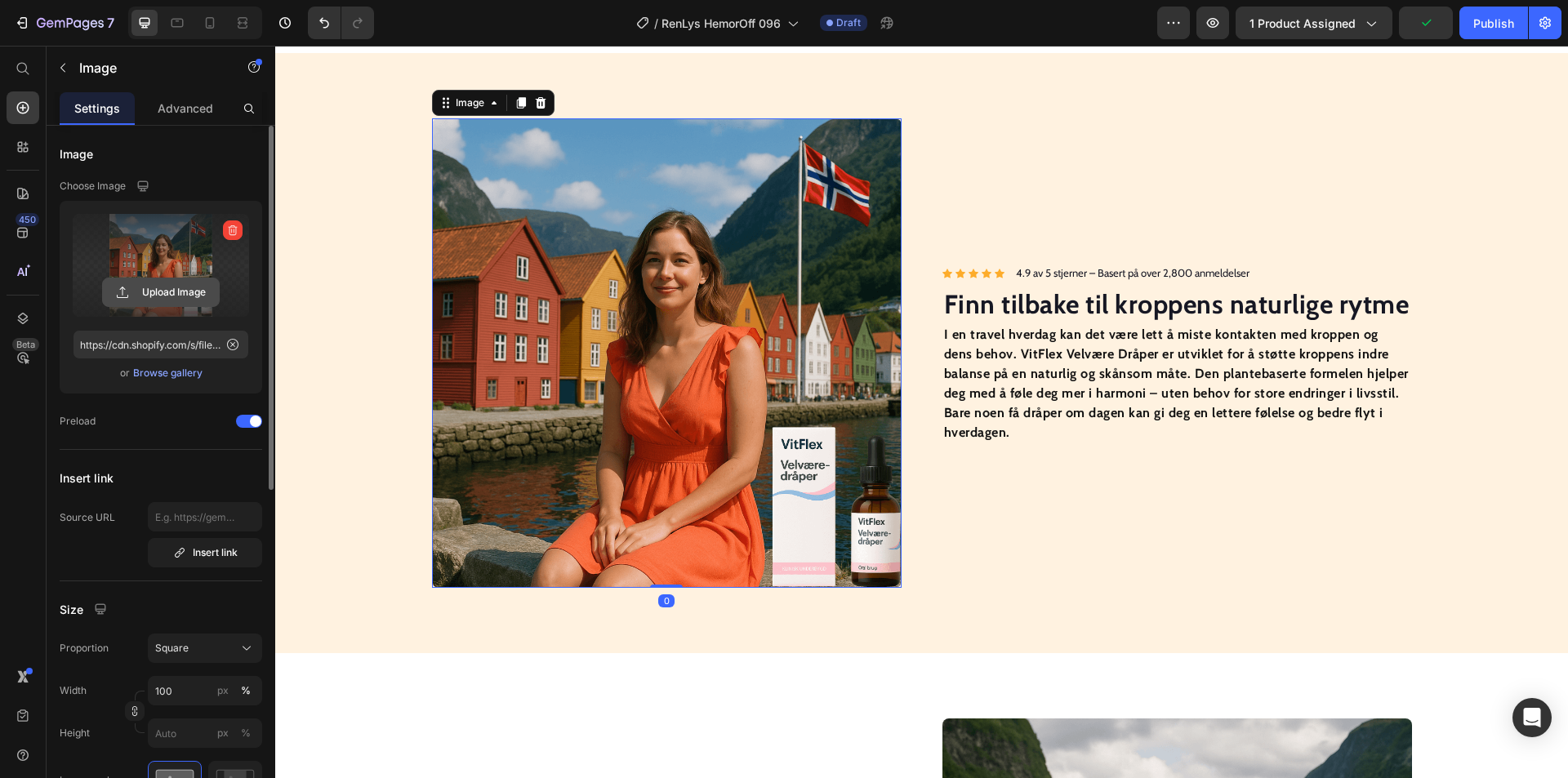 click 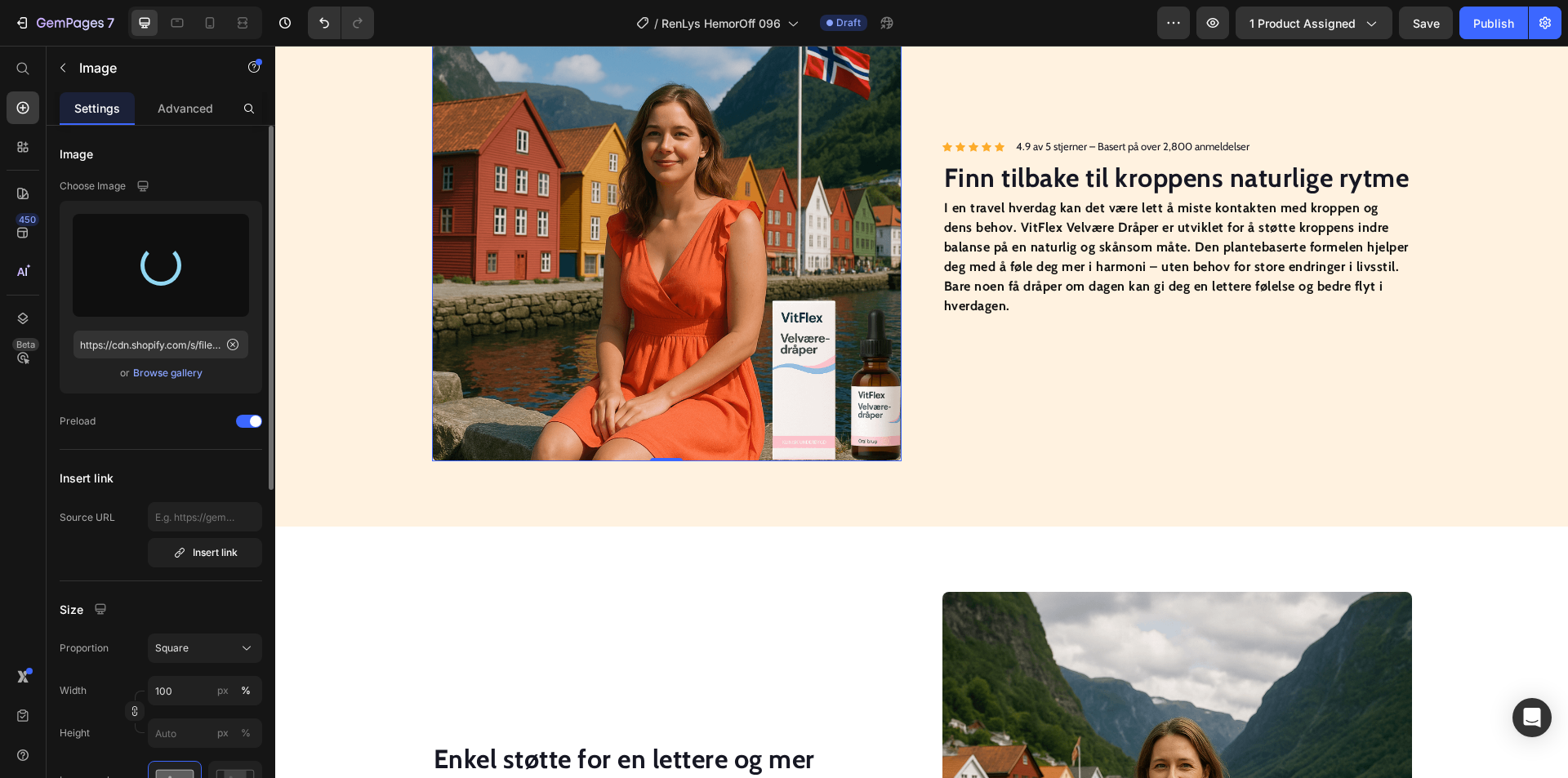 scroll, scrollTop: 1306, scrollLeft: 0, axis: vertical 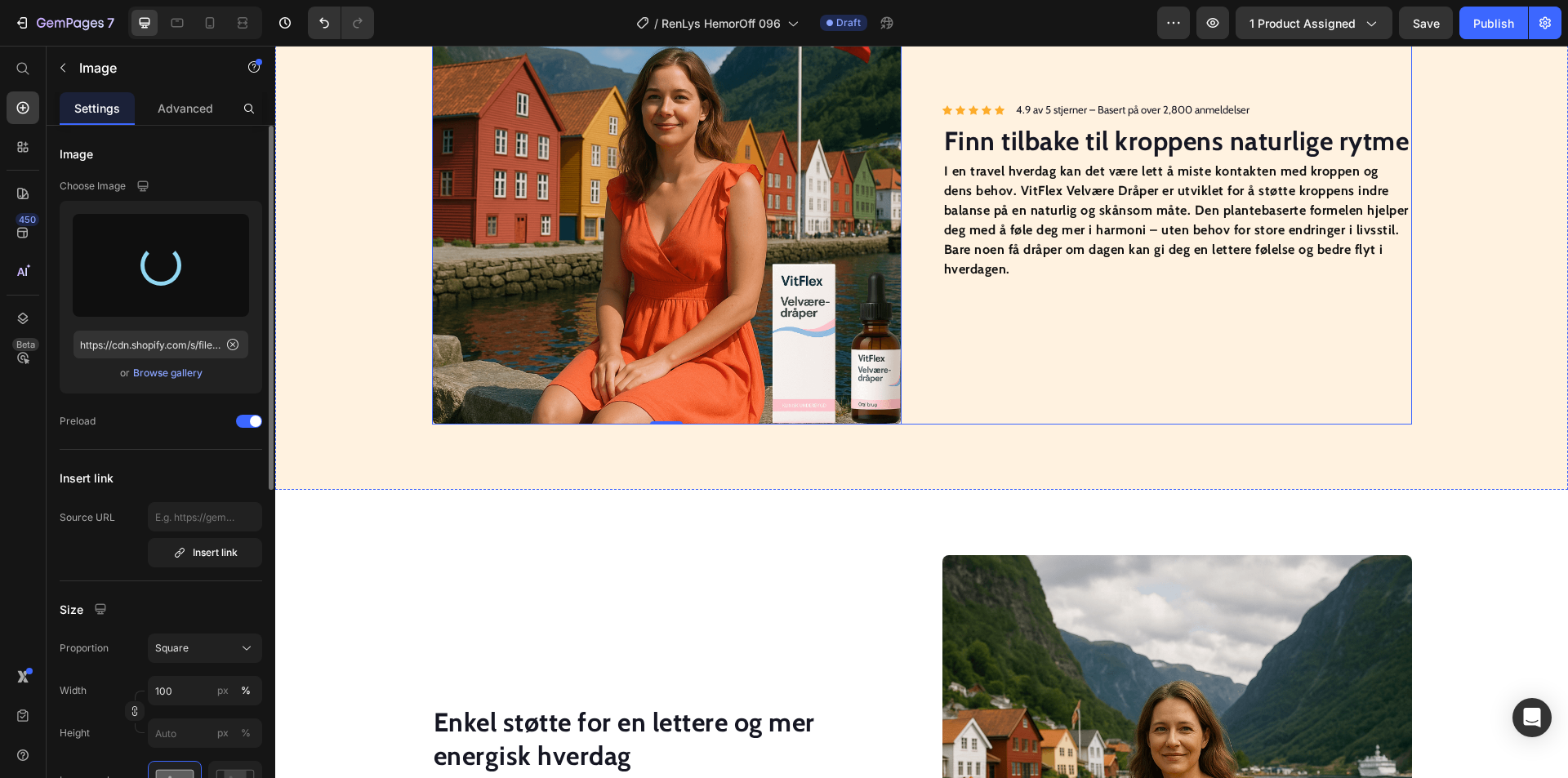 type on "https://cdn.shopify.com/s/files/1/0709/8836/5924/files/gempages_568587842956035104-693491ad-3b0a-4ed8-aad7-a8222ee45ad3.png" 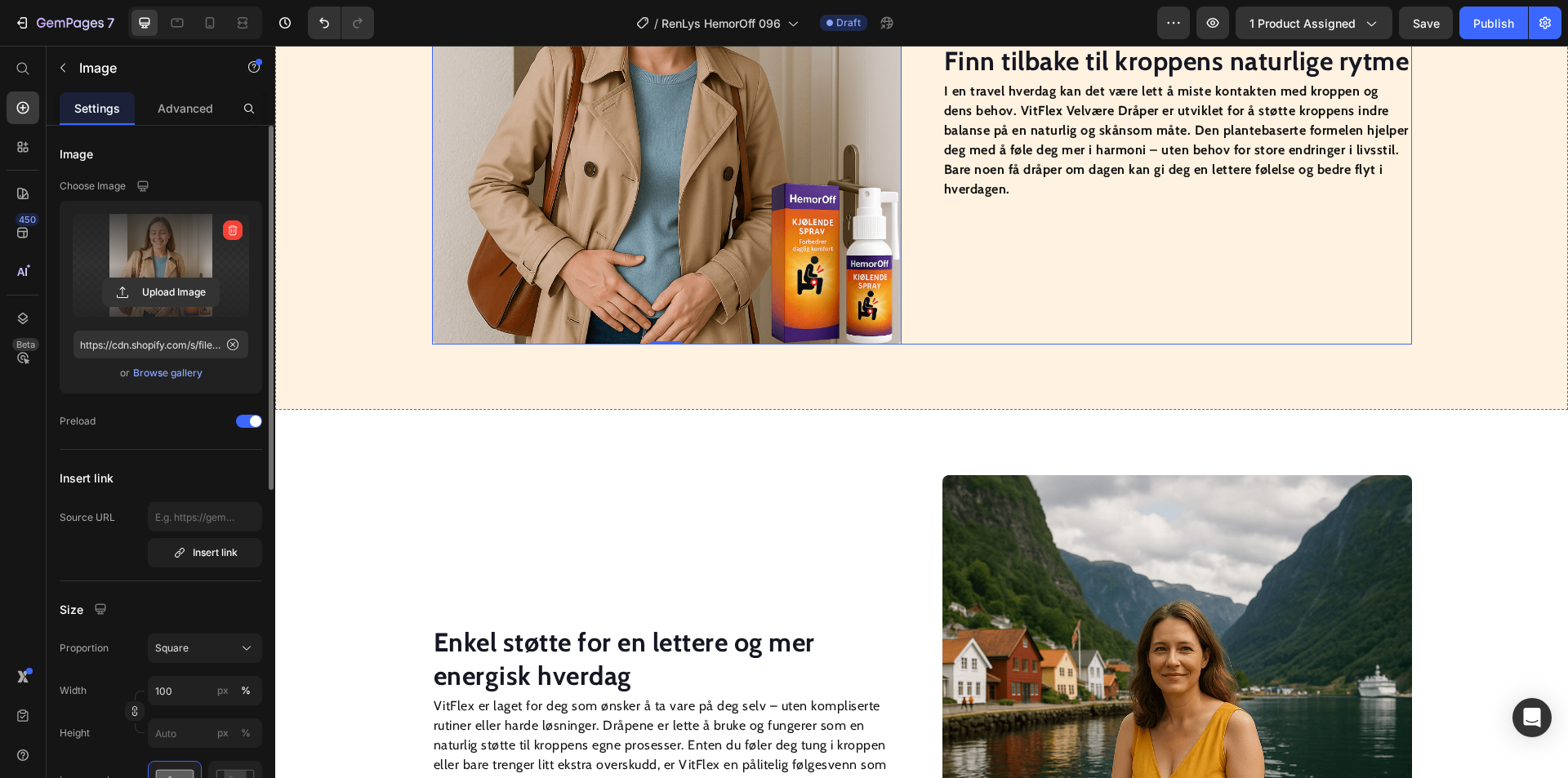 scroll, scrollTop: 1551, scrollLeft: 0, axis: vertical 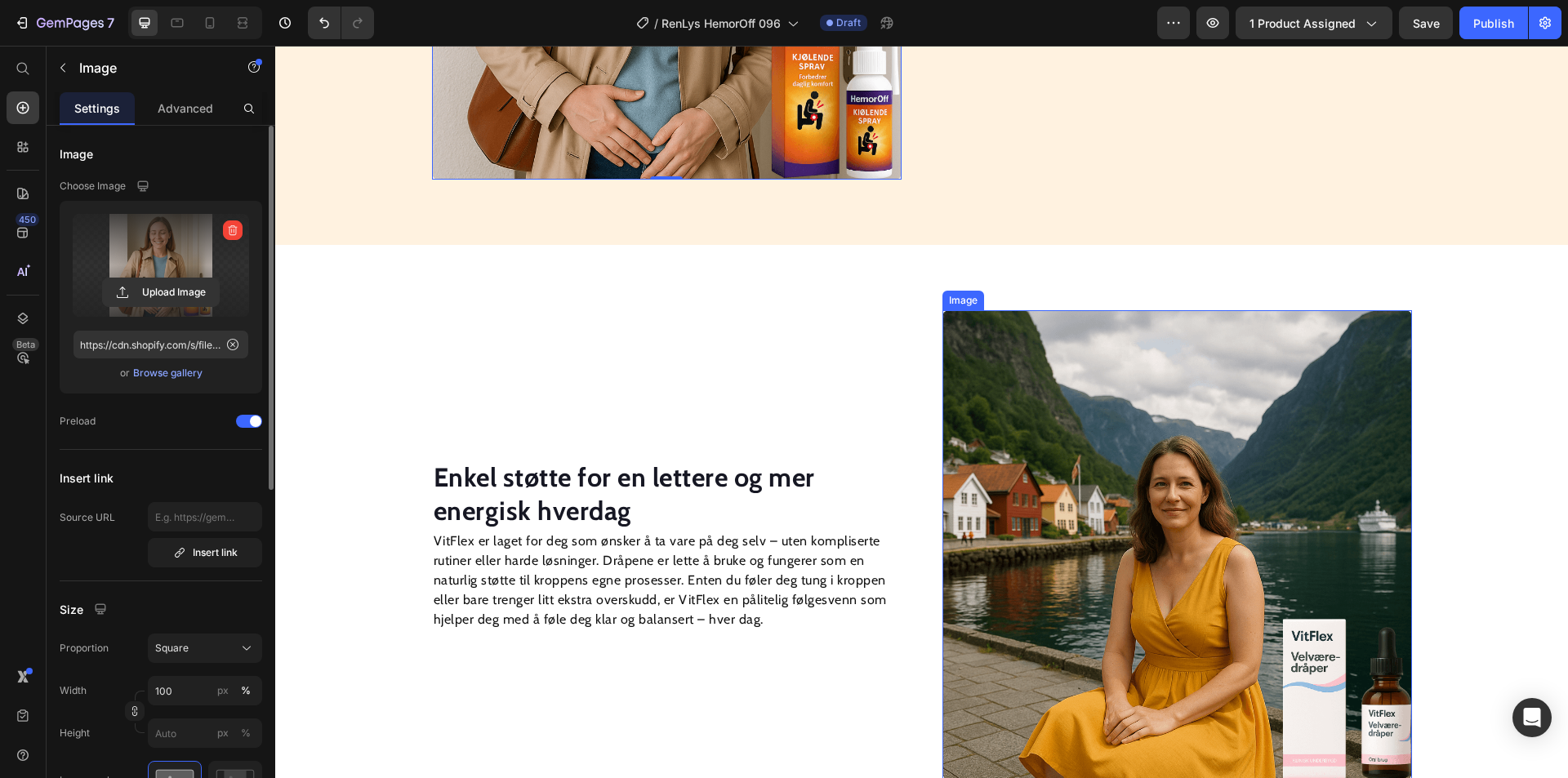 click at bounding box center [1177, 545] 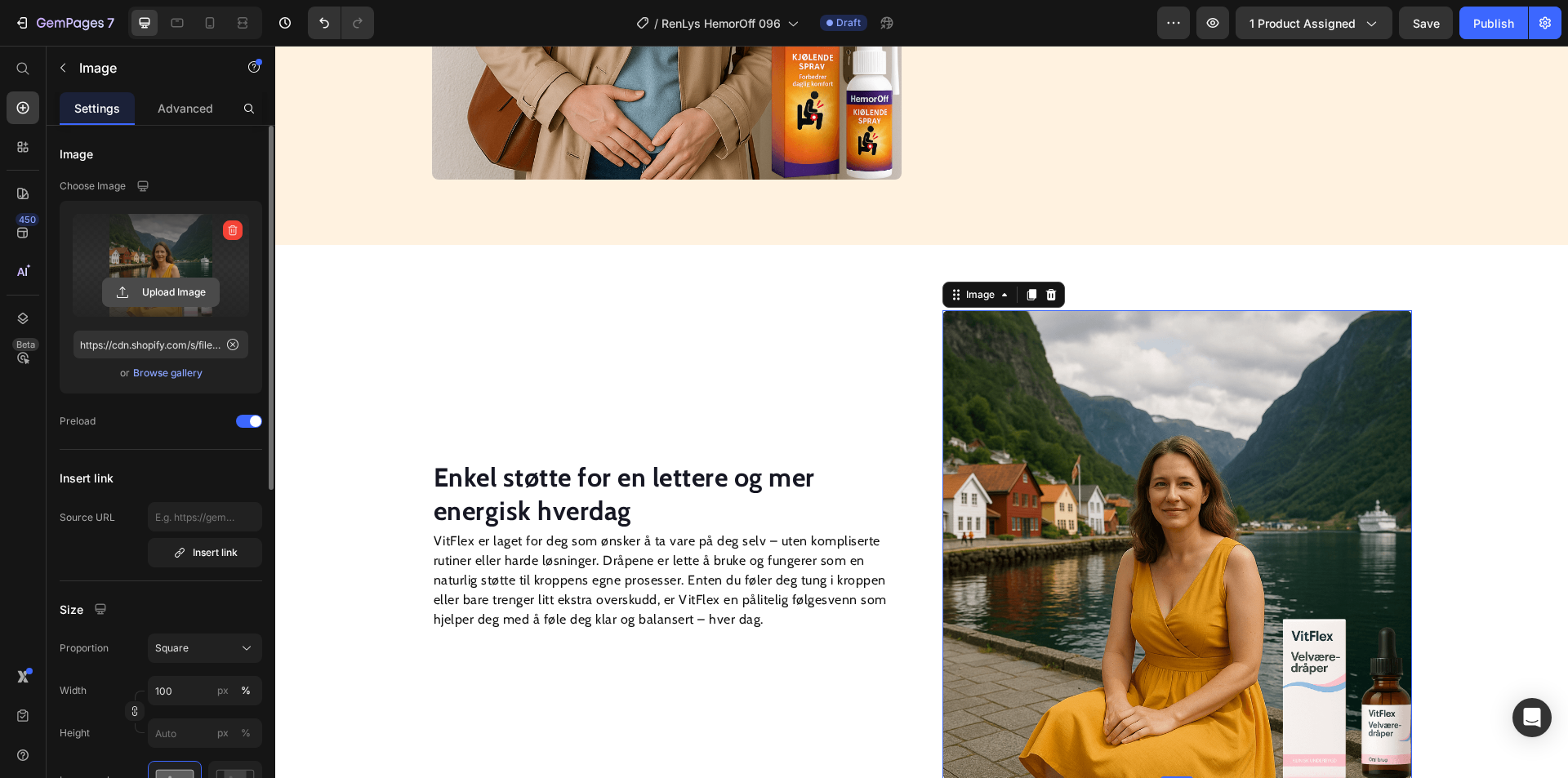 click 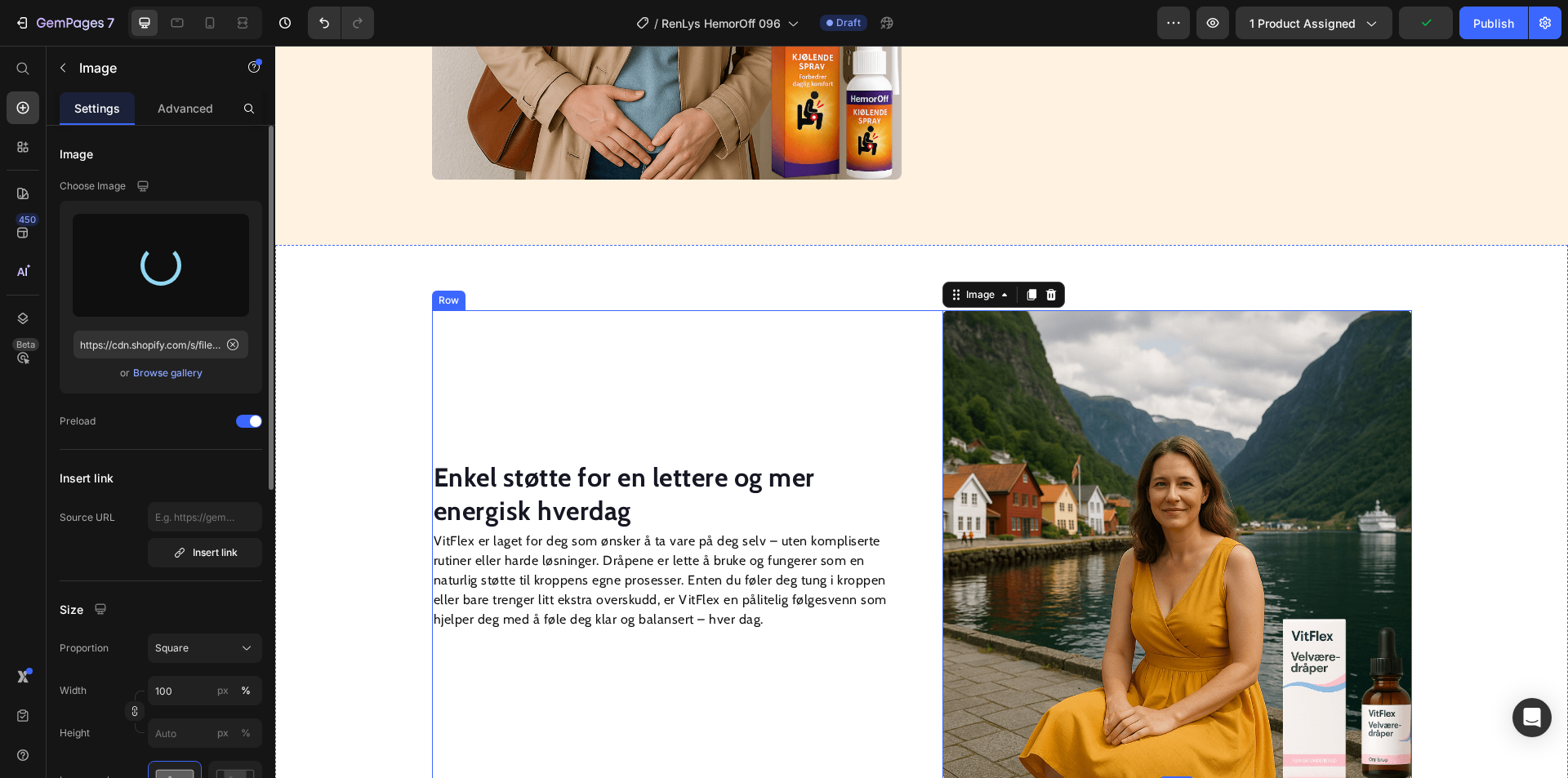 type on "https://cdn.shopify.com/s/files/1/0709/8836/5924/files/gempages_568587842956035104-888072a2-3227-434d-8efd-c02fecc5d19d.png" 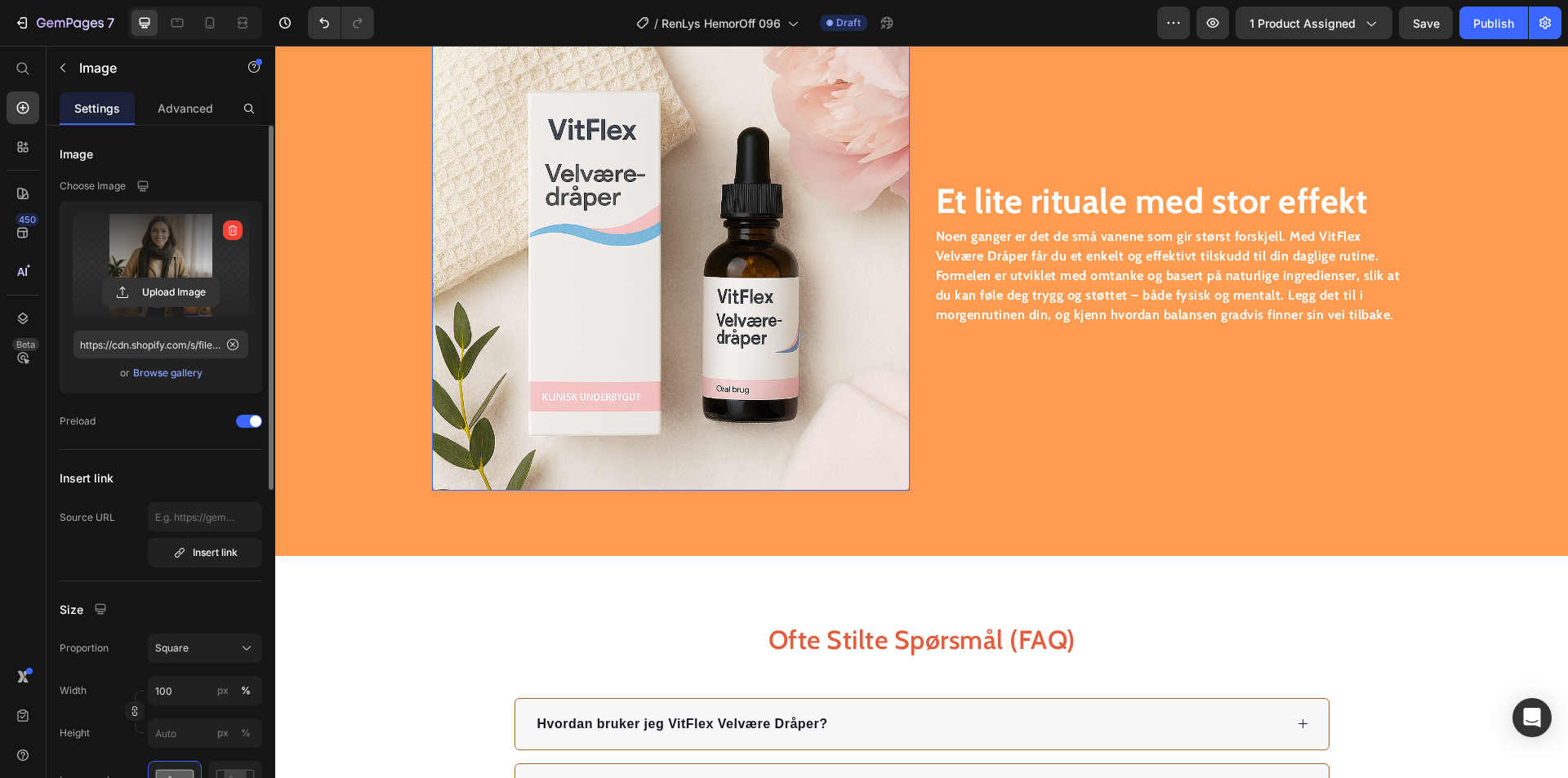 scroll, scrollTop: 2449, scrollLeft: 0, axis: vertical 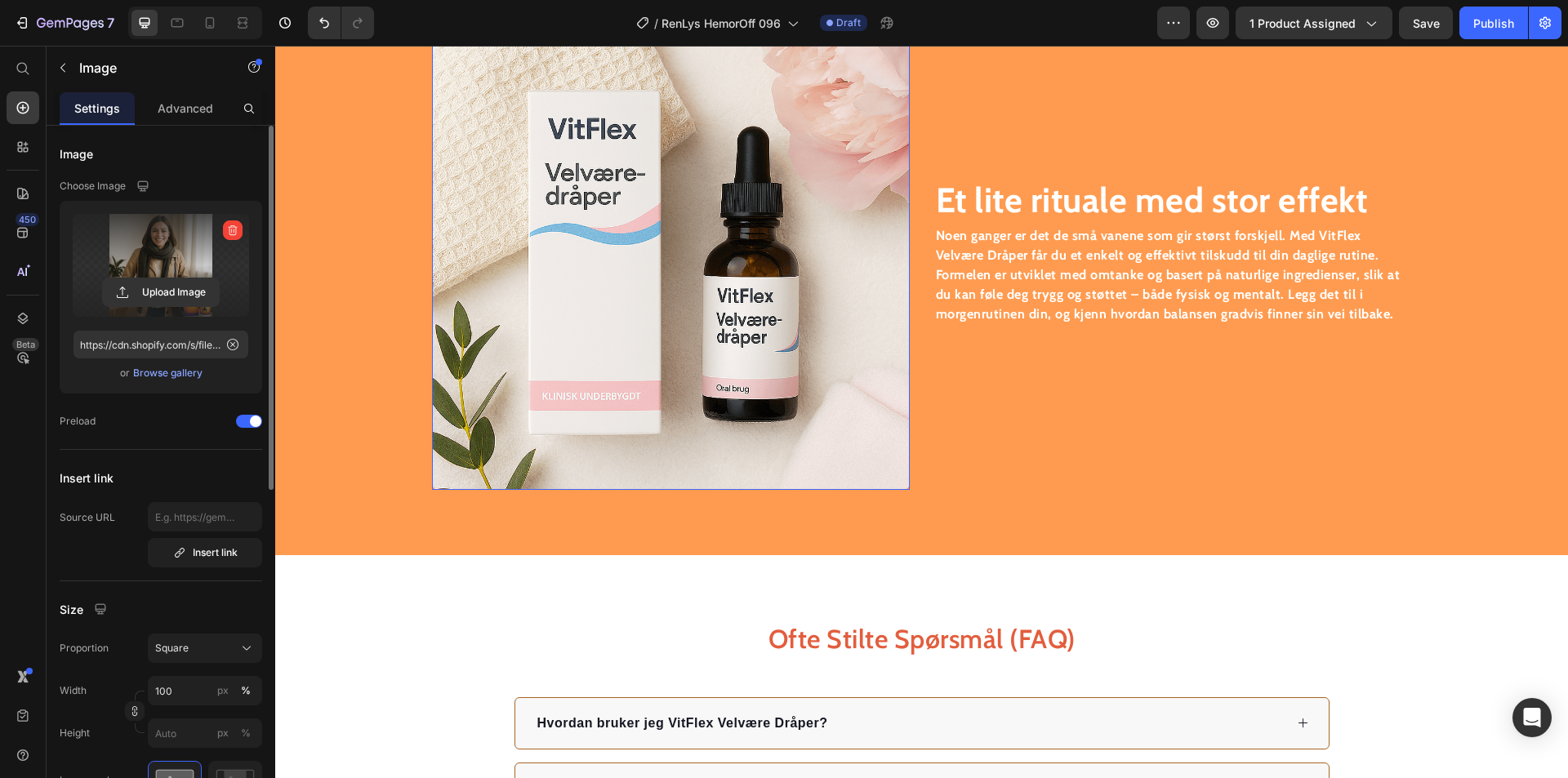 click at bounding box center [670, 251] 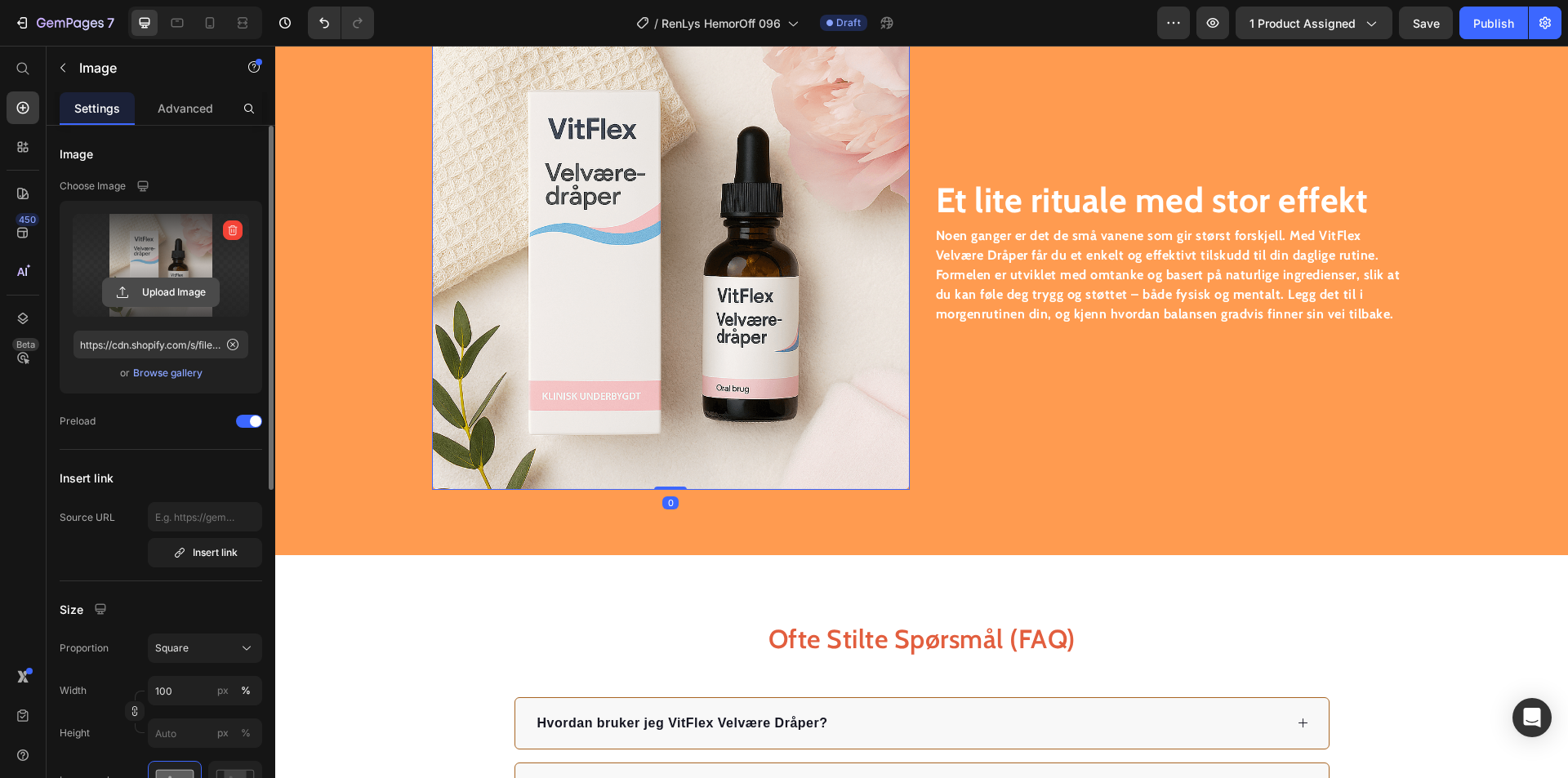 click 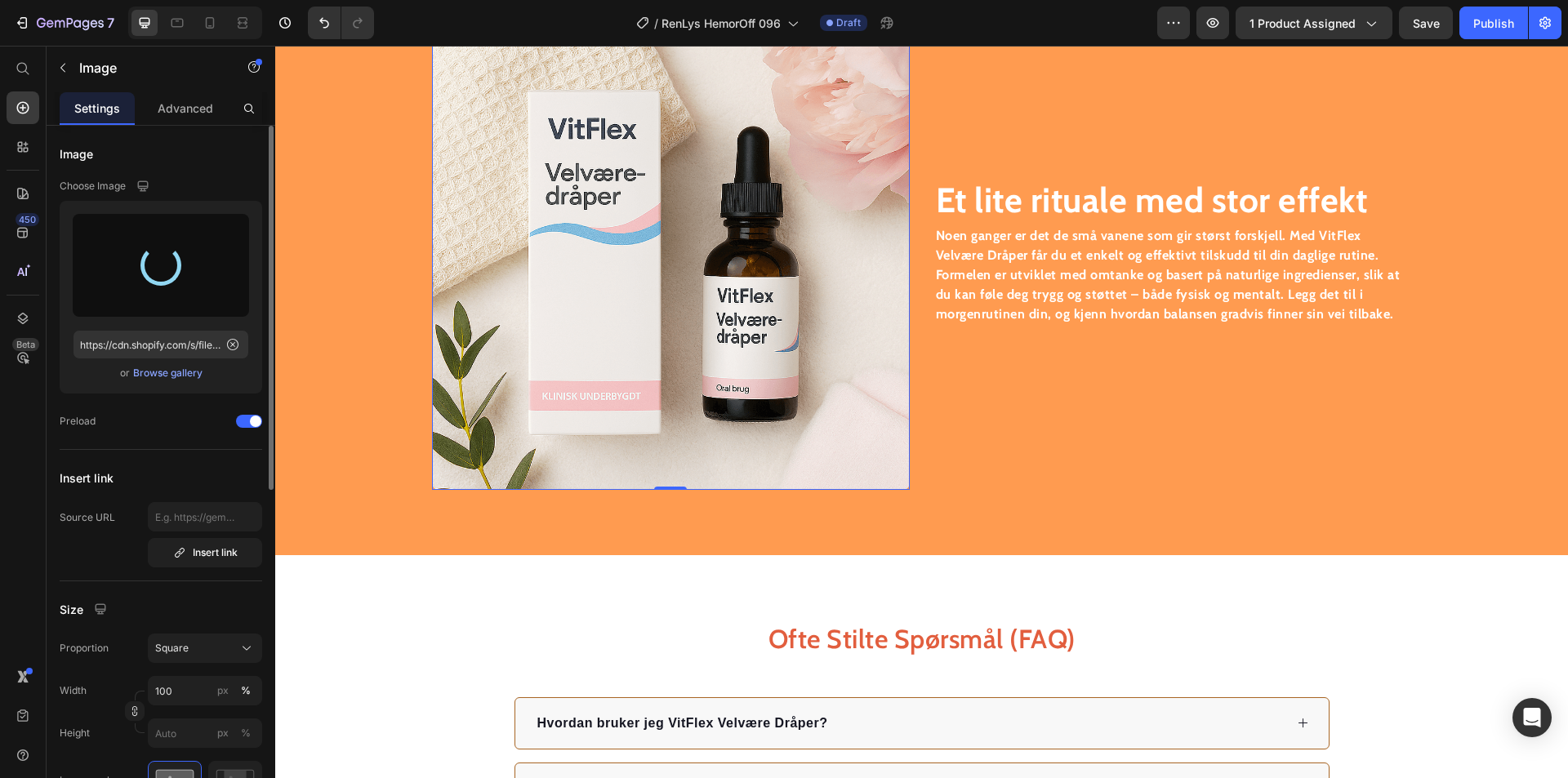 type on "https://cdn.shopify.com/s/files/1/0709/8836/5924/files/gempages_568587842956035104-cdb67c81-5366-4d34-af18-dc3383b72032.png" 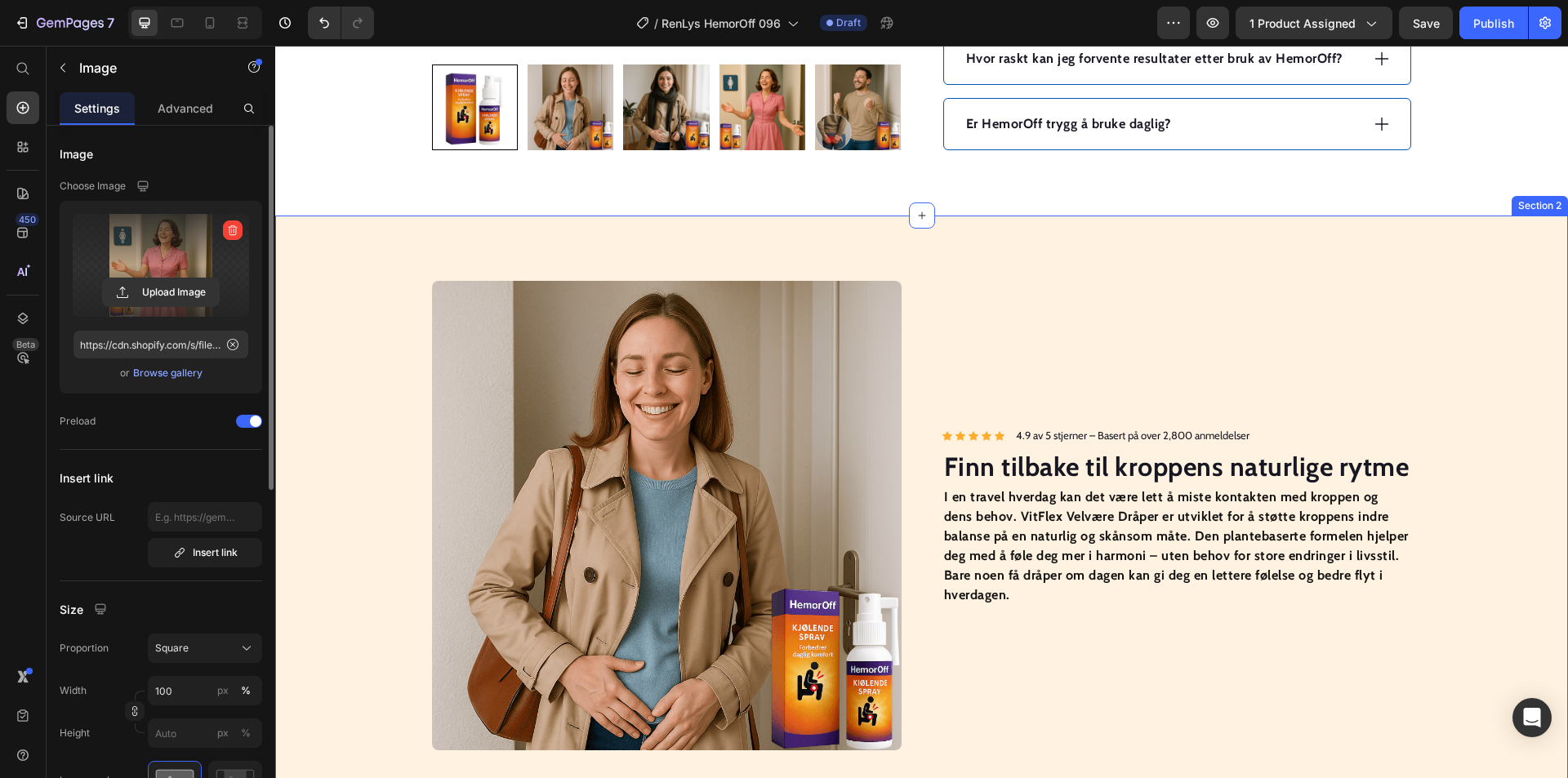 scroll, scrollTop: 1061, scrollLeft: 0, axis: vertical 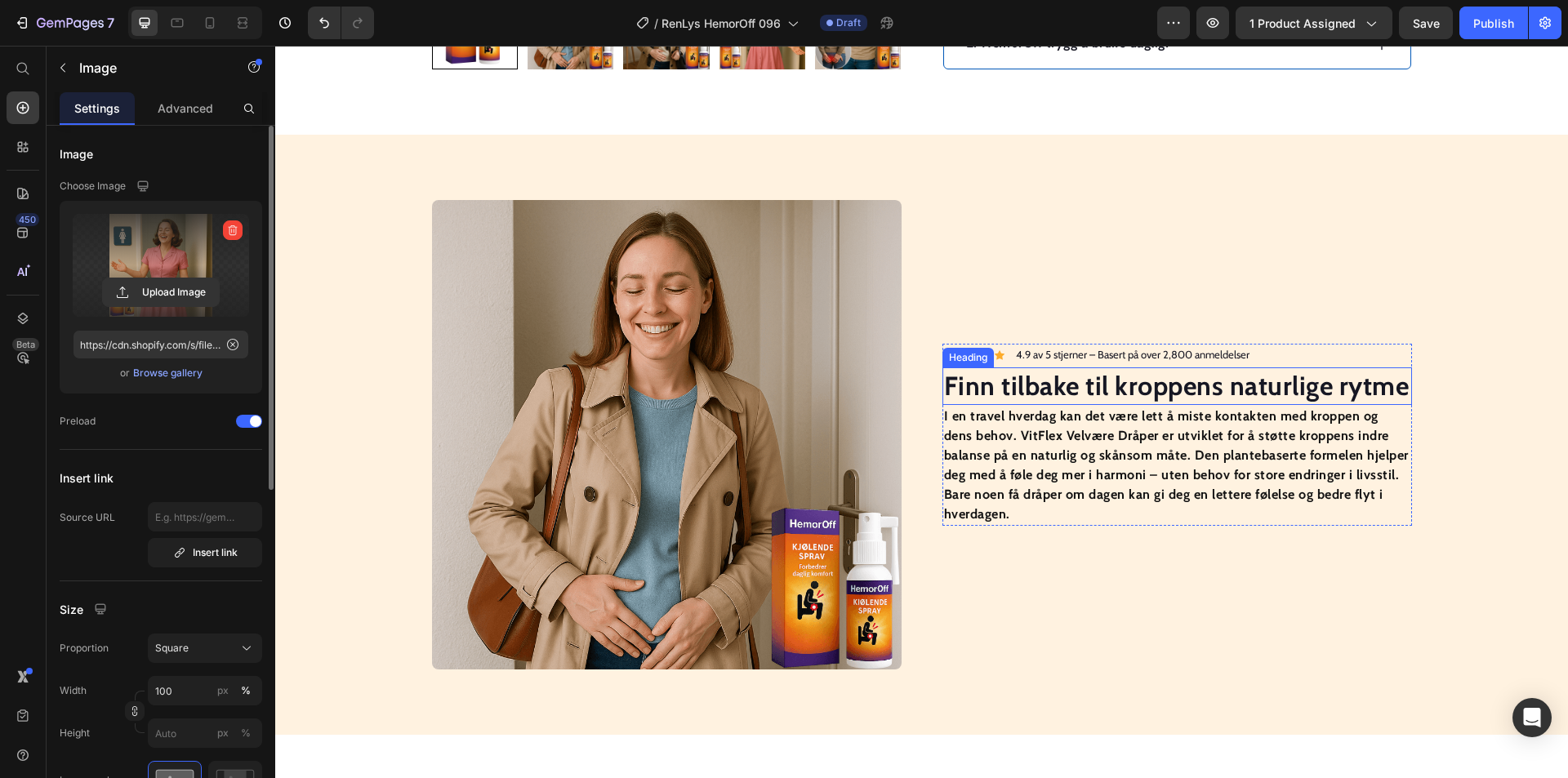 click on "Finn tilbake til kroppens naturlige rytme" at bounding box center [1177, 385] 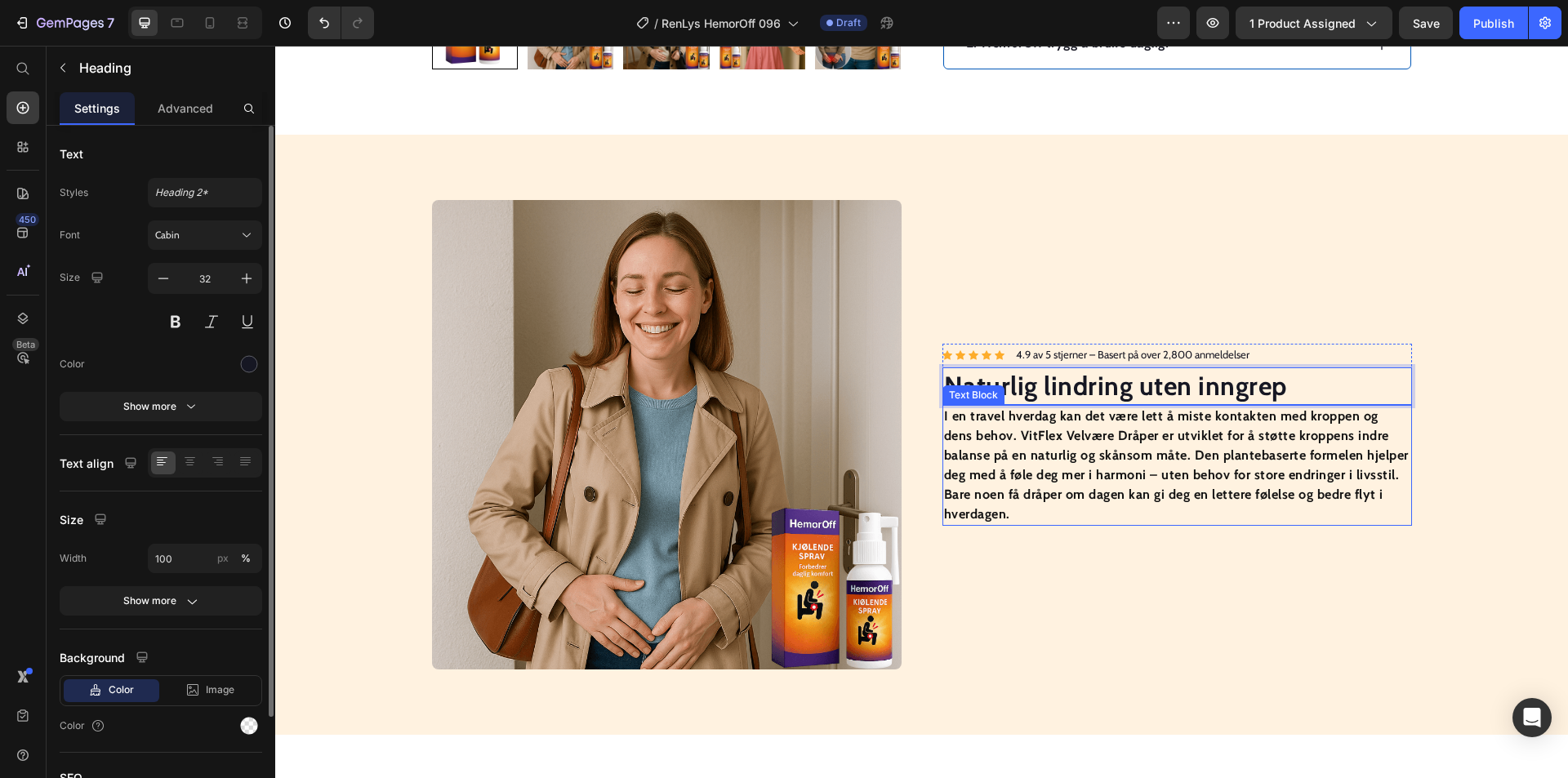 click on "I en travel hverdag kan det være lett å miste kontakten med kroppen og dens behov. VitFlex Velvære Dråper er utviklet for å støtte kroppens indre balanse på en naturlig og skånsom måte. Den plantebaserte formelen hjelper deg med å føle deg mer i harmoni – uten behov for store endringer i livsstil. Bare noen få dråper om dagen kan gi deg en lettere følelse og bedre flyt i hverdagen." at bounding box center (1176, 465) 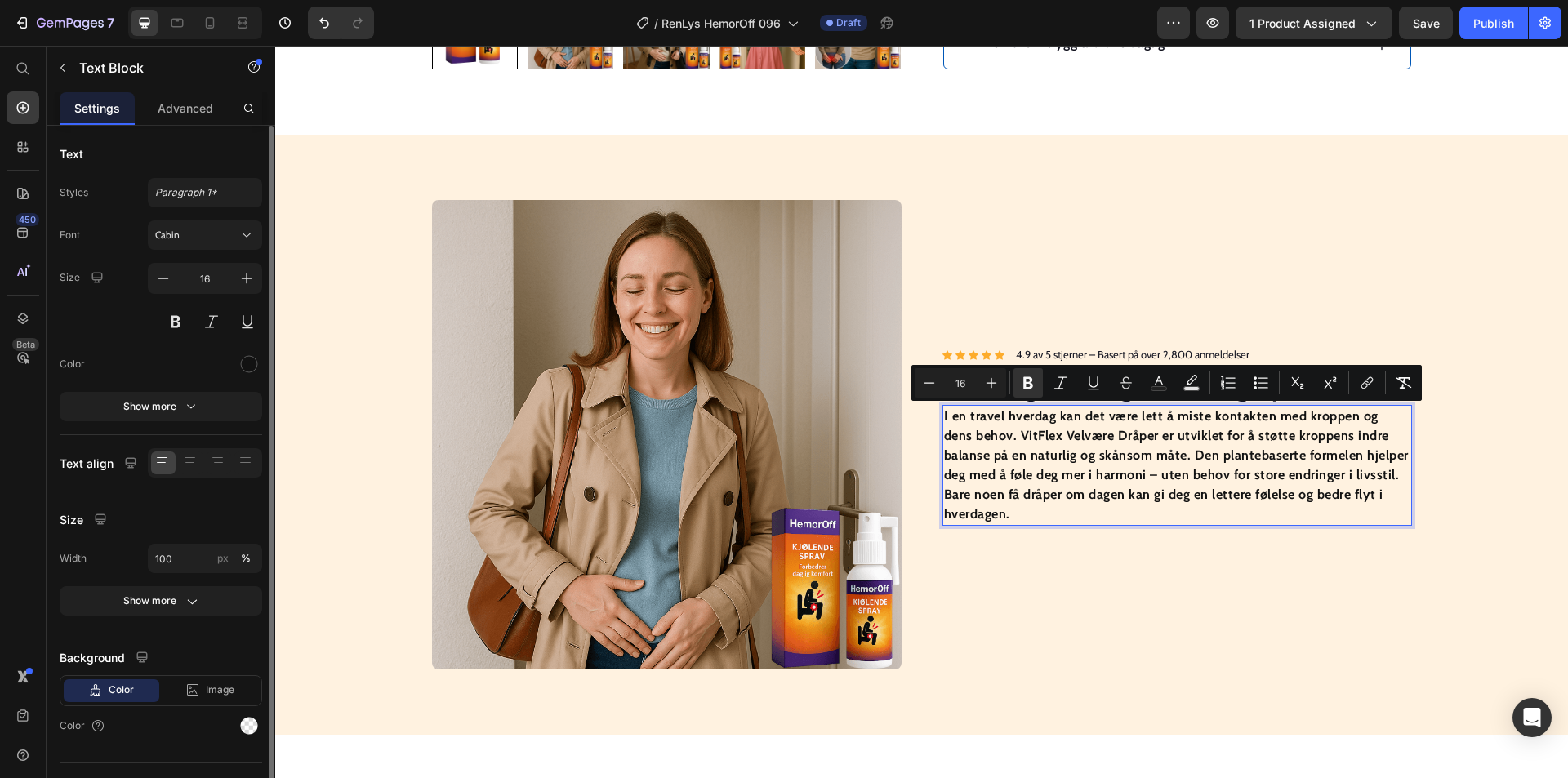 scroll, scrollTop: 1071, scrollLeft: 0, axis: vertical 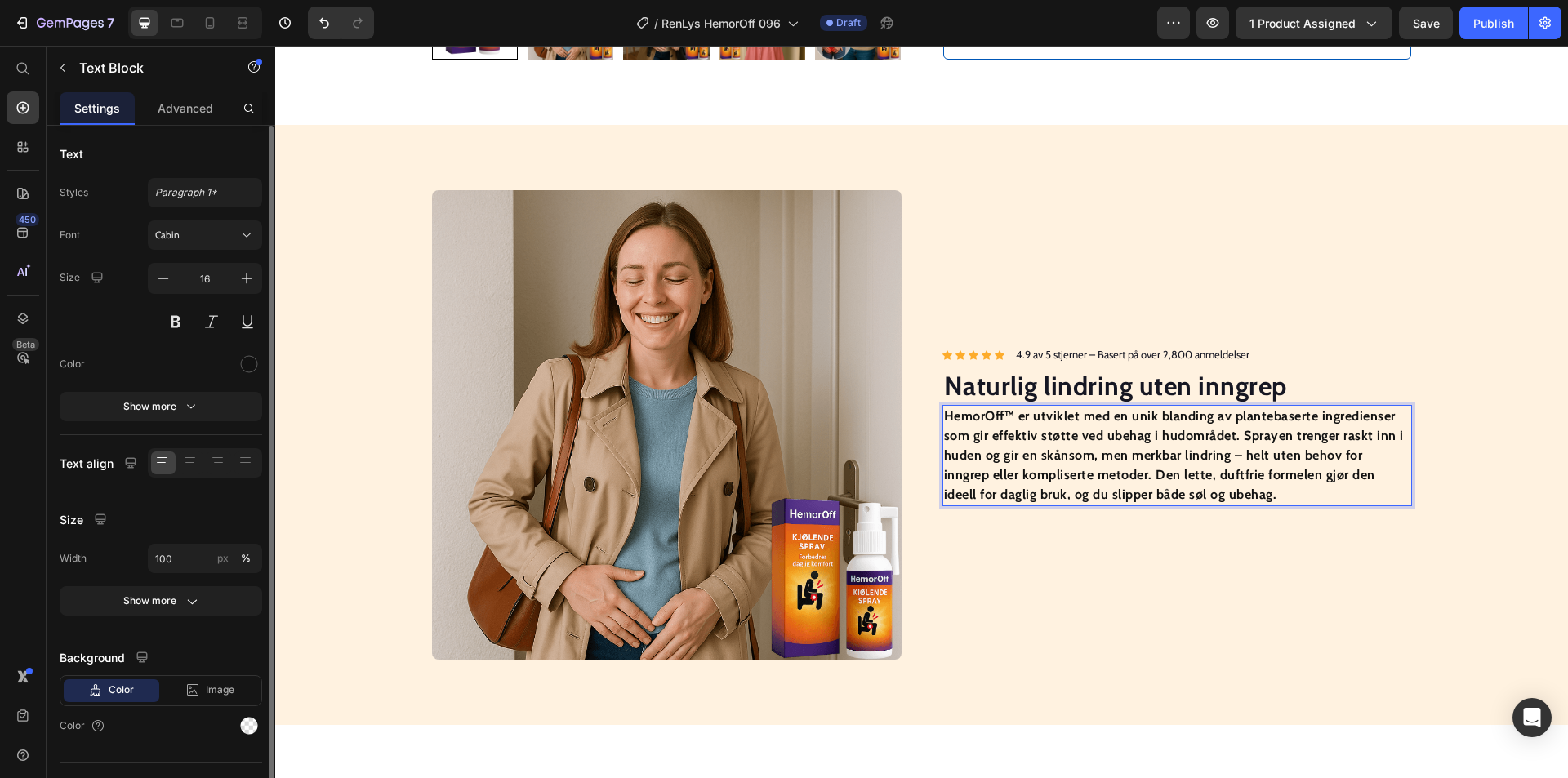 click on "HemorOff™ er utviklet med en unik blanding av plantebaserte ingredienser som gir effektiv støtte ved ubehag i hudområdet. Sprayen trenger raskt inn i huden og gir en skånsom, men merkbar lindring – helt uten behov for inngrep eller kompliserte metoder. Den lette, duftfrie formelen gjør den ideell for daglig bruk, og du slipper både søl og ubehag." at bounding box center [1174, 455] 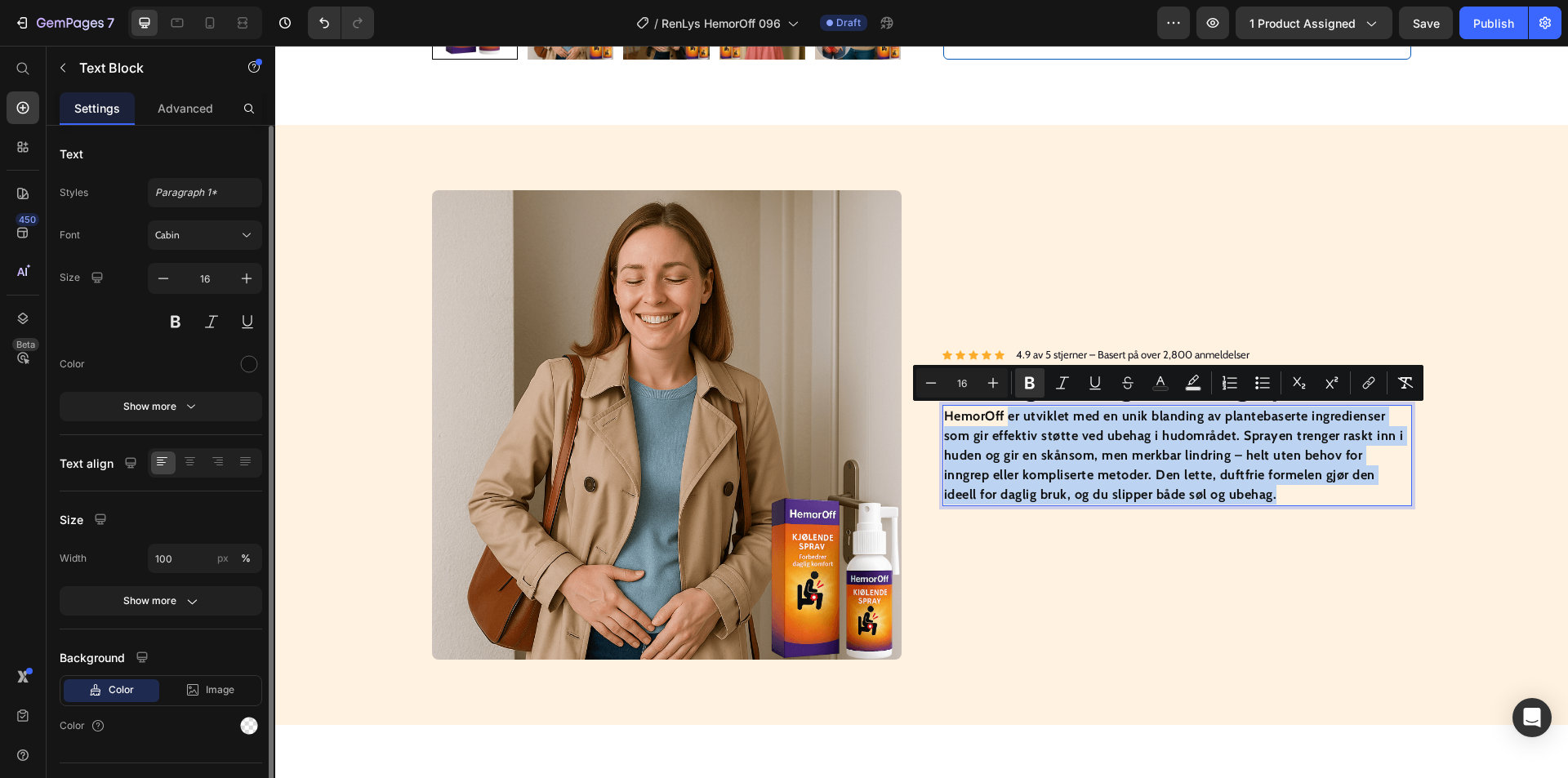 drag, startPoint x: 1235, startPoint y: 491, endPoint x: 1004, endPoint y: 420, distance: 241.66506 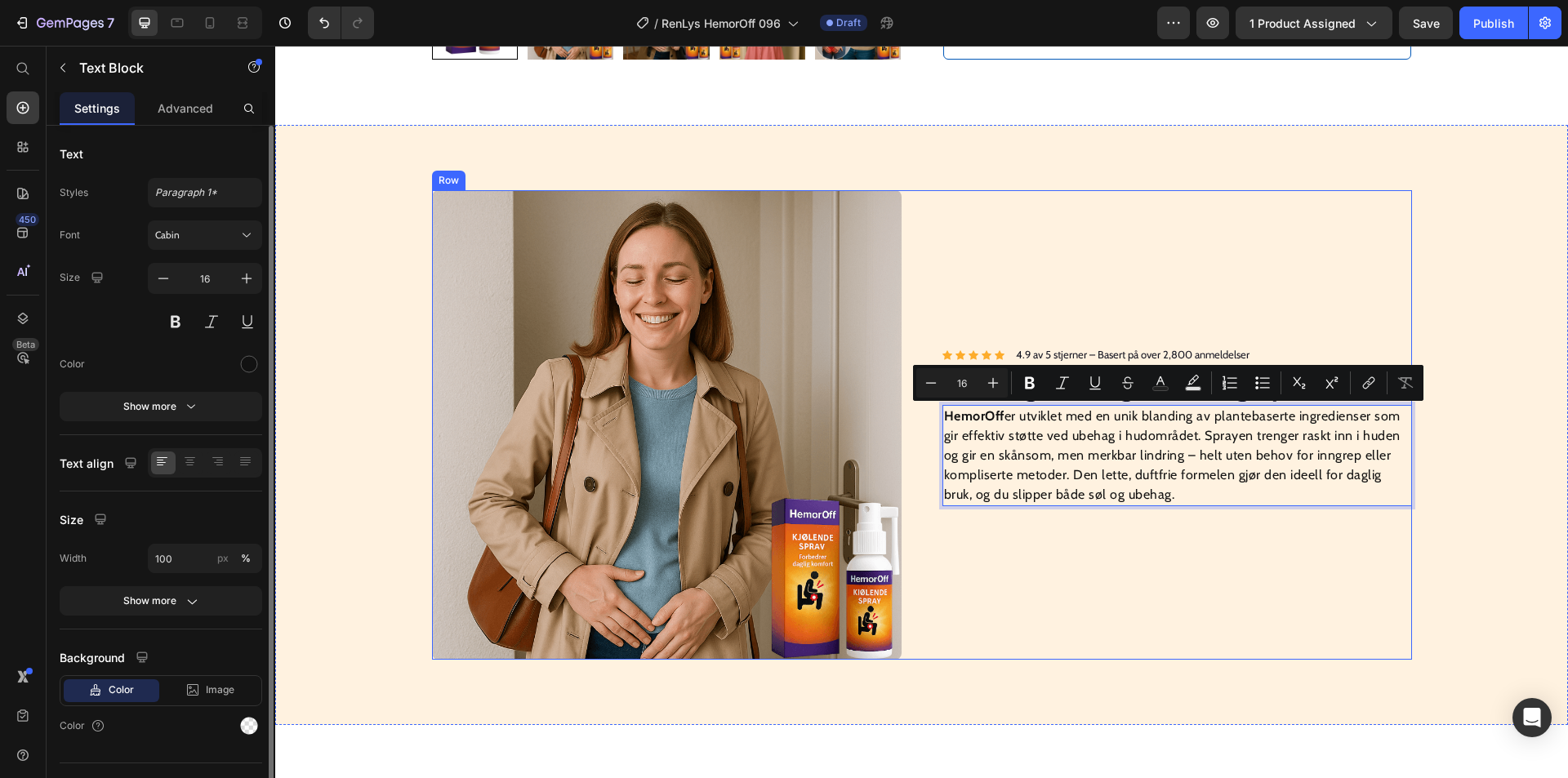 click on "Icon Icon Icon Icon Icon Icon List Hoz 4.9 av 5 stjerner – Basert på over 2,800 anmeldelser Text block Row ⁠⁠⁠⁠⁠⁠⁠ Naturlig lindring uten inngrep Heading HemorOff  er utviklet med en unik blanding av plantebaserte ingredienser som gir effektiv støtte ved ubehag i hudområdet. Sprayen trenger raskt inn i huden og gir en skånsom, men merkbar lindring – helt uten behov for inngrep eller kompliserte metoder. Den lette, duftfrie formelen gjør den ideell for daglig bruk, og du slipper både søl og ubehag. Text Block   0 Row" at bounding box center [1177, 425] 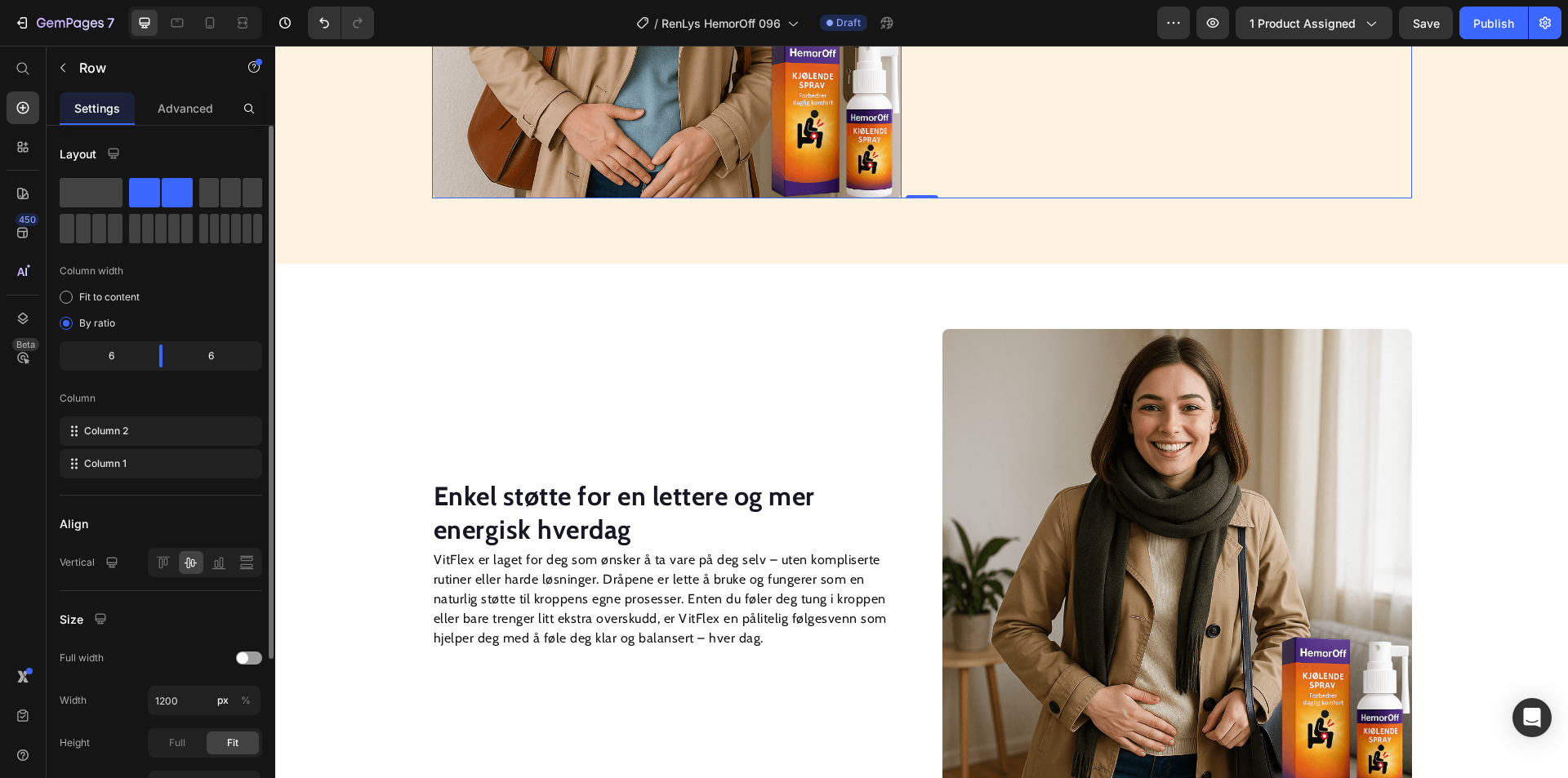 scroll, scrollTop: 1561, scrollLeft: 0, axis: vertical 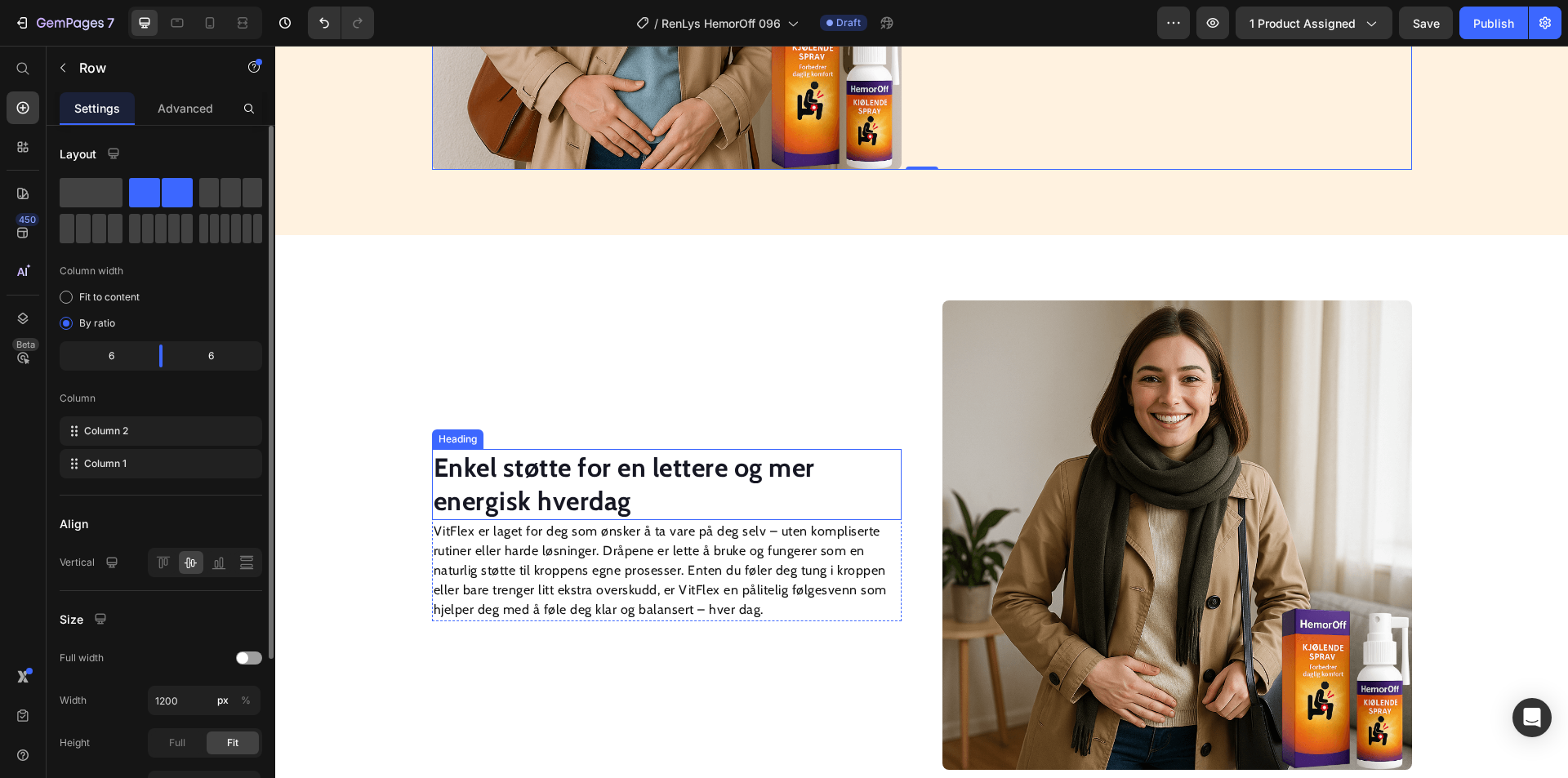 click on "Enkel støtte for en lettere og mer energisk hverdag" at bounding box center [624, 484] 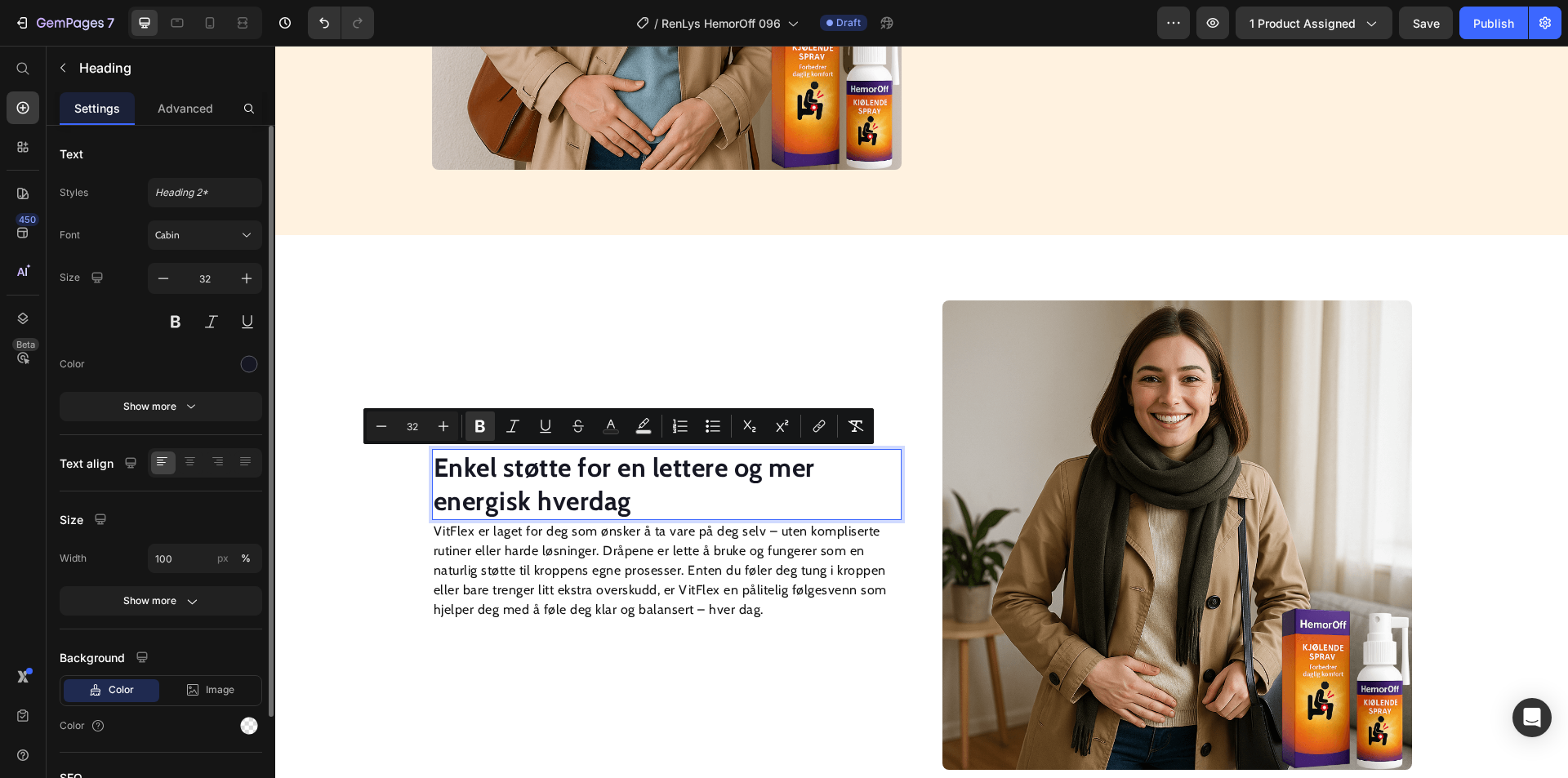 scroll, scrollTop: 1578, scrollLeft: 0, axis: vertical 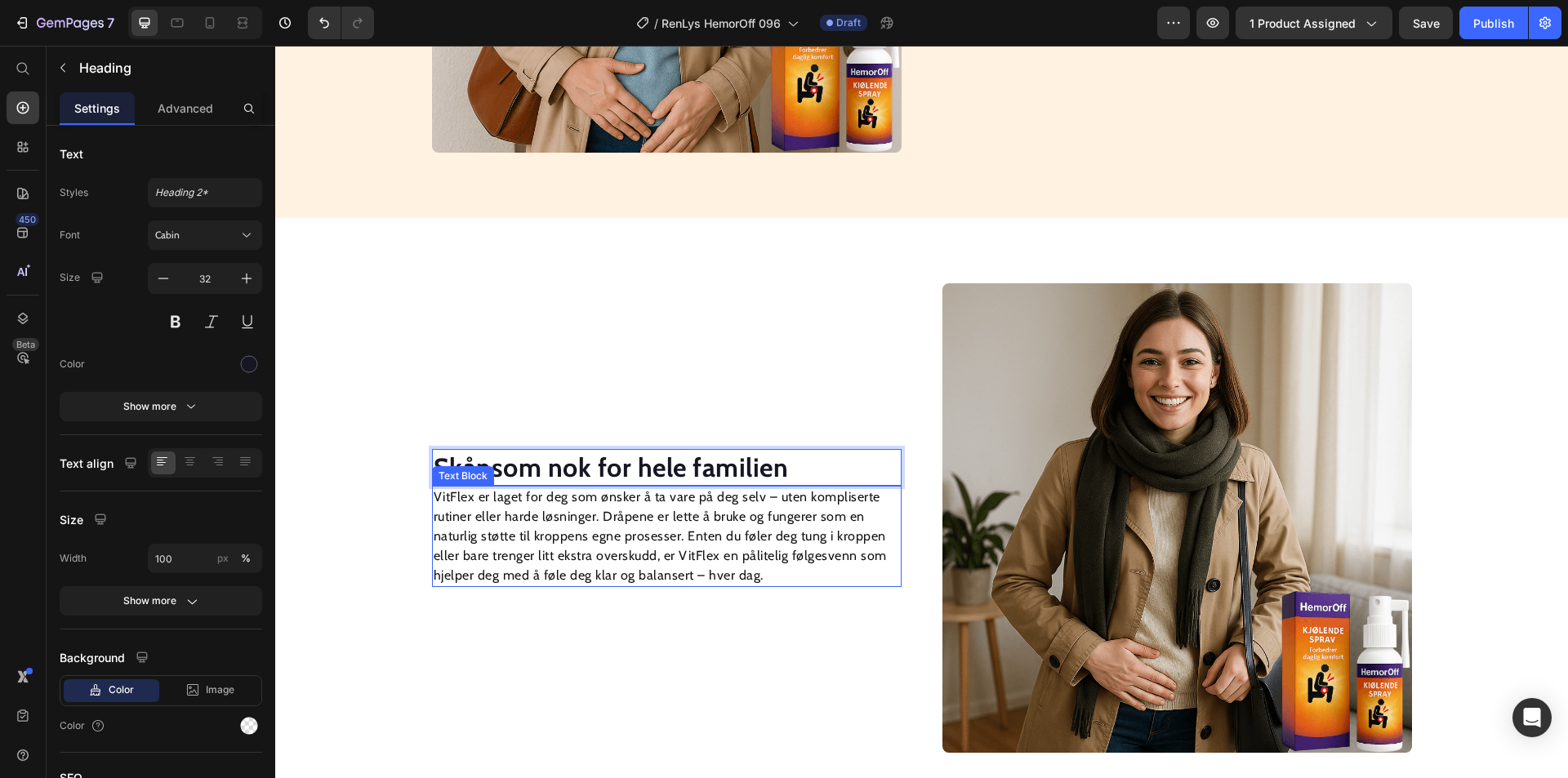 click on "VitFlex er laget for deg som ønsker å ta vare på deg selv – uten kompliserte rutiner eller harde løsninger. Dråpene er lette å bruke og fungerer som en naturlig støtte til kroppens egne prosesser. Enten du føler deg tung i kroppen eller bare trenger litt ekstra overskudd, er VitFlex en pålitelig følgesvenn som hjelper deg med å føle deg klar og balansert – hver dag." at bounding box center (666, 536) 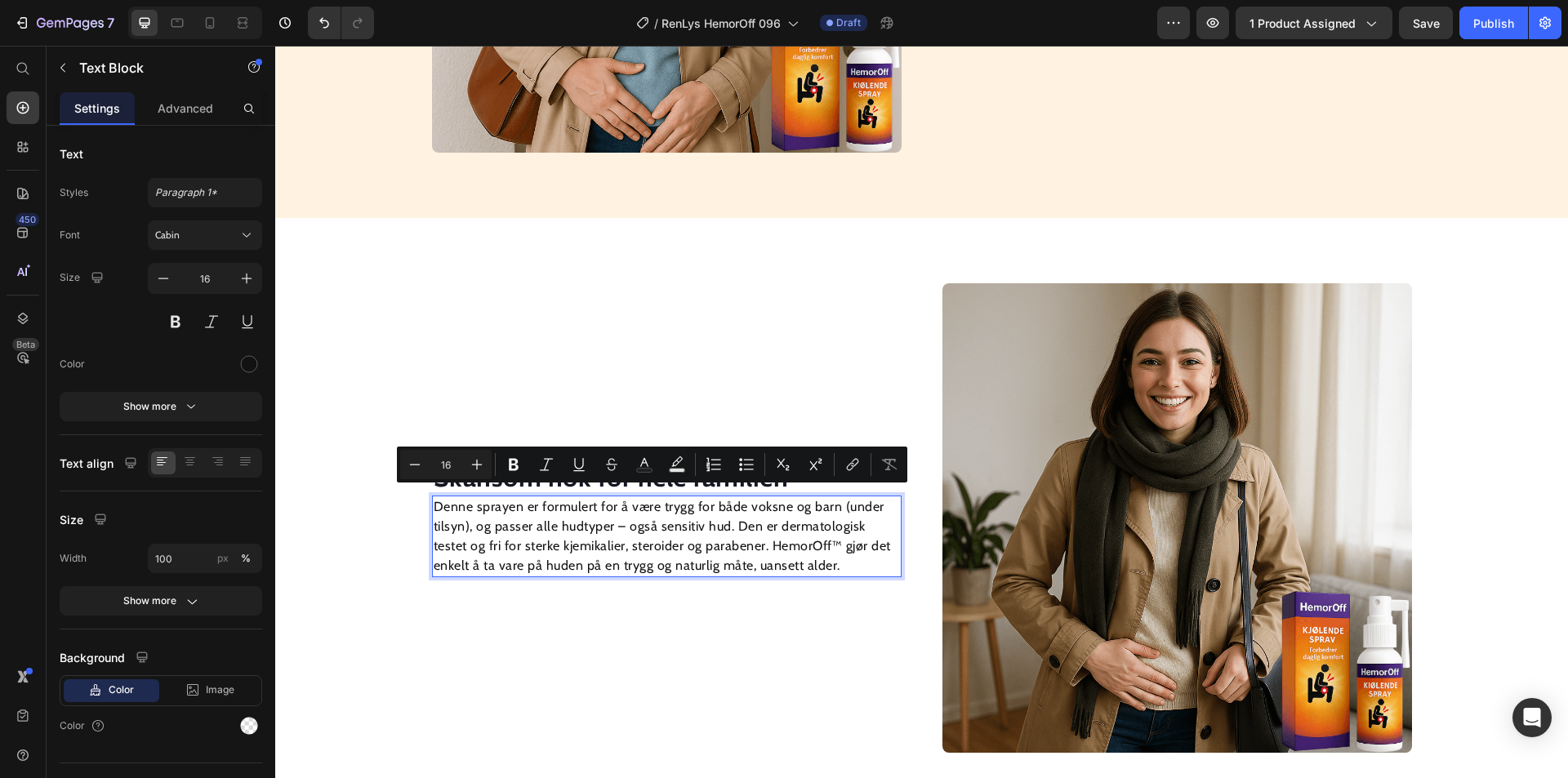 scroll, scrollTop: 1588, scrollLeft: 0, axis: vertical 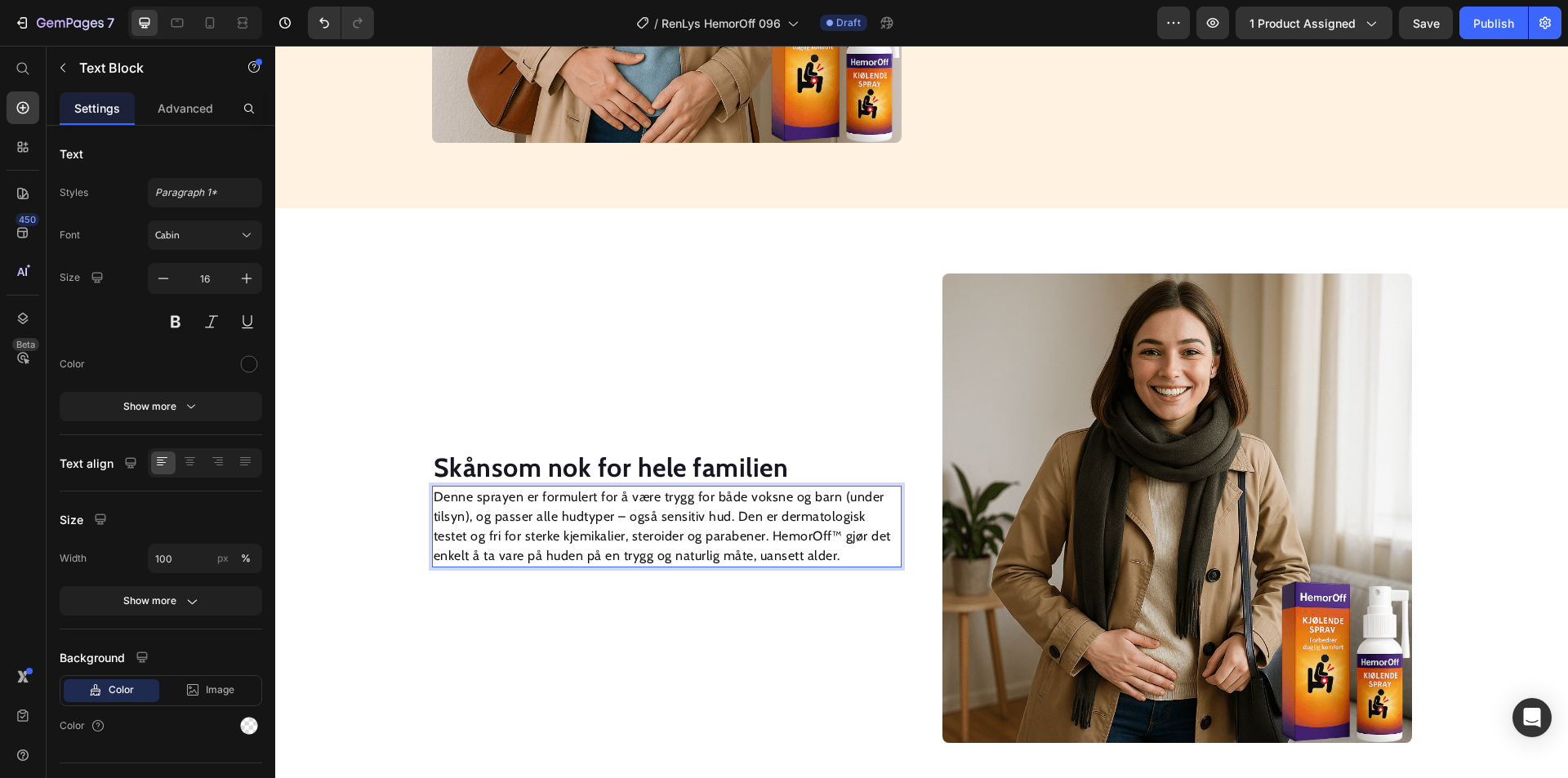 click on "Denne sprayen er formulert for å være trygg for både voksne og barn (under tilsyn), og passer alle hudtyper – også sensitiv hud. Den er dermatologisk testet og fri for sterke kjemikalier, steroider og parabener. HemorOff™ gjør det enkelt å ta vare på huden på en trygg og naturlig måte, uansett alder." at bounding box center (666, 527) 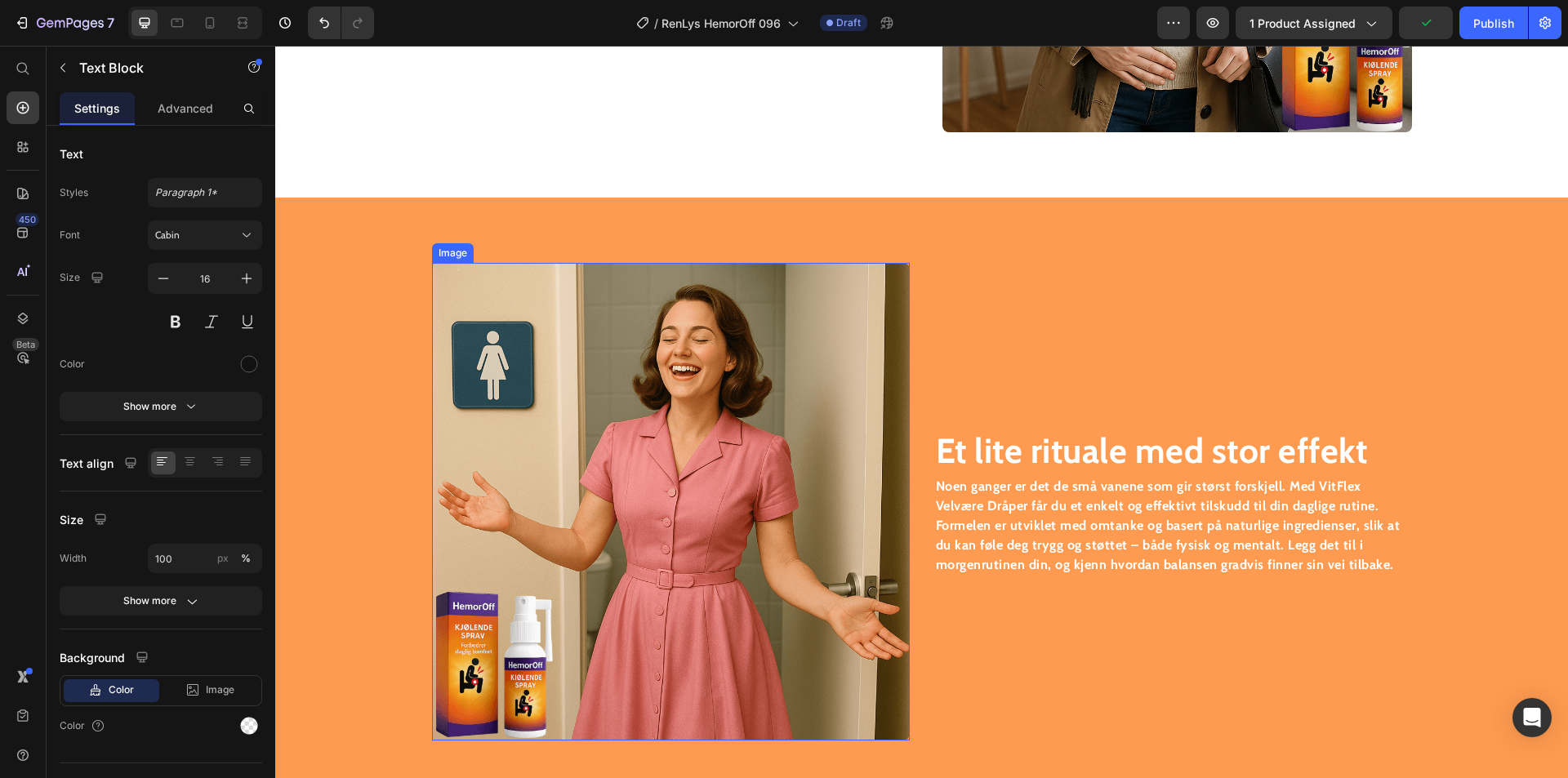 scroll, scrollTop: 2323, scrollLeft: 0, axis: vertical 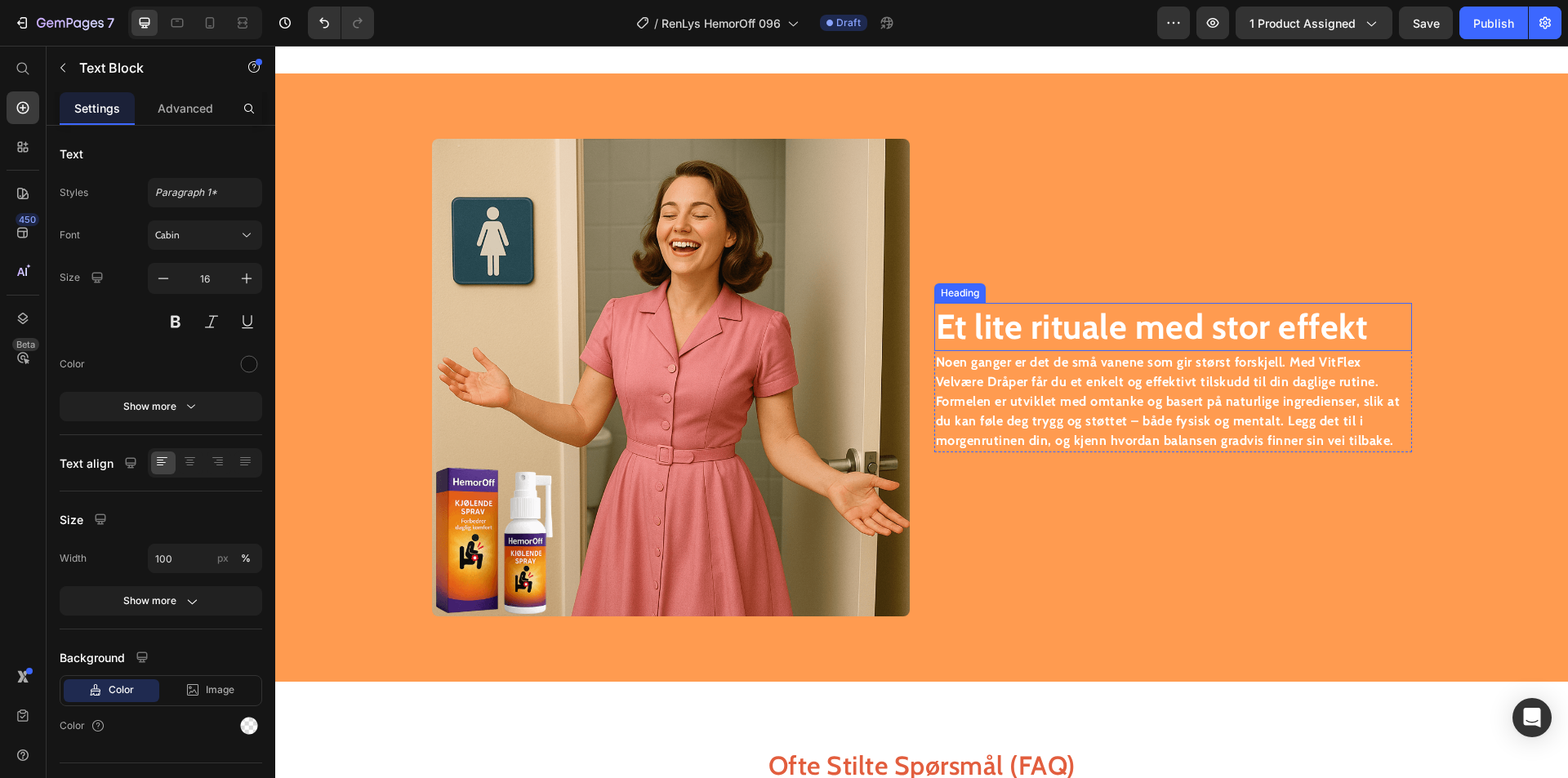 click on "Et lite rituale med stor effekt" at bounding box center (1152, 327) 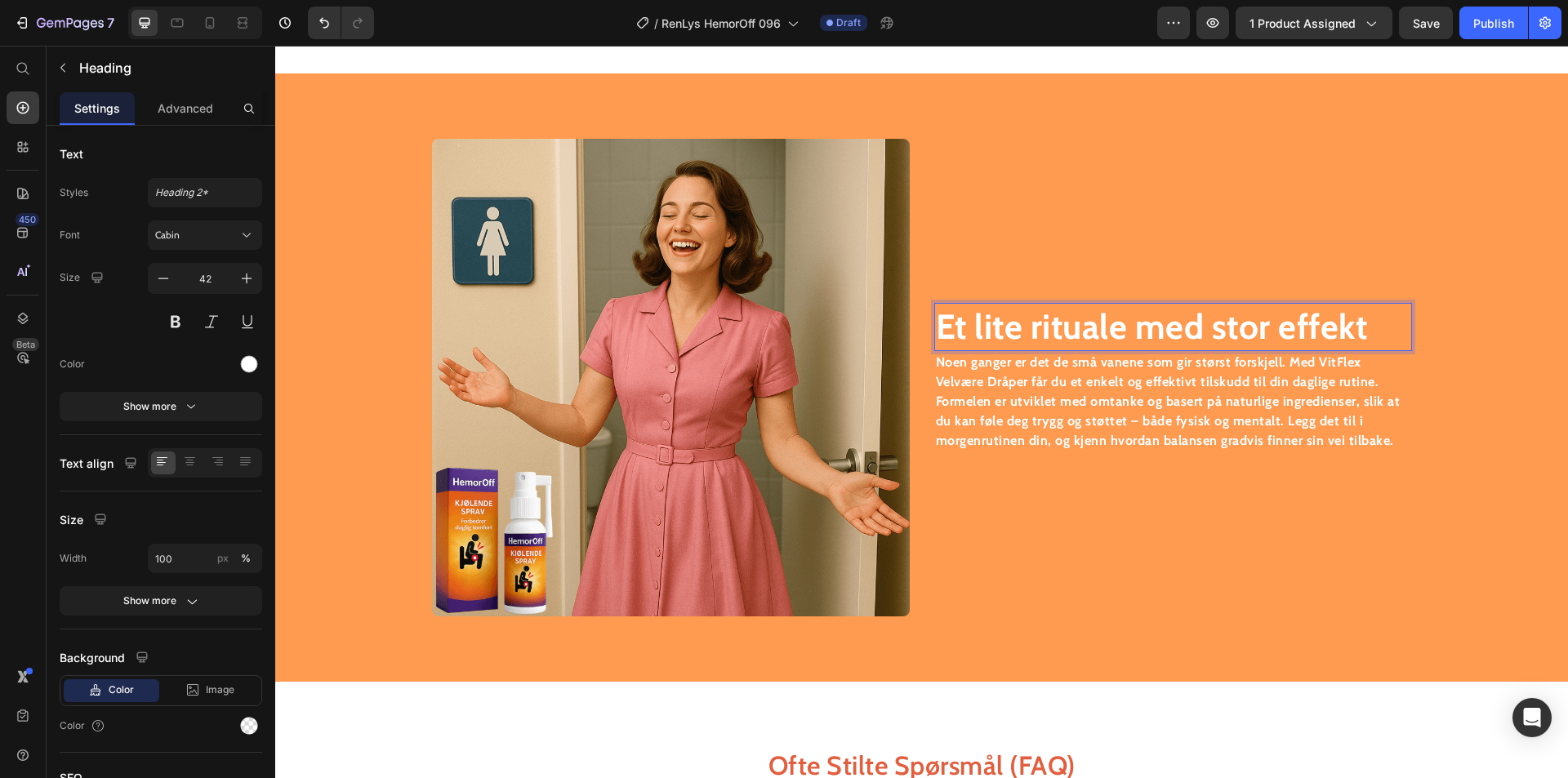 scroll, scrollTop: 2301, scrollLeft: 0, axis: vertical 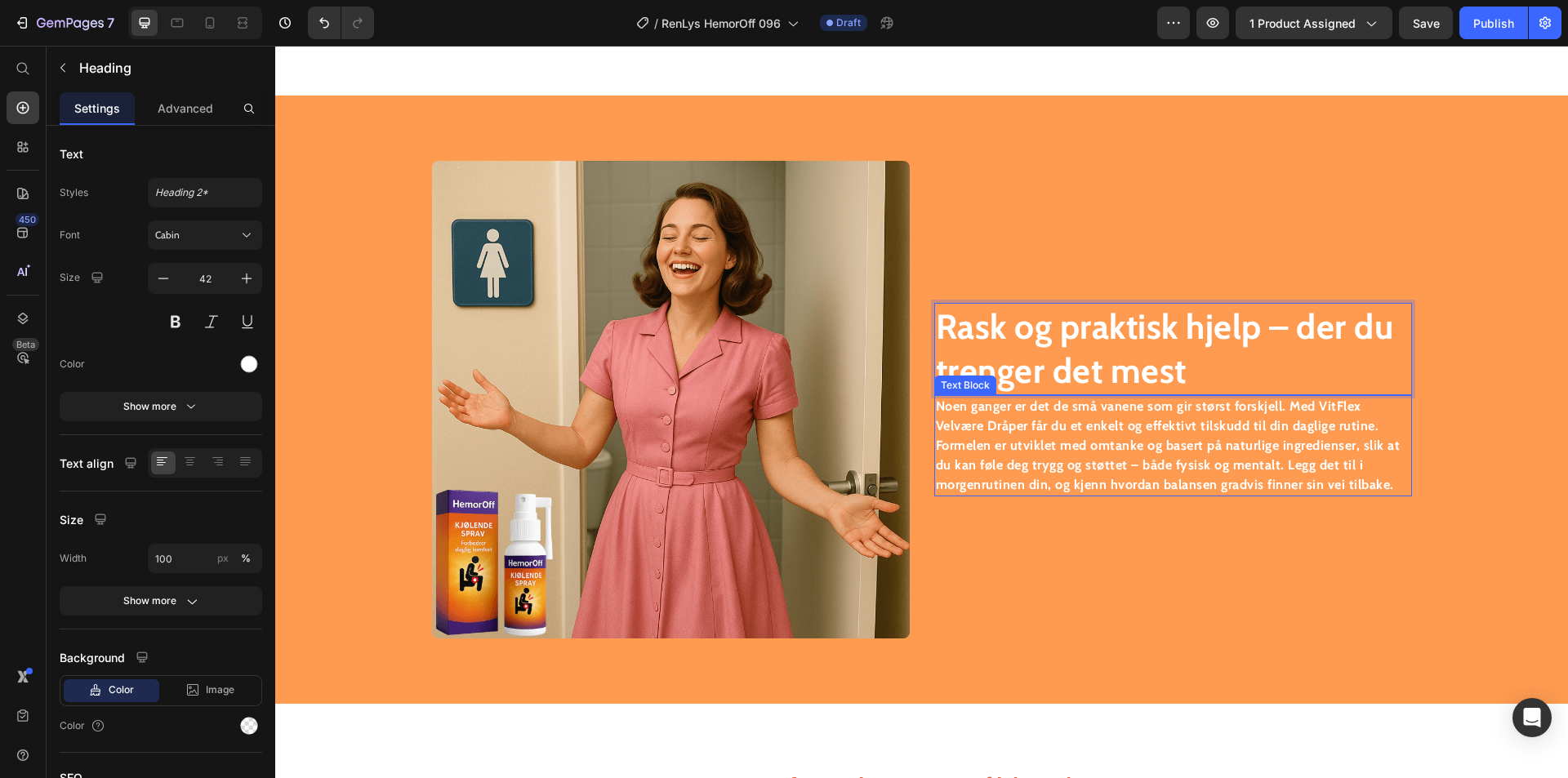 click on "Noen ganger er det de små vanene som gir størst forskjell. Med VitFlex Velvære Dråper får du et enkelt og effektivt tilskudd til din daglige rutine. Formelen er utviklet med omtanke og basert på naturlige ingredienser, slik at du kan føle deg trygg og støttet – både fysisk og mentalt. Legg det til i morgenrutinen din, og kjenn hvordan balansen gradvis finner sin vei tilbake." at bounding box center (1168, 445) 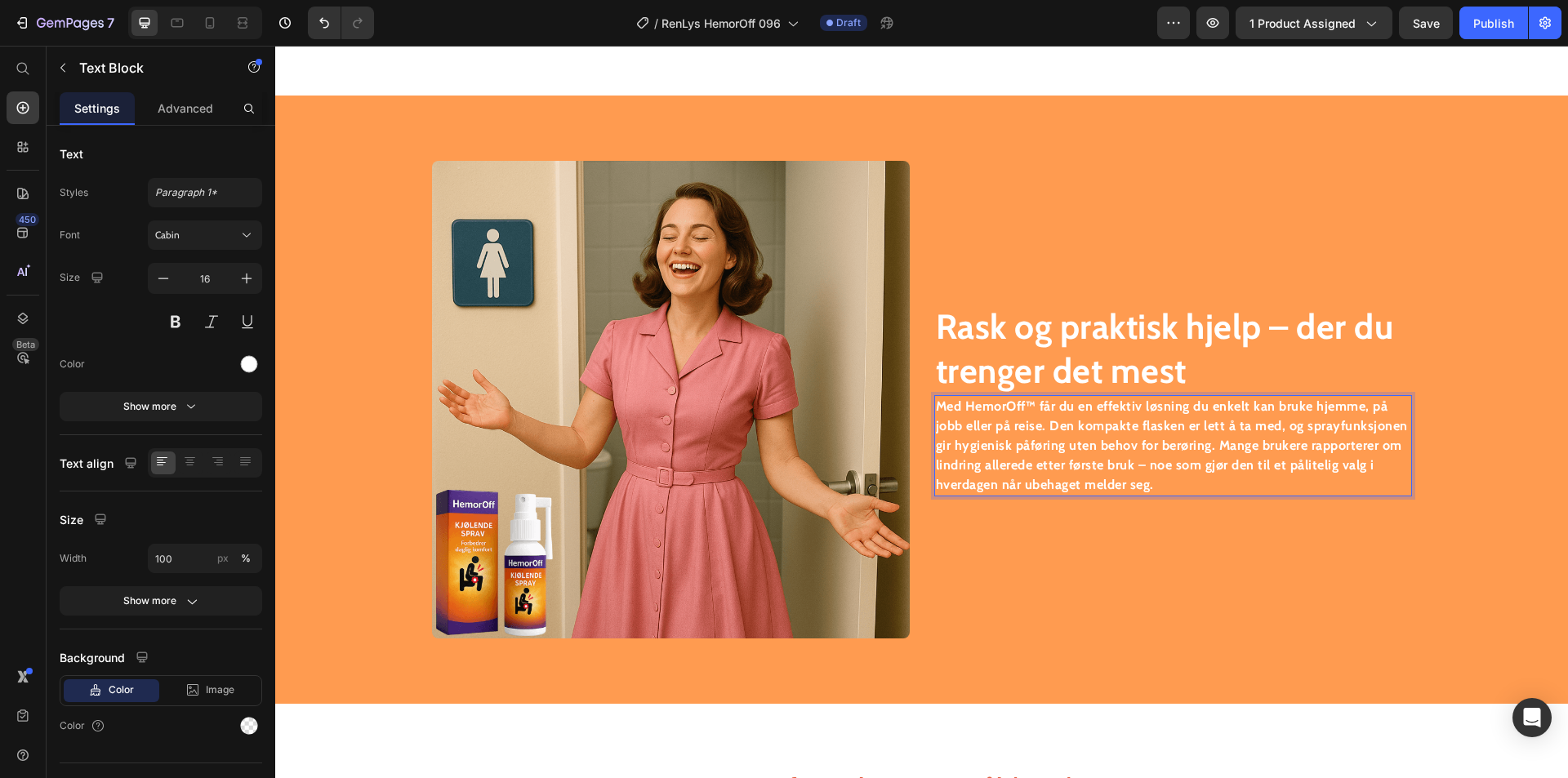click on "Med HemorOff™ får du en effektiv løsning du enkelt kan bruke hjemme, på jobb eller på reise. Den kompakte flasken er lett å ta med, og sprayfunksjonen gir hygienisk påføring uten behov for berøring. Mange brukere rapporterer om lindring allerede etter første bruk – noe som gjør den til et pålitelig valg i hverdagen når ubehaget melder seg." at bounding box center (1172, 445) 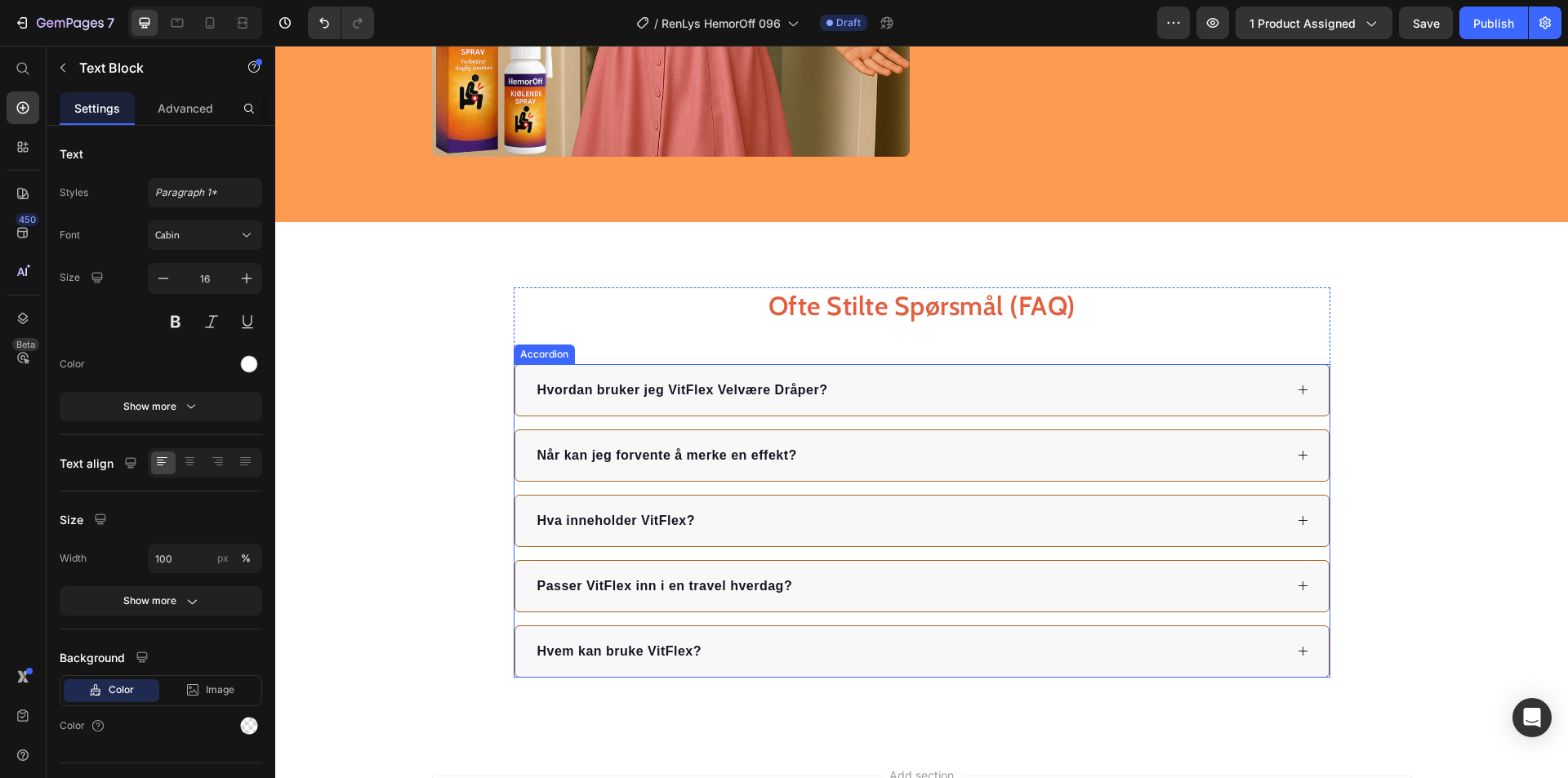 scroll, scrollTop: 2790, scrollLeft: 0, axis: vertical 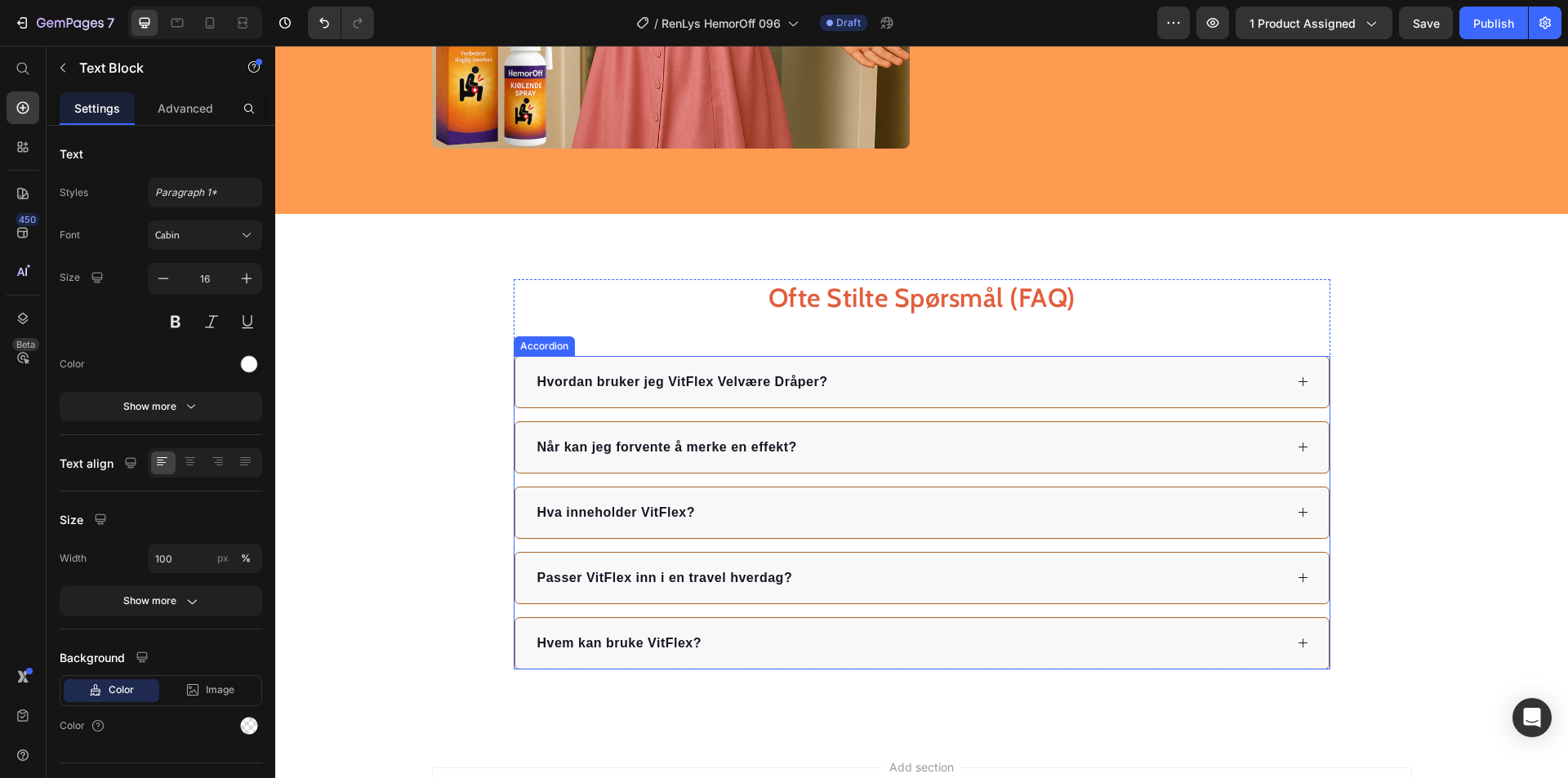 click on "Hvordan bruker jeg VitFlex Velvære Dråper?" at bounding box center [909, 382] 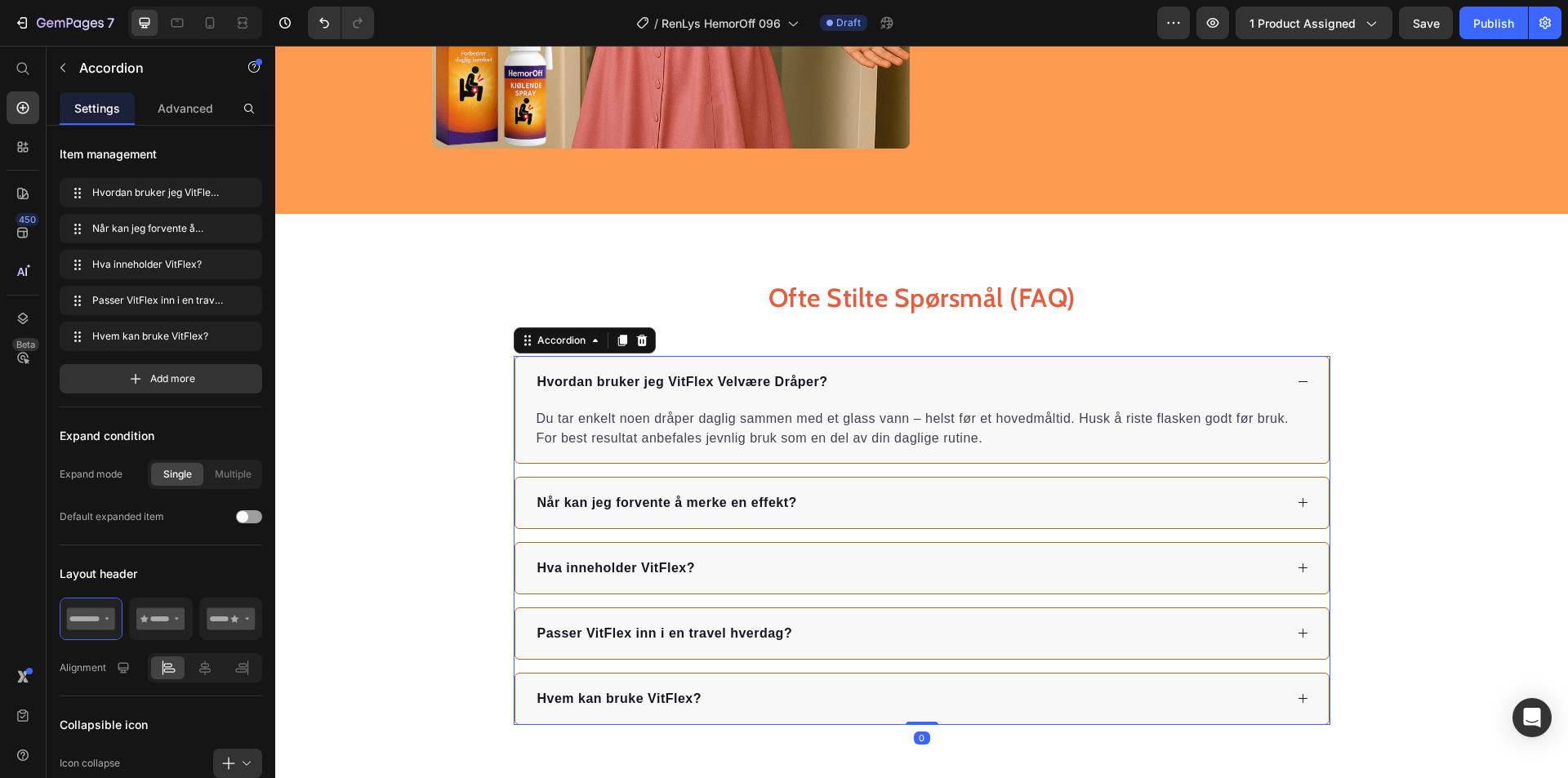 click on "Hvordan bruker jeg VitFlex Velvære Dråper?" at bounding box center (683, 382) 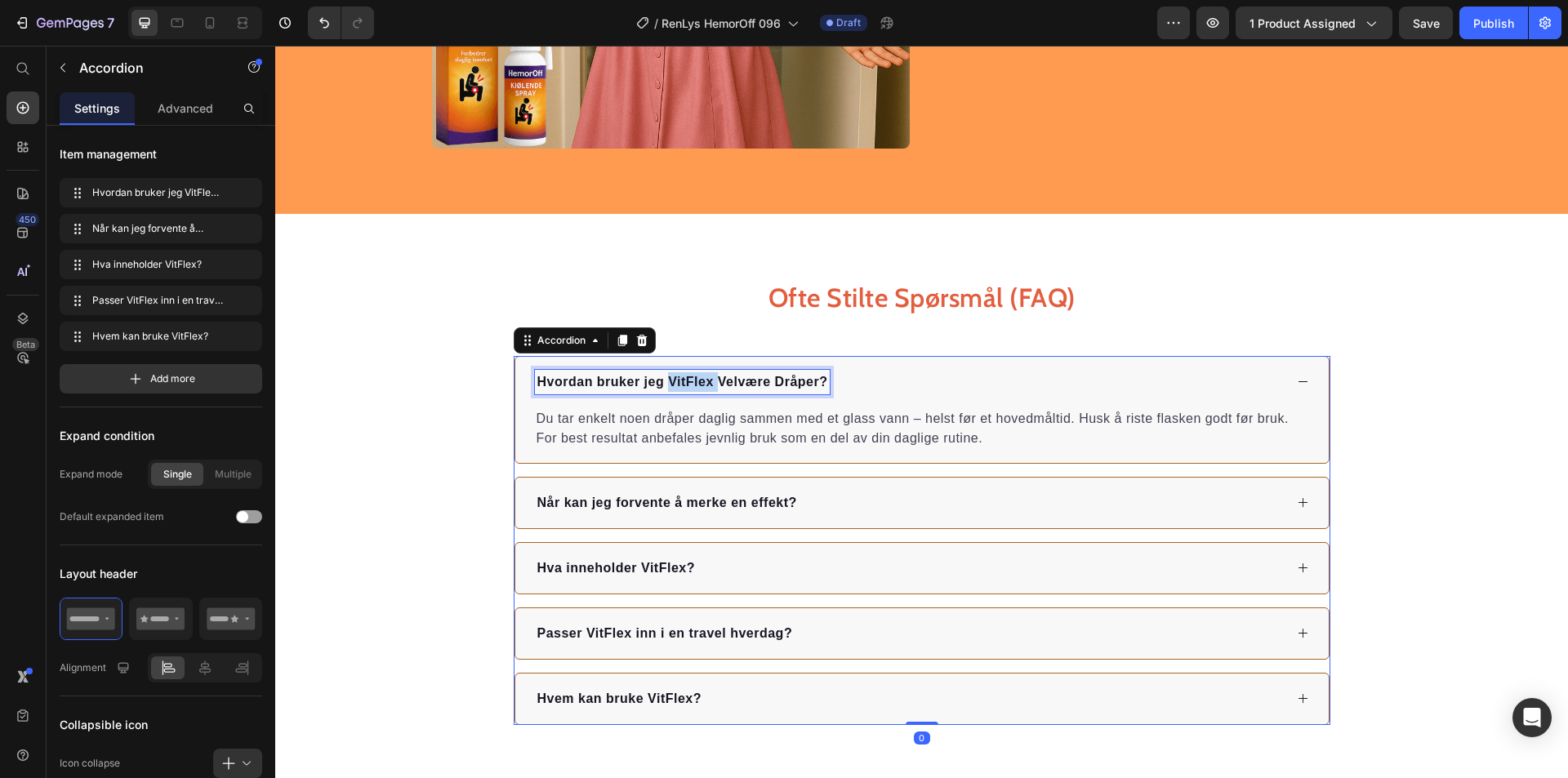 click on "Hvordan bruker jeg VitFlex Velvære Dråper?" at bounding box center (683, 382) 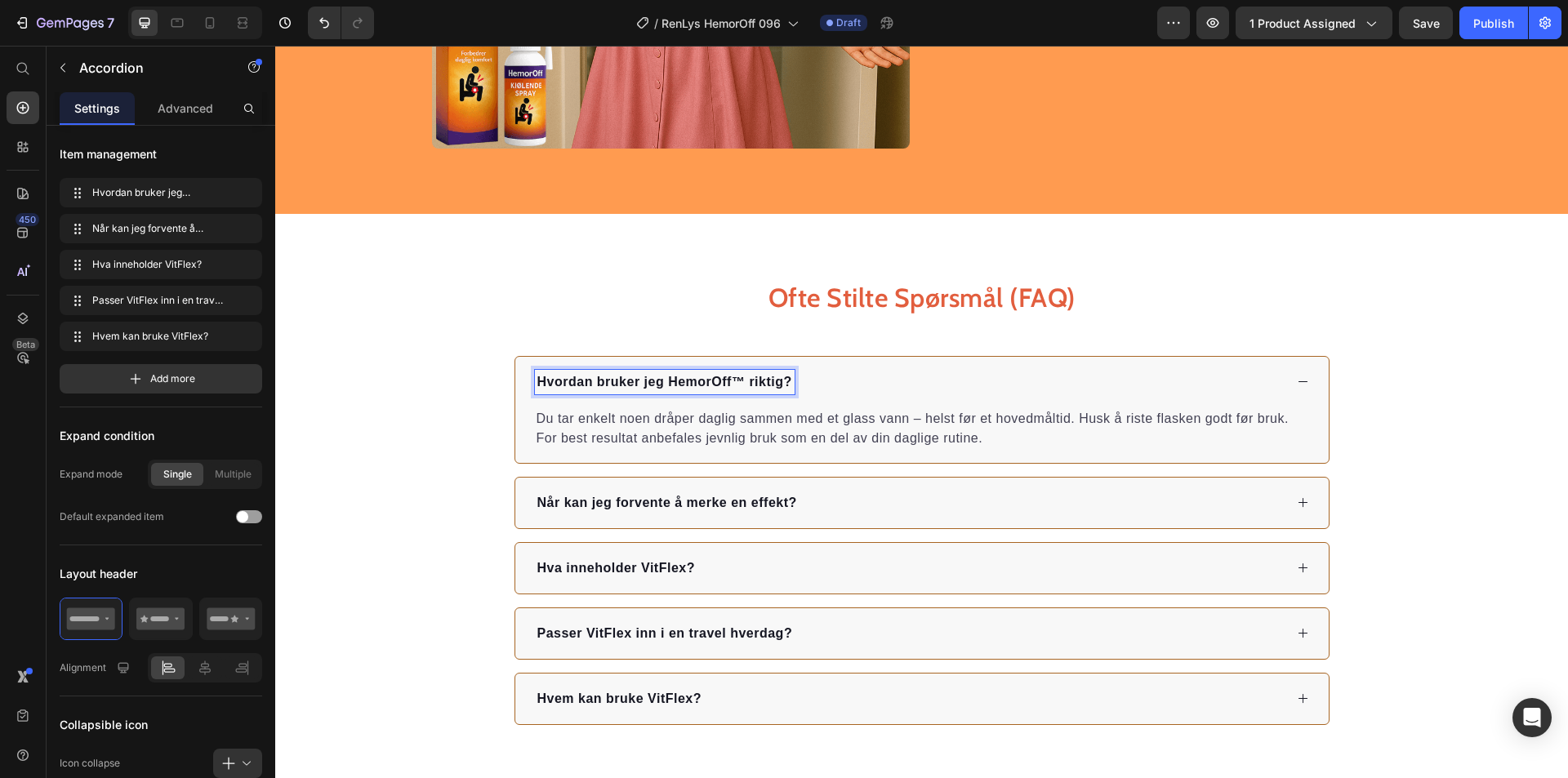 click on "Hvordan bruker jeg HemorOff™ riktig?" at bounding box center [665, 382] 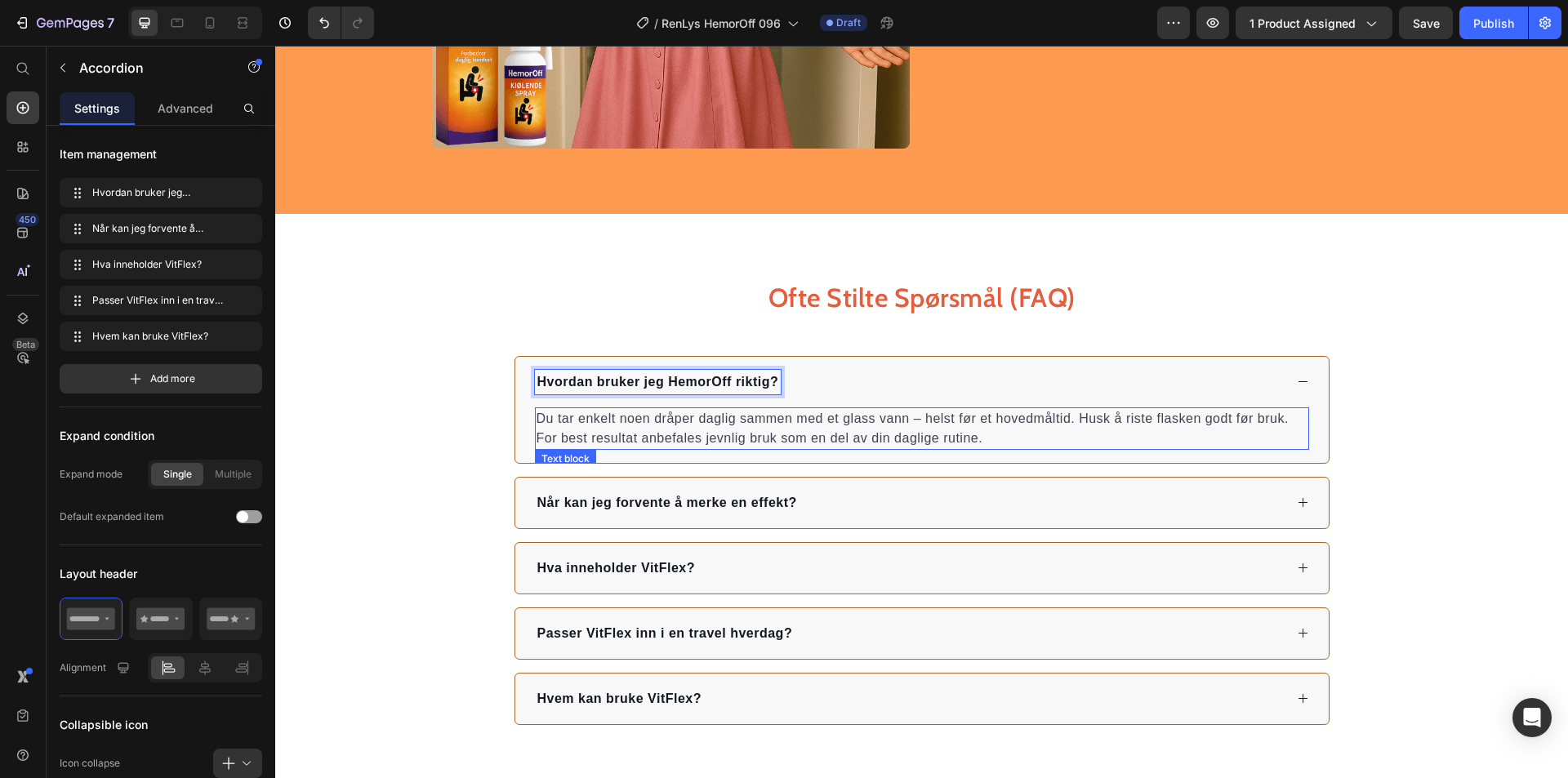 click on "Du tar enkelt noen dråper daglig sammen med et glass vann – helst før et hovedmåltid. Husk å riste flasken godt før bruk. For best resultat anbefales jevnlig bruk som en del av din daglige rutine." at bounding box center (922, 429) 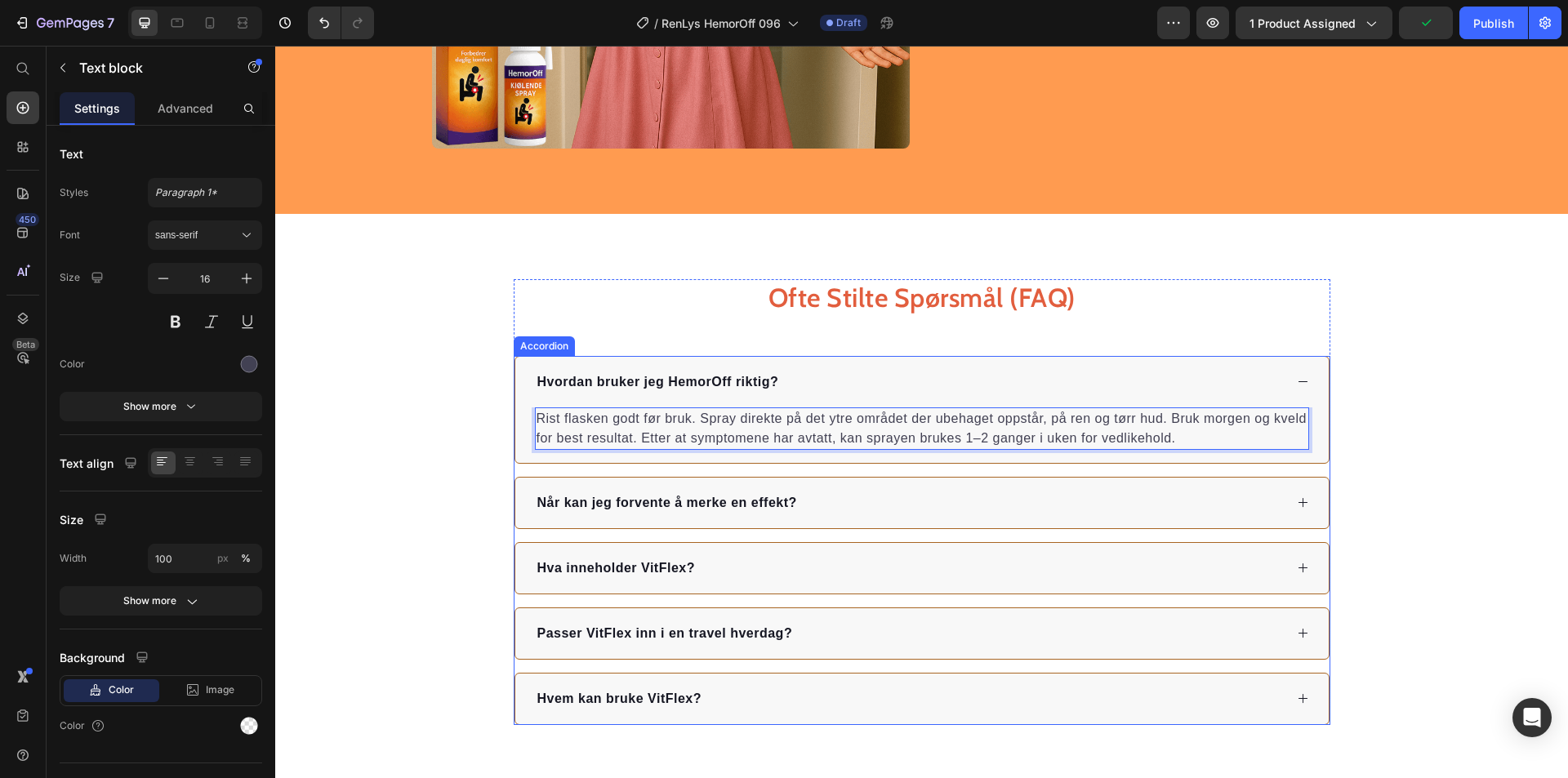 click on "Når kan jeg forvente å merke en effekt?" at bounding box center [909, 503] 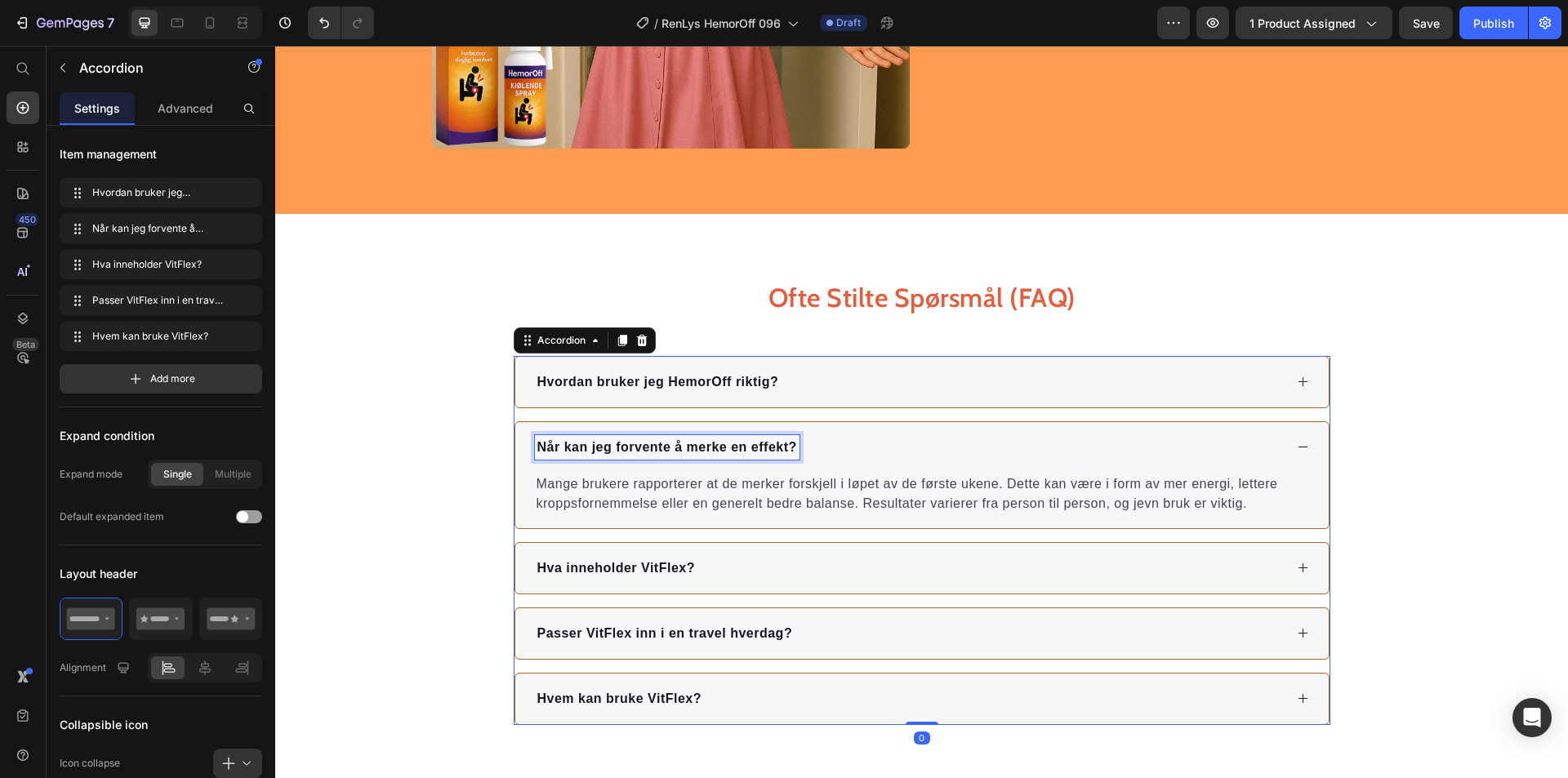 click on "Når kan jeg forvente å merke en effekt?" at bounding box center [667, 447] 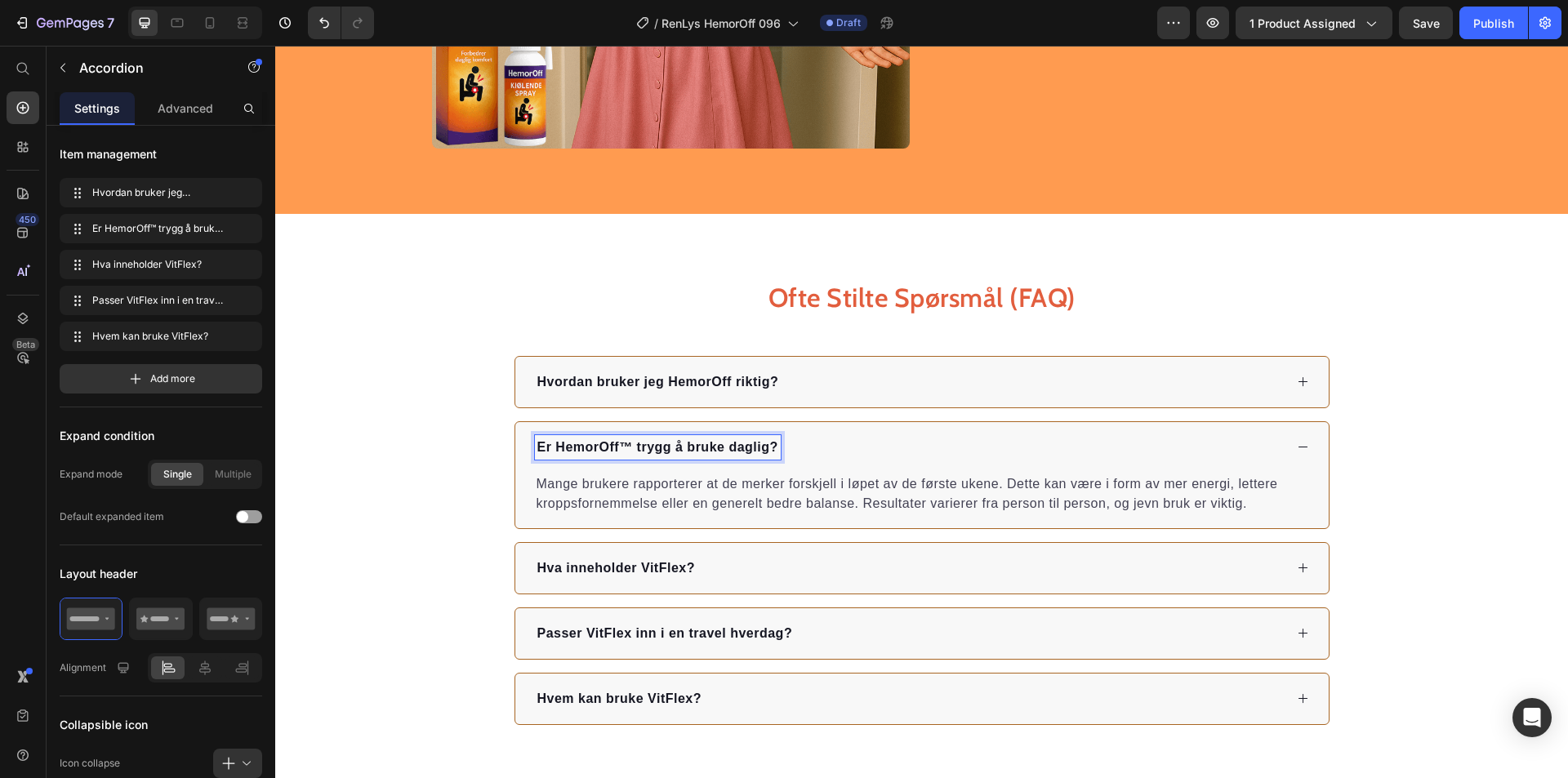 click on "Er HemorOff™ trygg å bruke daglig?" at bounding box center (657, 447) 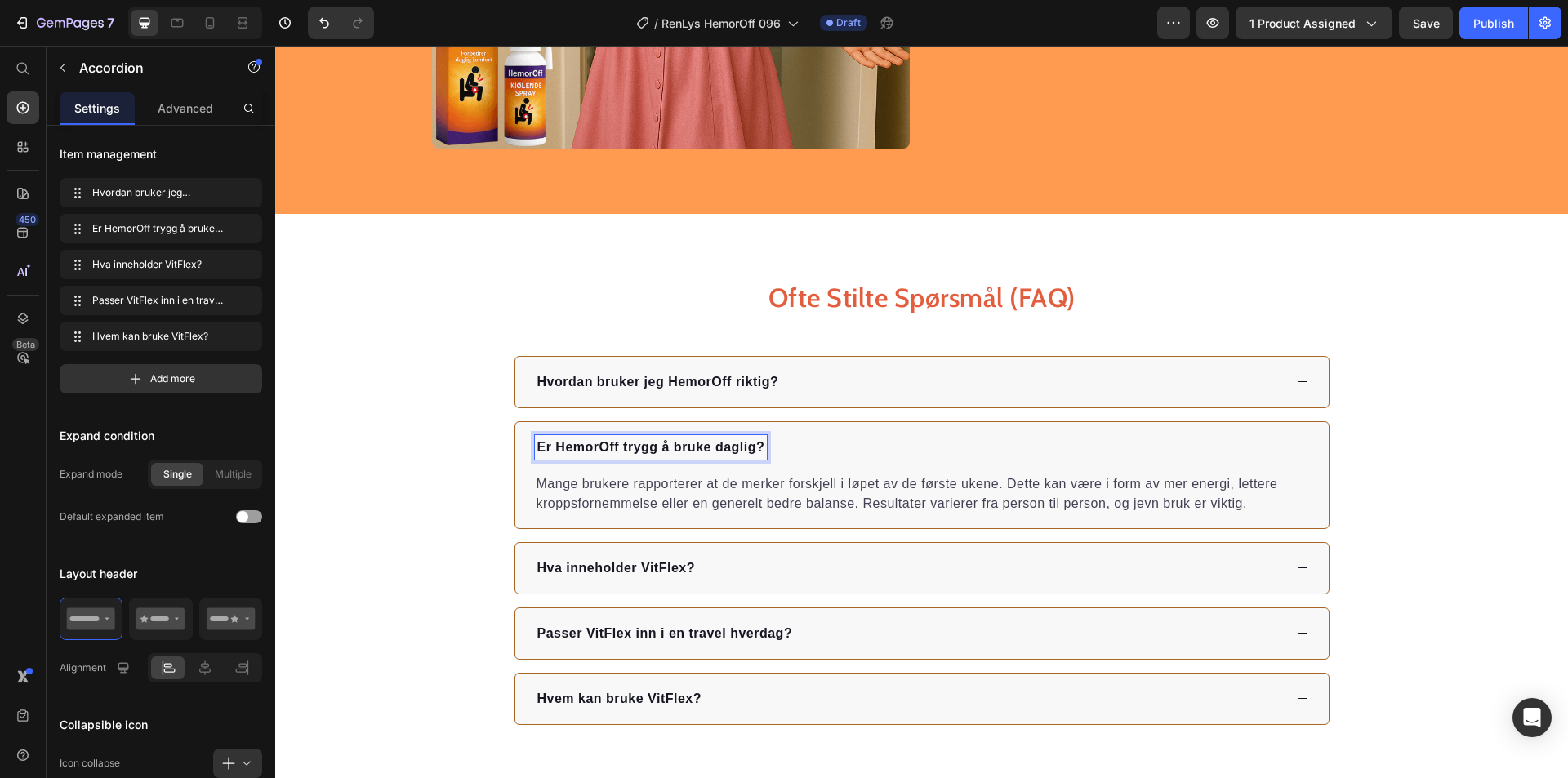 click on "Mange brukere rapporterer at de merker forskjell i løpet av de første ukene. Dette kan være i form av mer energi, lettere kroppsfornemmelse eller en generelt bedre balanse. Resultater varierer fra person til person, og jevn bruk er viktig." at bounding box center (922, 494) 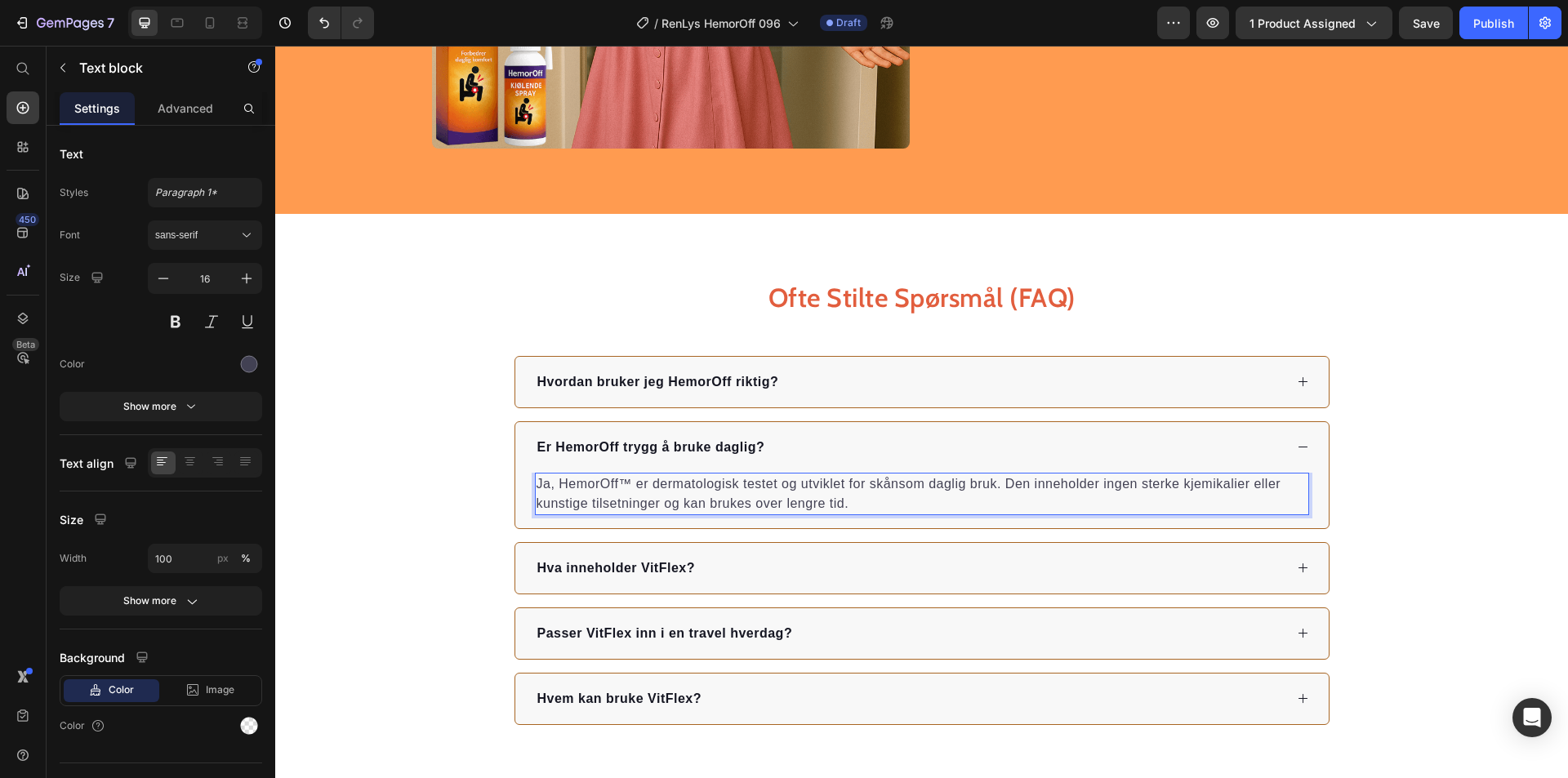 click on "Ja, HemorOff™ er dermatologisk testet og utviklet for skånsom daglig bruk. Den inneholder ingen sterke kjemikalier eller kunstige tilsetninger og kan brukes over lengre tid." at bounding box center [922, 494] 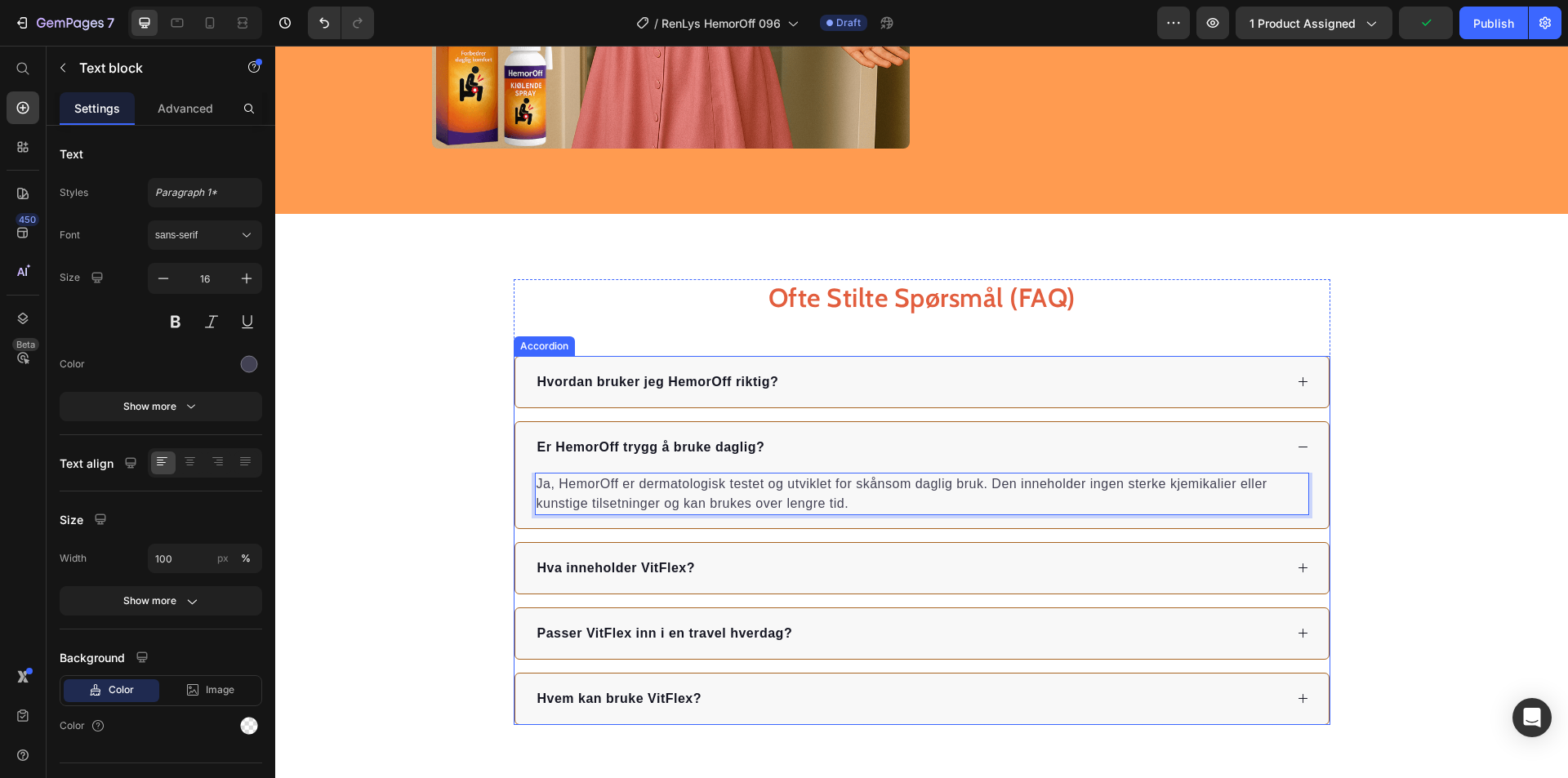 click on "Hva inneholder VitFlex?" at bounding box center (909, 568) 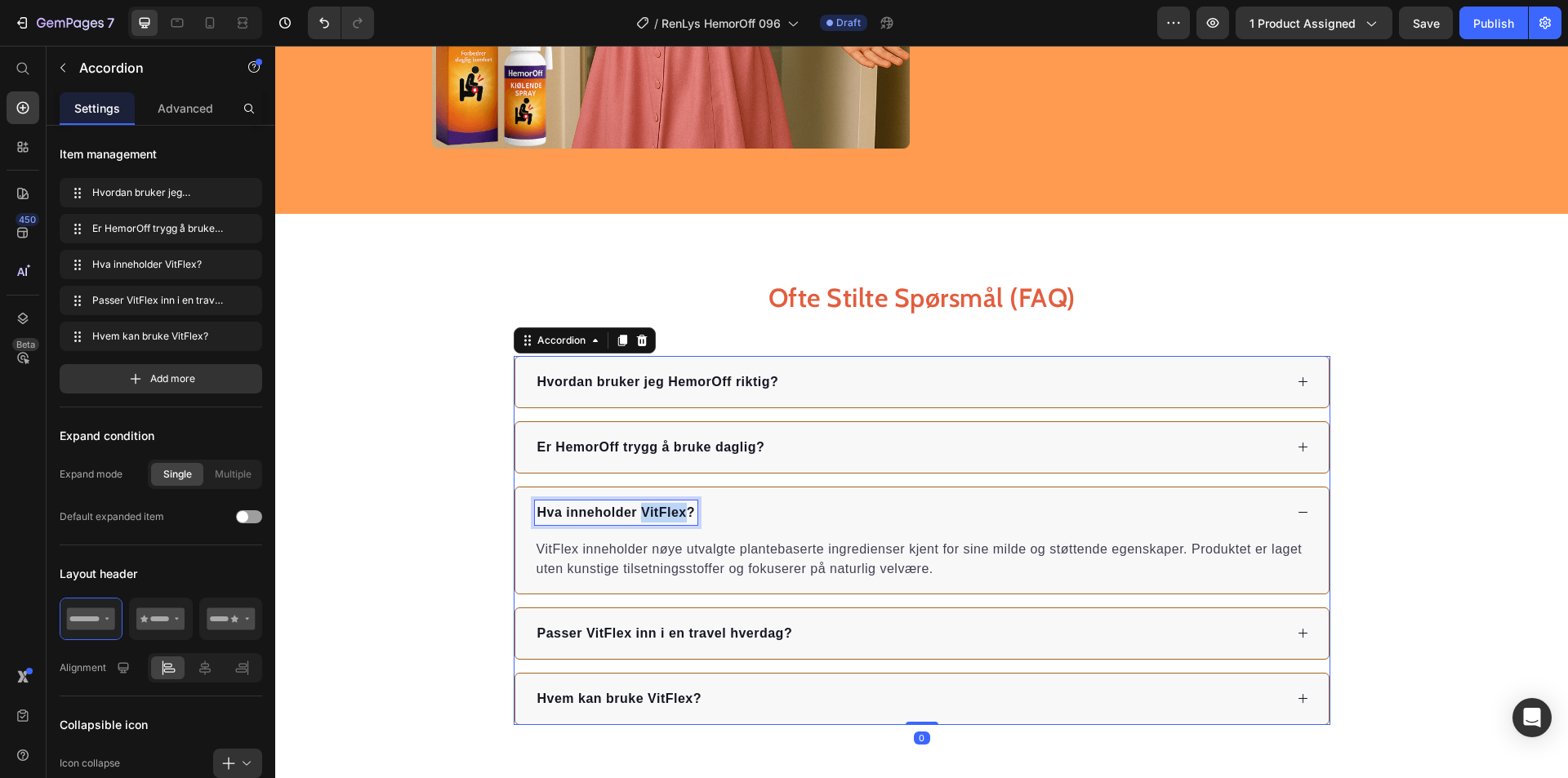 click on "Hva inneholder VitFlex?" at bounding box center [616, 513] 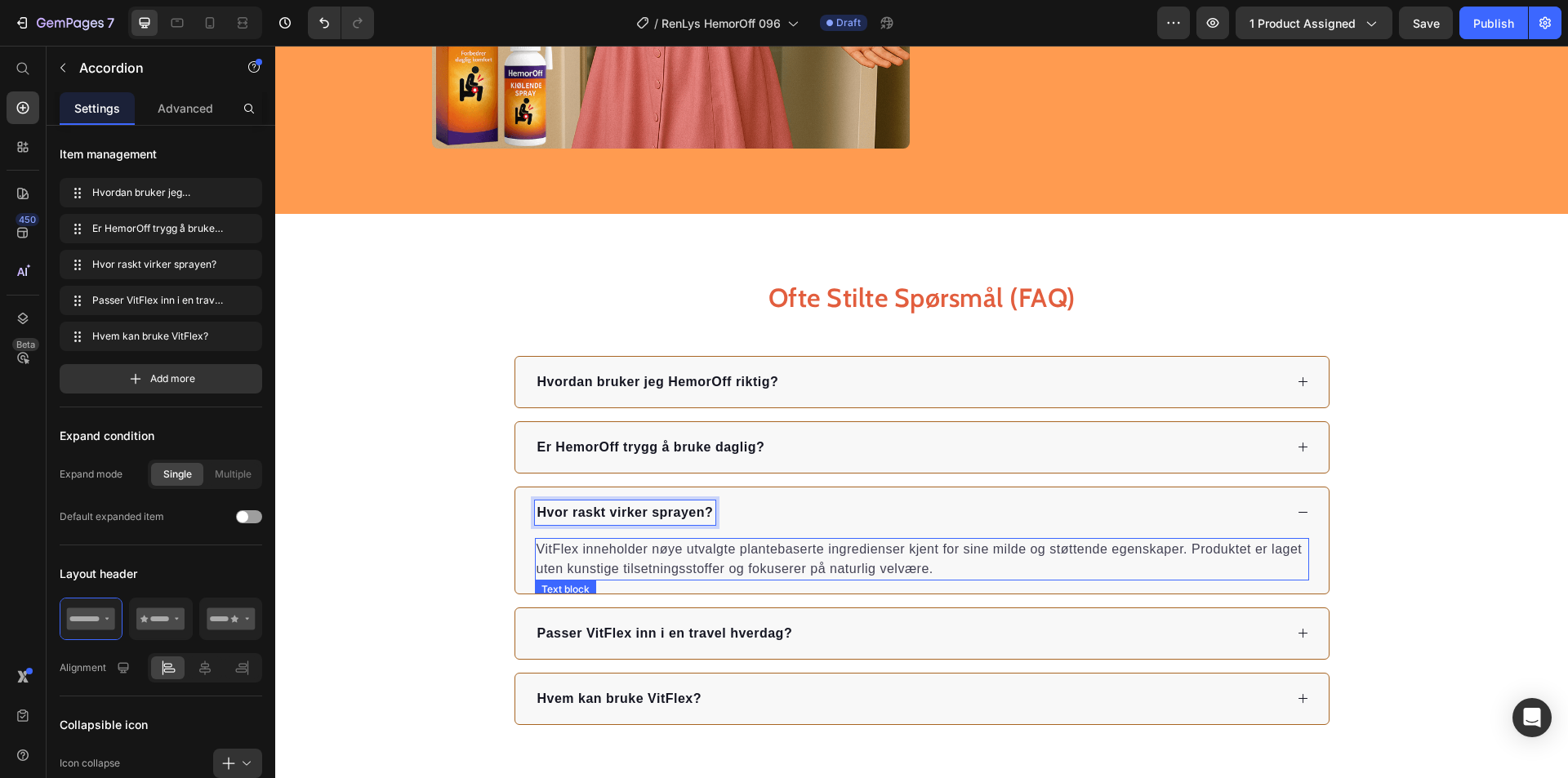 click on "VitFlex inneholder nøye utvalgte plantebaserte ingredienser kjent for sine milde og støttende egenskaper. Produktet er laget uten kunstige tilsetningsstoffer og fokuserer på naturlig velvære." at bounding box center (922, 559) 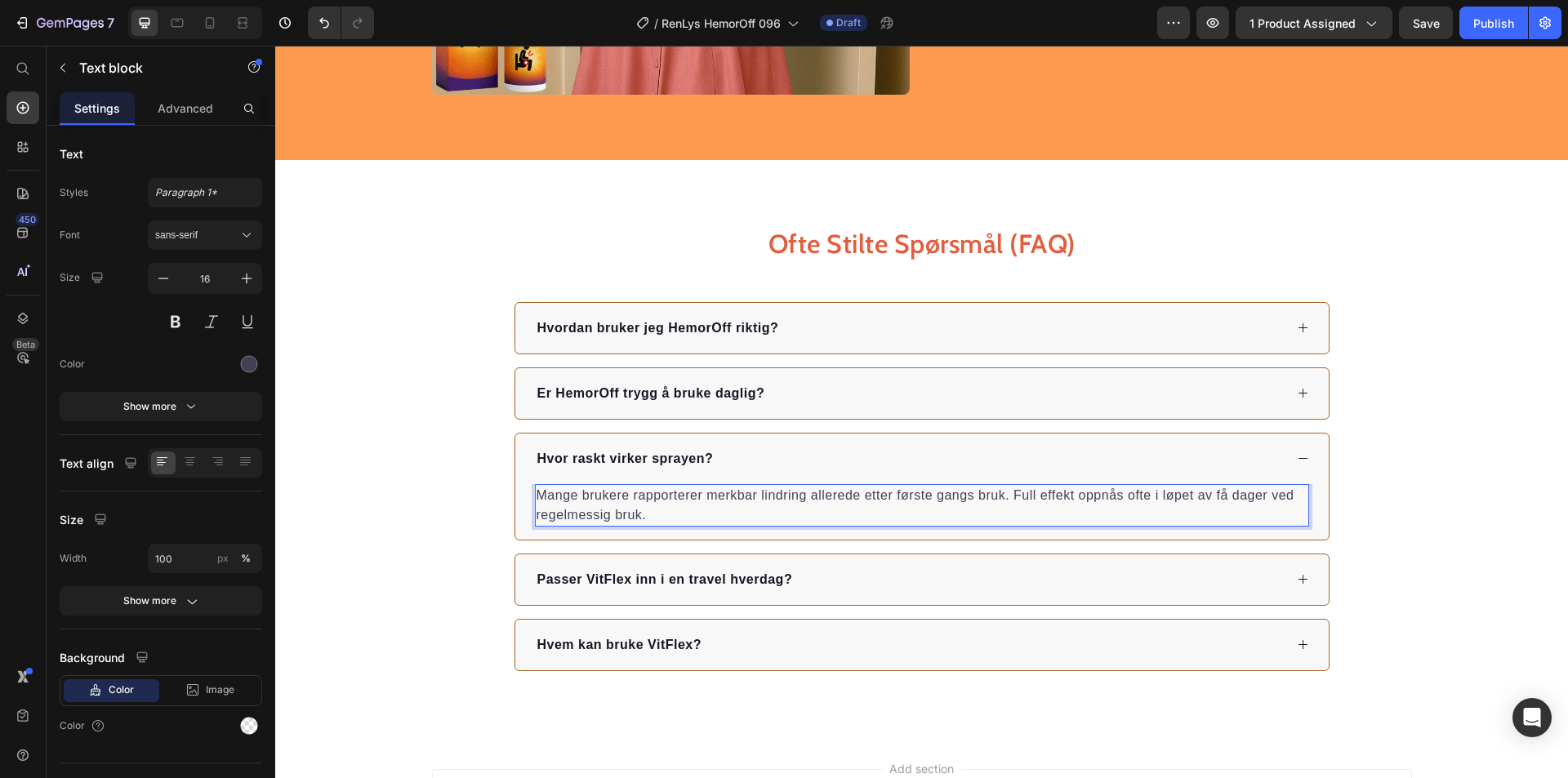 scroll, scrollTop: 2872, scrollLeft: 0, axis: vertical 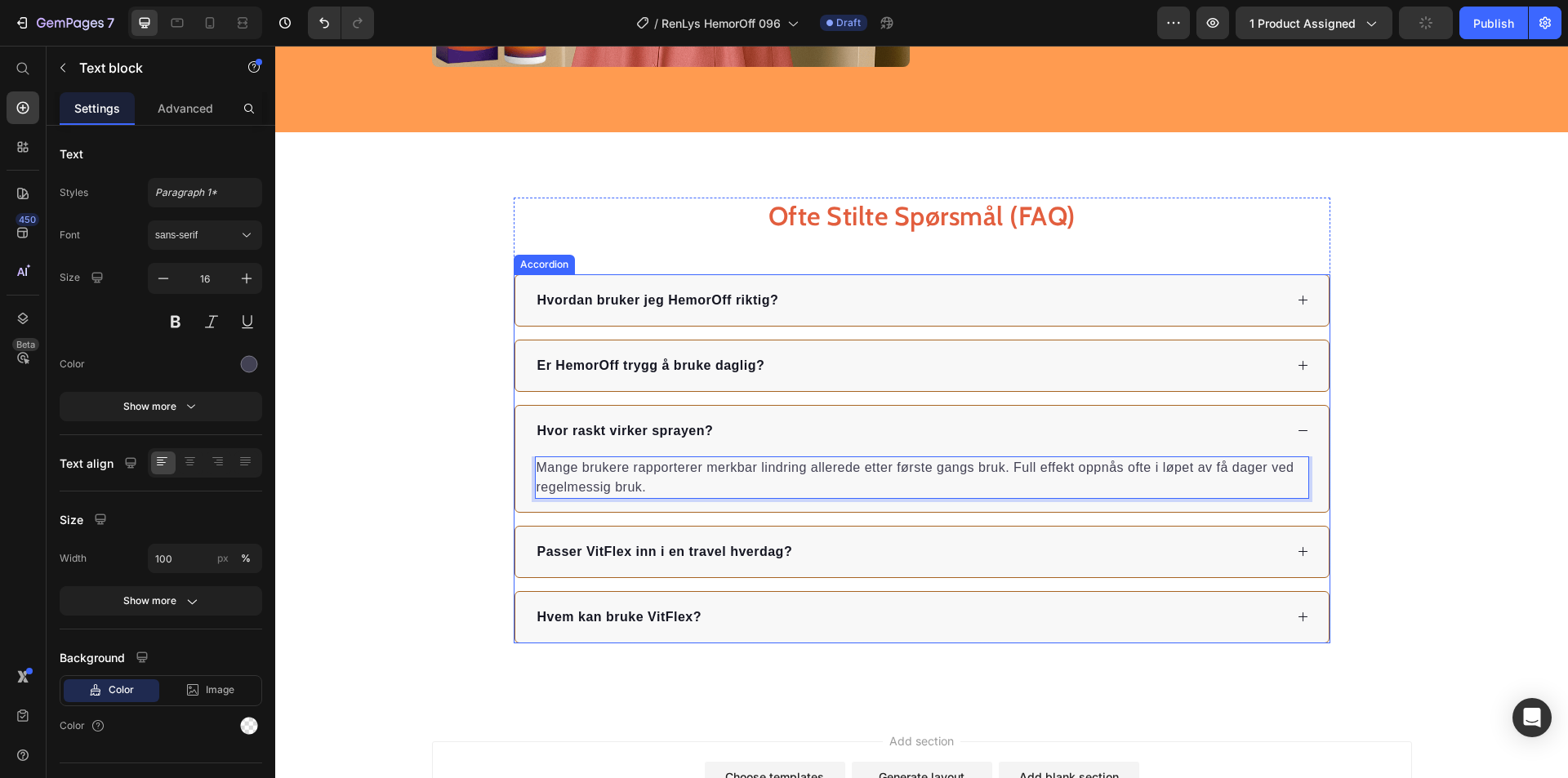 click on "Passer VitFlex inn i en travel hverdag?" at bounding box center [909, 552] 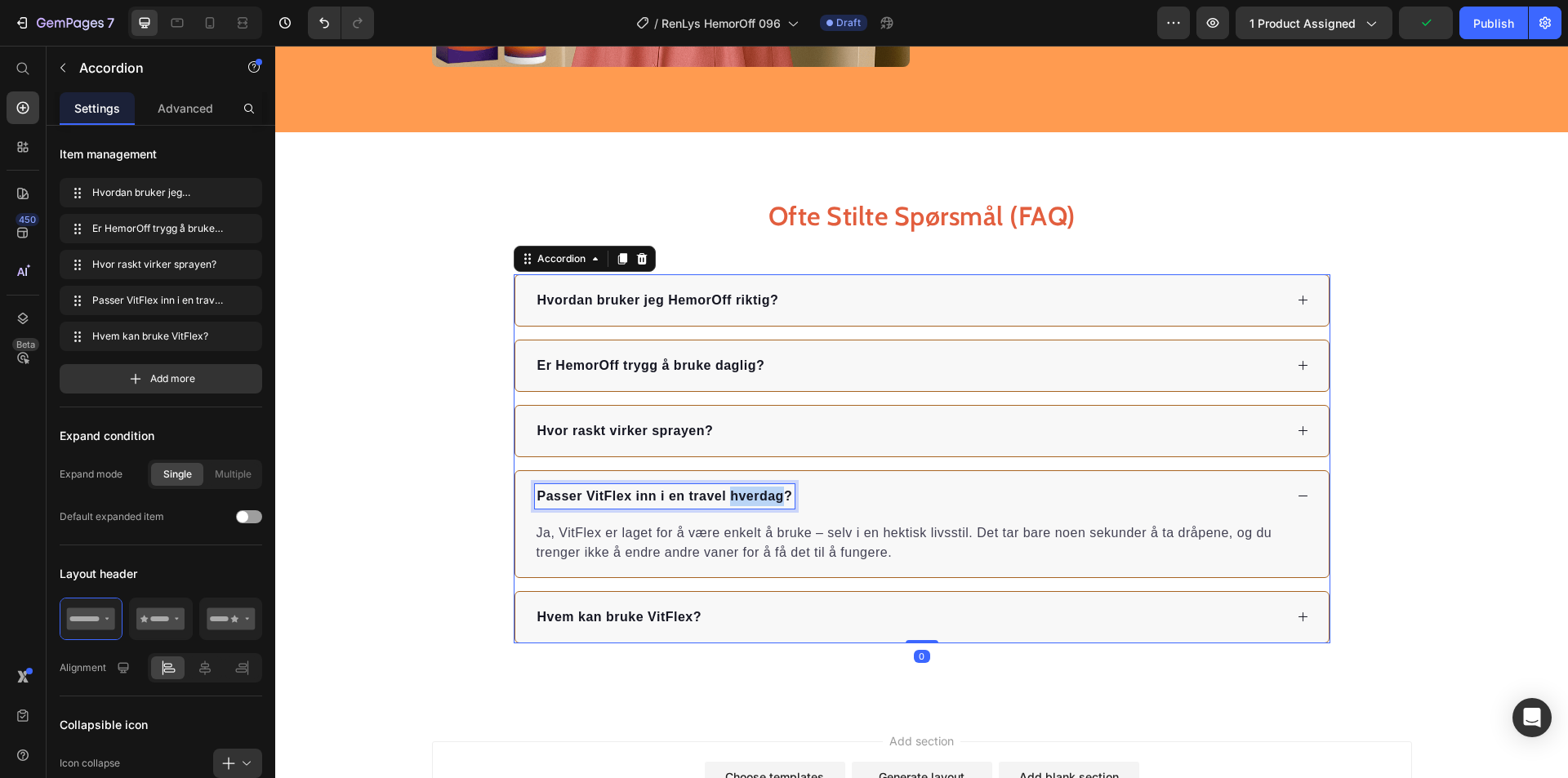 click on "Passer VitFlex inn i en travel hverdag?" at bounding box center [665, 496] 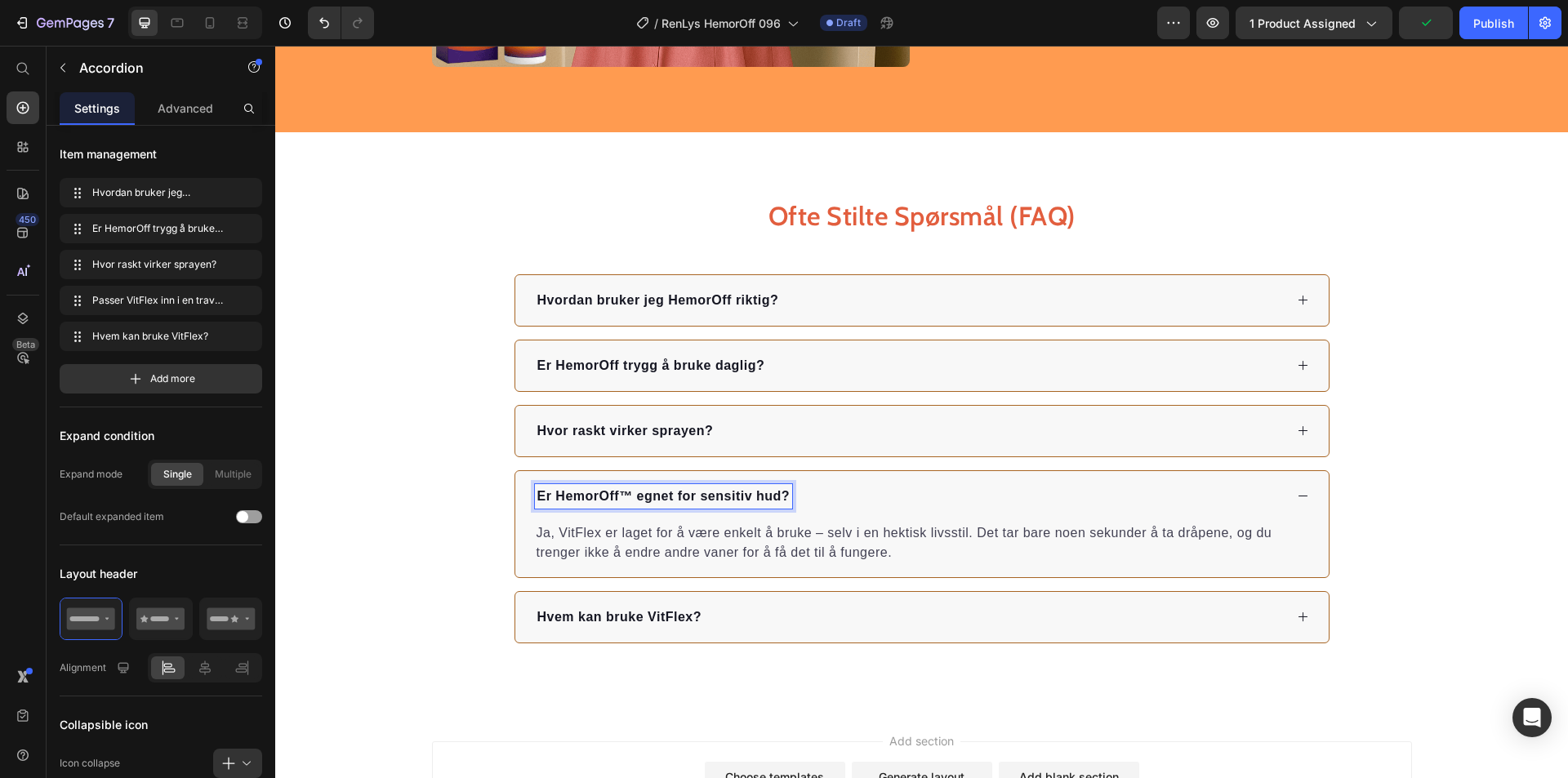 click on "Er HemorOff™ egnet for sensitiv hud?" at bounding box center (664, 496) 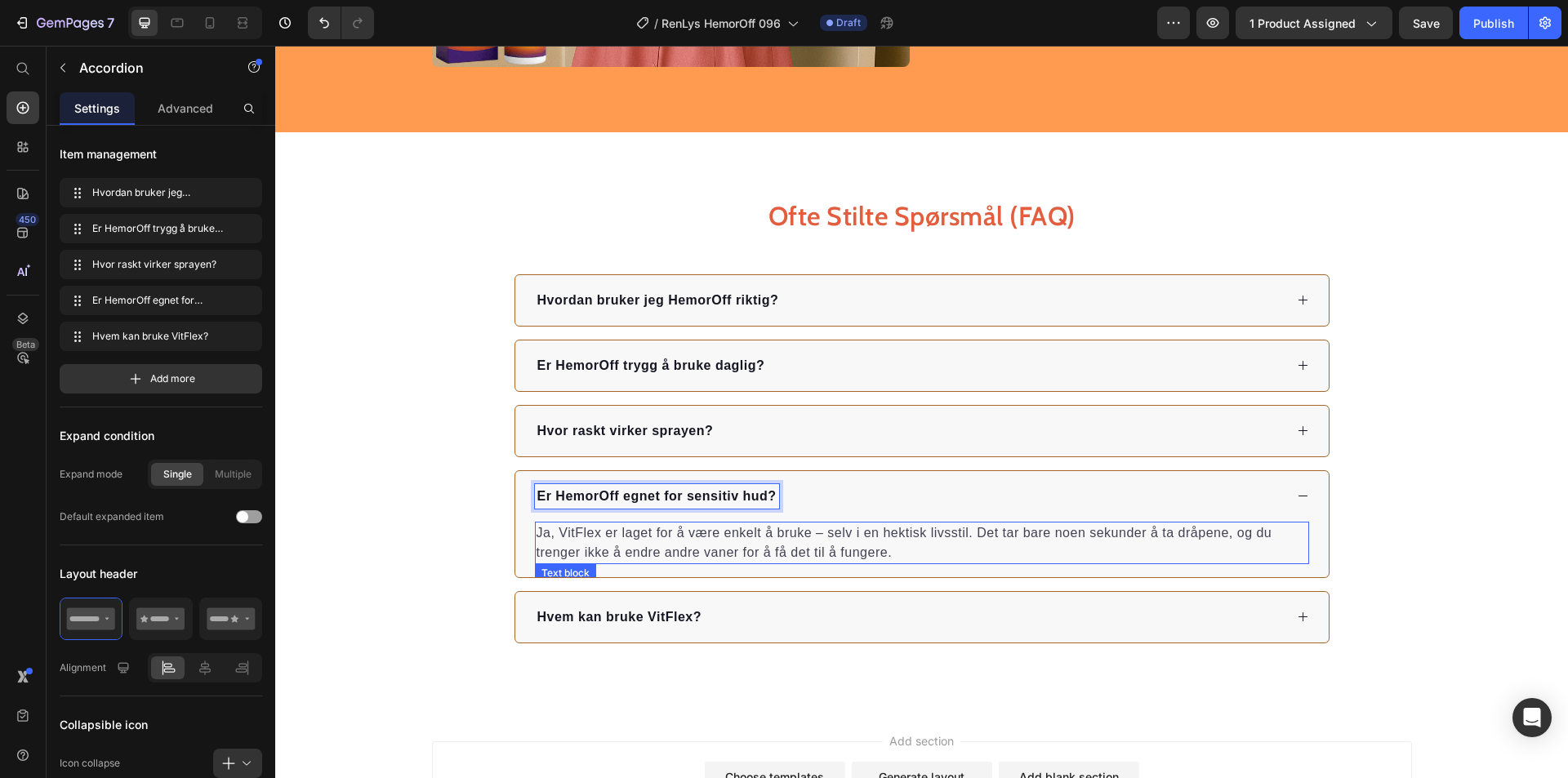 click on "Ja, VitFlex er laget for å være enkelt å bruke – selv i en hektisk livsstil. Det tar bare noen sekunder å ta dråpene, og du trenger ikke å endre andre vaner for å få det til å fungere." at bounding box center [922, 543] 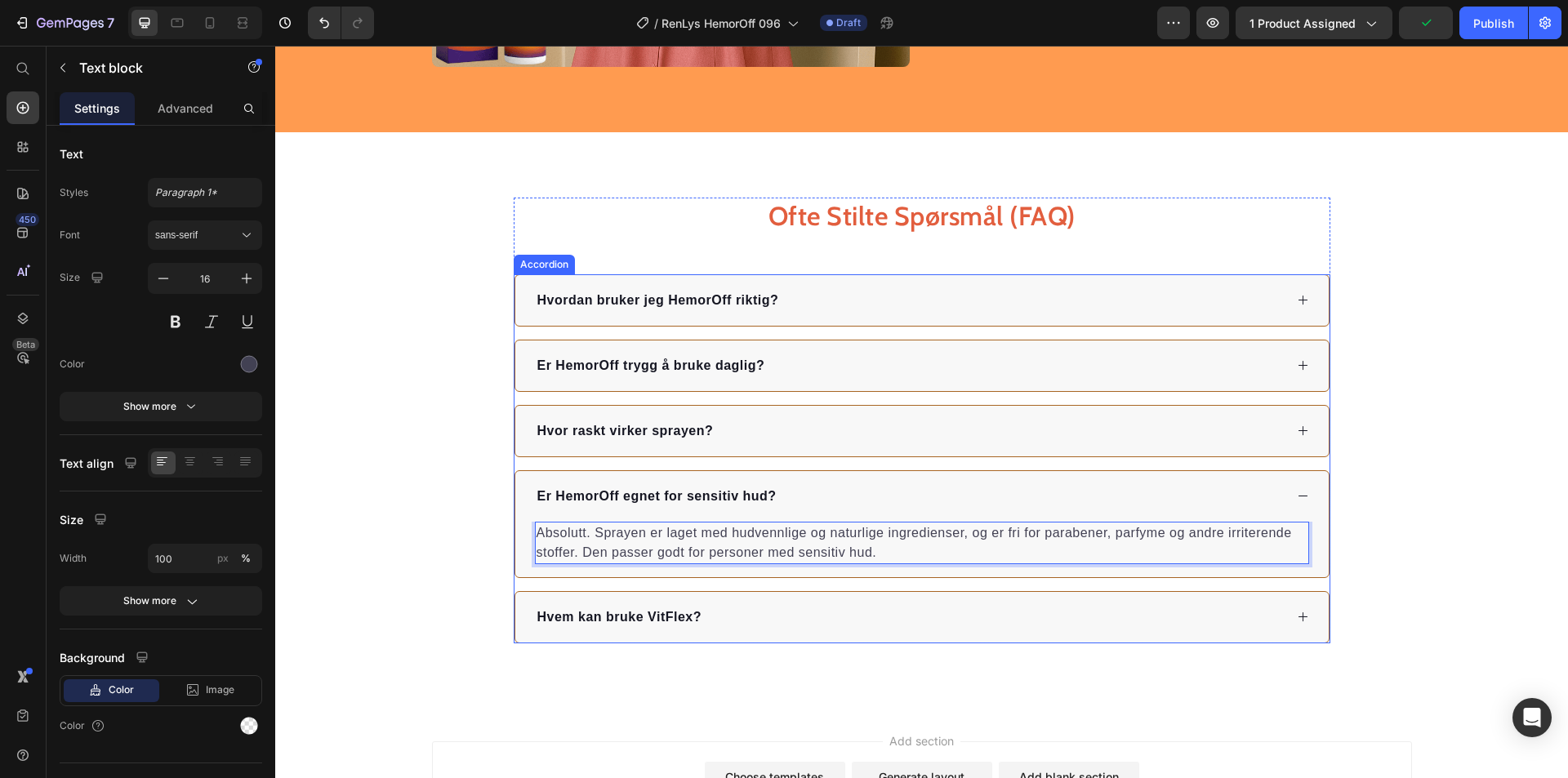 click on "Hvem kan bruke VitFlex?" at bounding box center (909, 617) 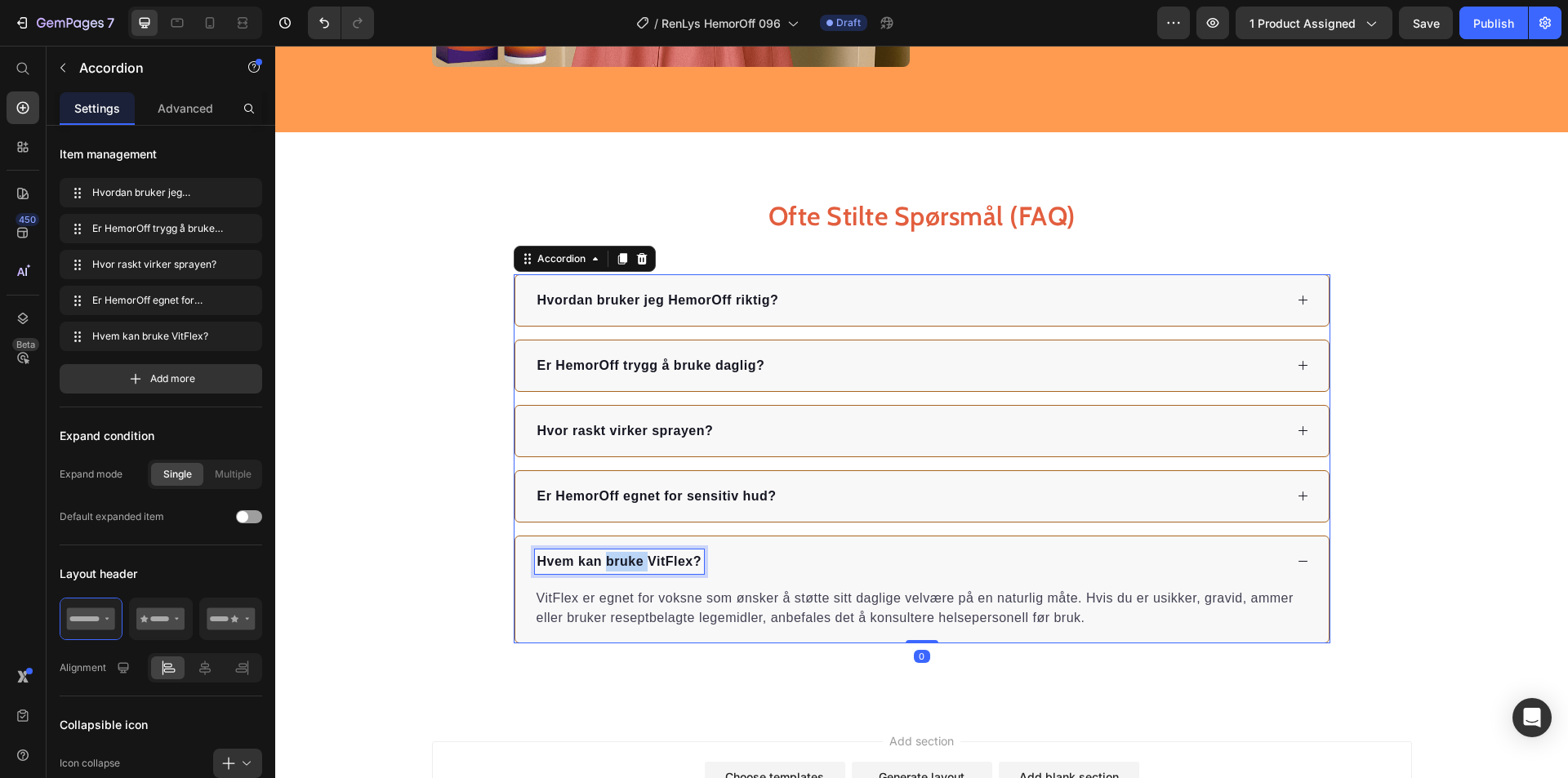 click on "Hvem kan bruke VitFlex?" at bounding box center [620, 562] 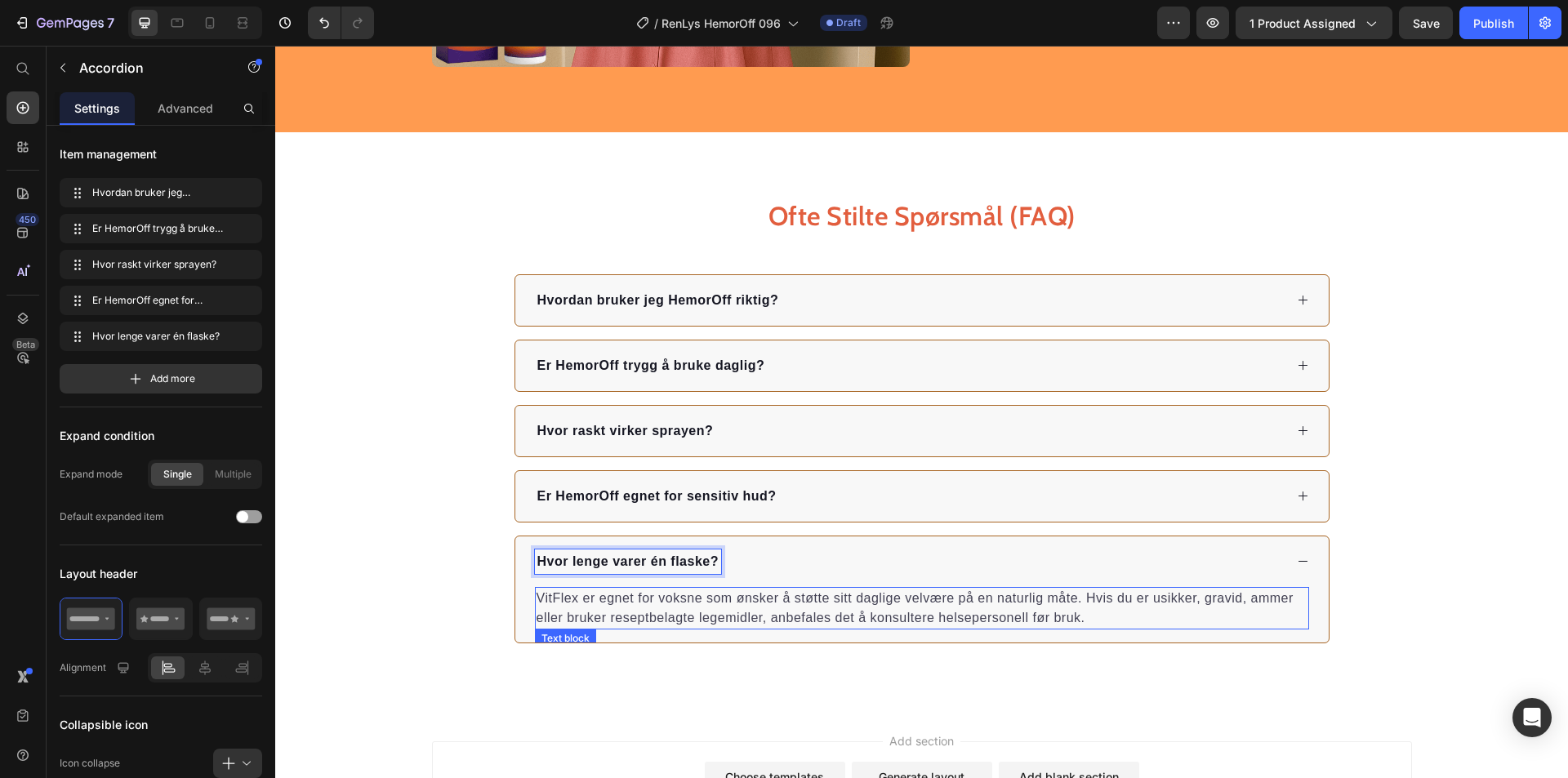click on "VitFlex er egnet for voksne som ønsker å støtte sitt daglige velvære på en naturlig måte. Hvis du er usikker, gravid, ammer eller bruker reseptbelagte legemidler, anbefales det å konsultere helsepersonell før bruk." at bounding box center (922, 608) 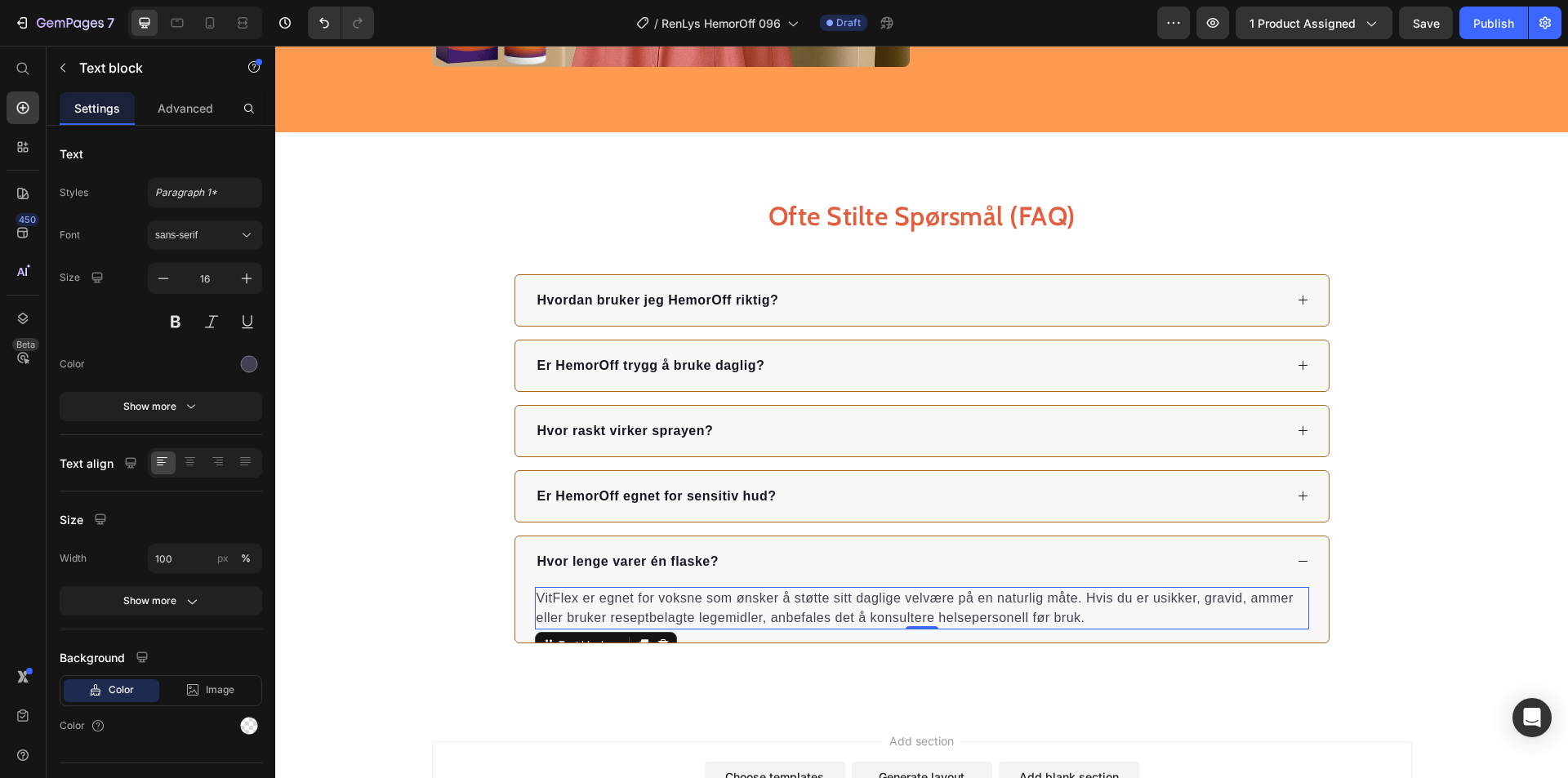 click on "VitFlex er egnet for voksne som ønsker å støtte sitt daglige velvære på en naturlig måte. Hvis du er usikker, gravid, ammer eller bruker reseptbelagte legemidler, anbefales det å konsultere helsepersonell før bruk." at bounding box center [922, 608] 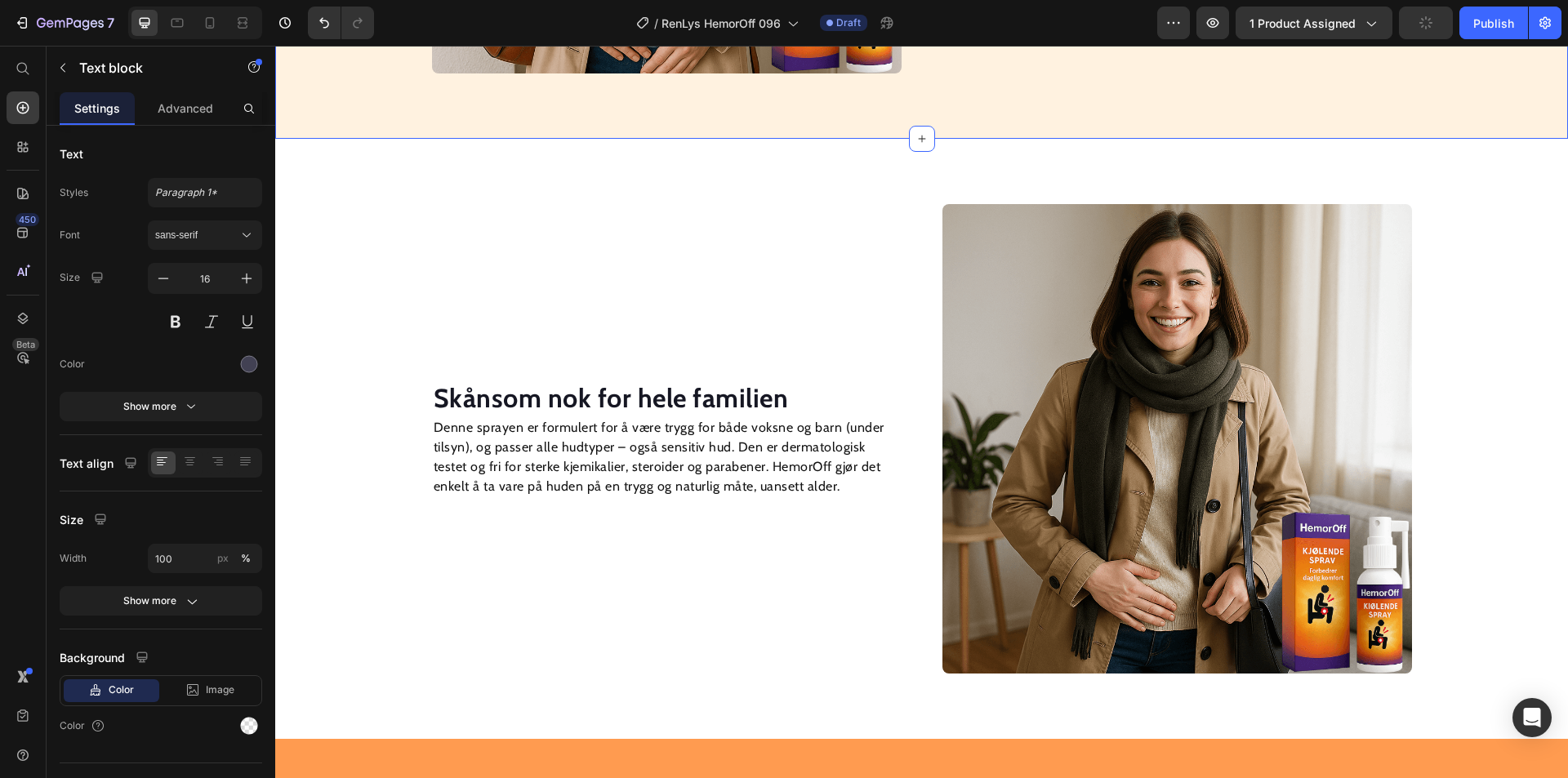 scroll, scrollTop: 1158, scrollLeft: 0, axis: vertical 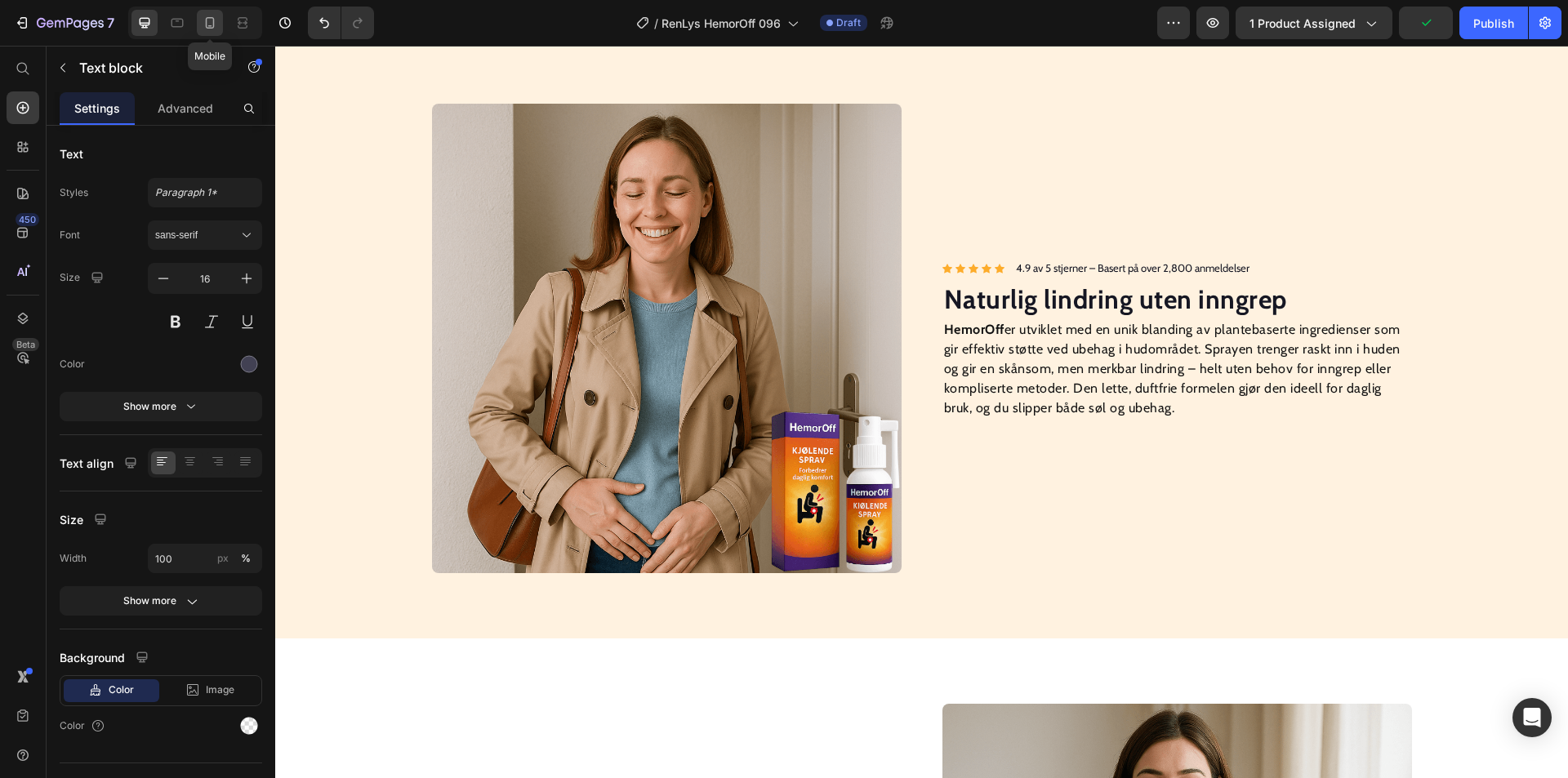 click 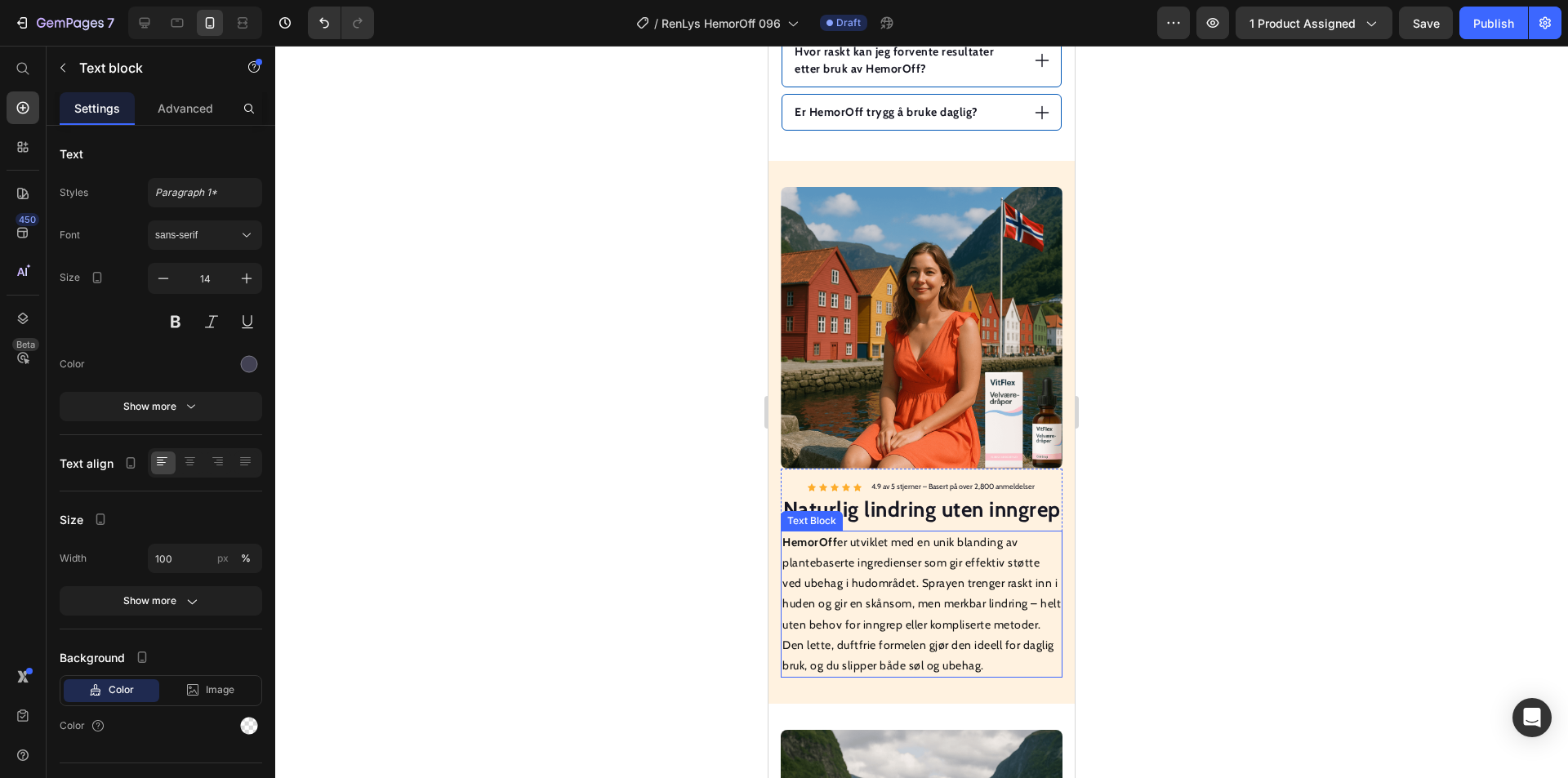 scroll, scrollTop: 1303, scrollLeft: 0, axis: vertical 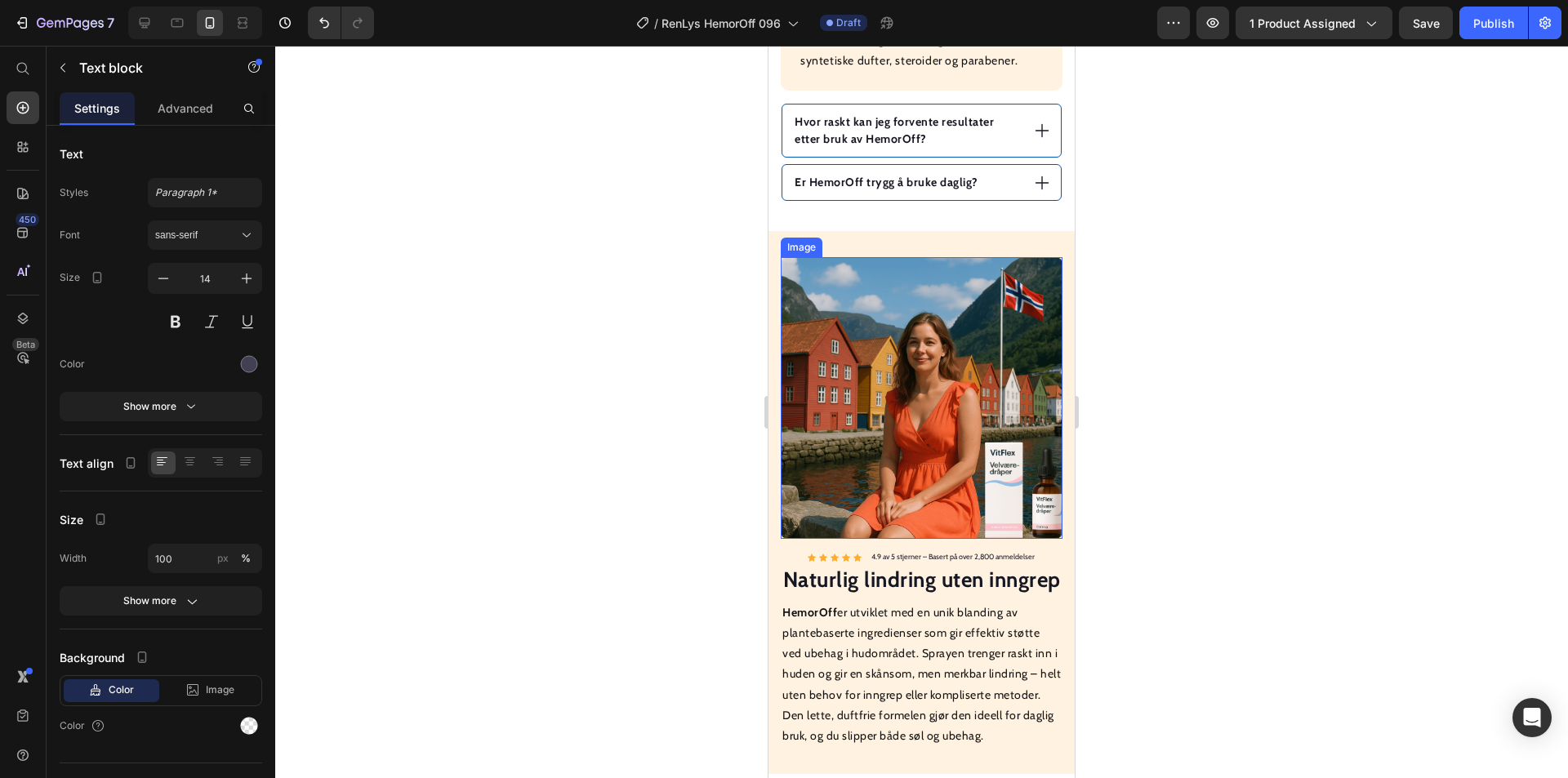 click at bounding box center (921, 398) 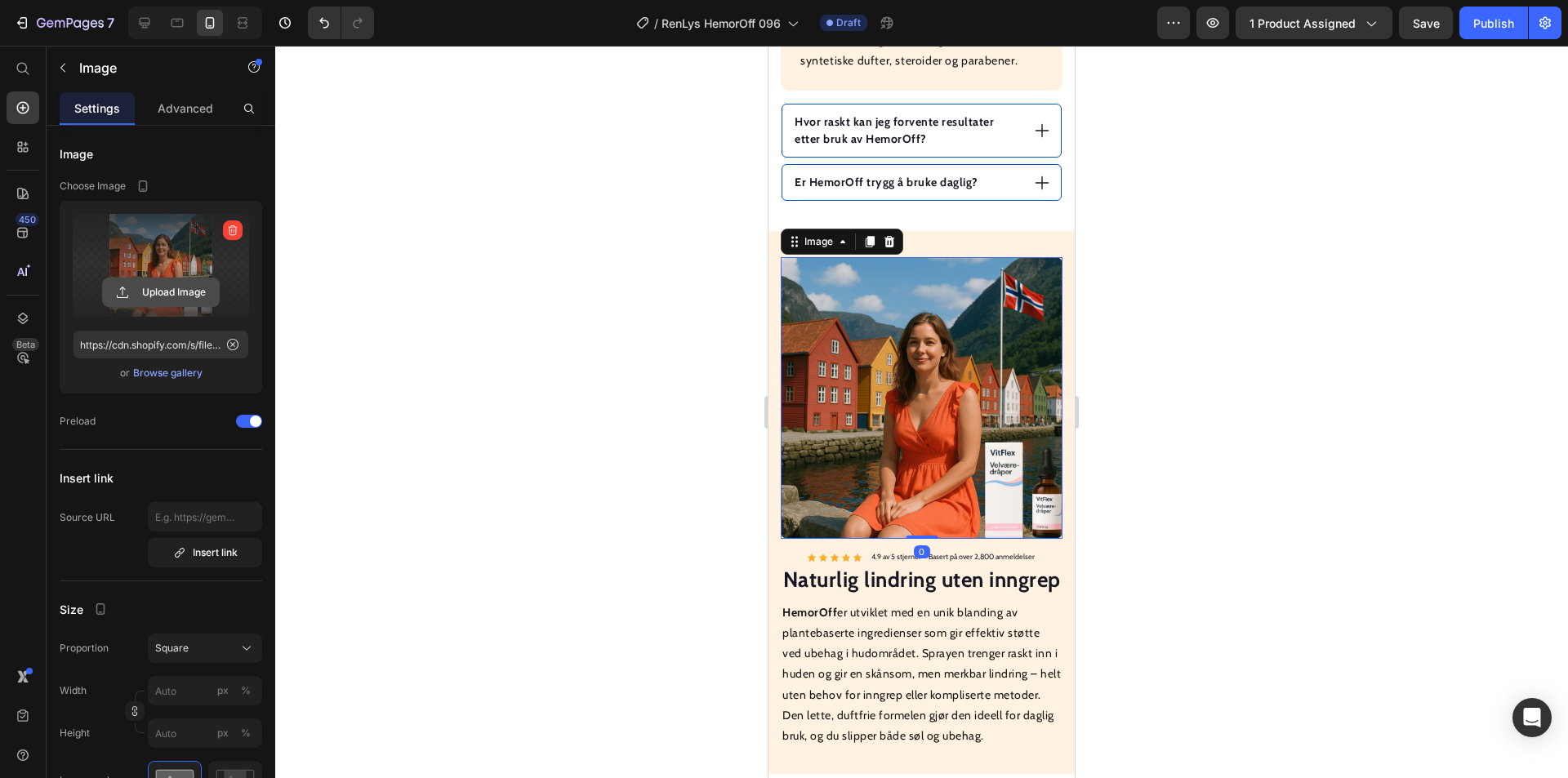 click 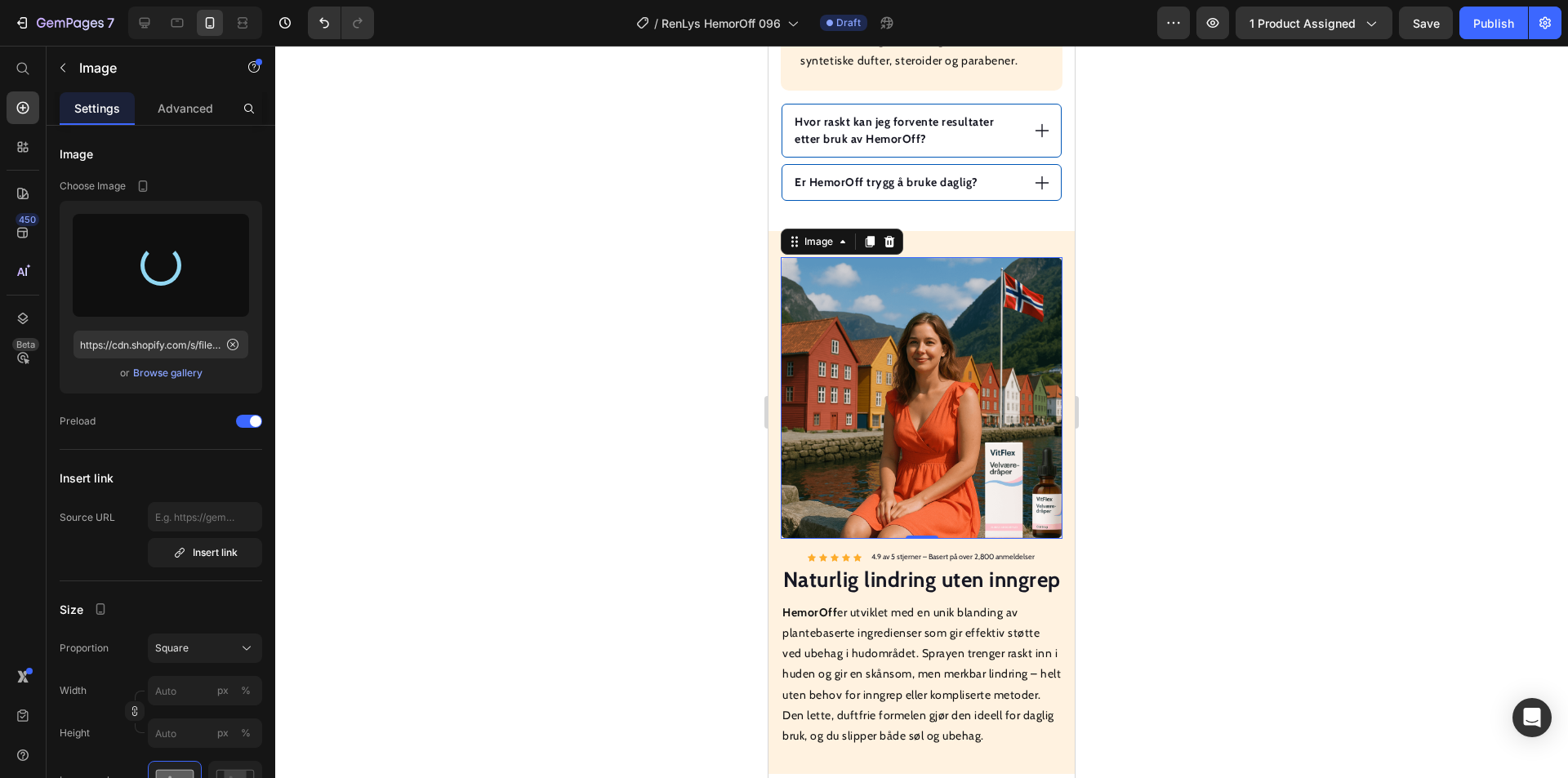 type on "https://cdn.shopify.com/s/files/1/0709/8836/5924/files/gempages_568587842956035104-693491ad-3b0a-4ed8-aad7-a8222ee45ad3.png" 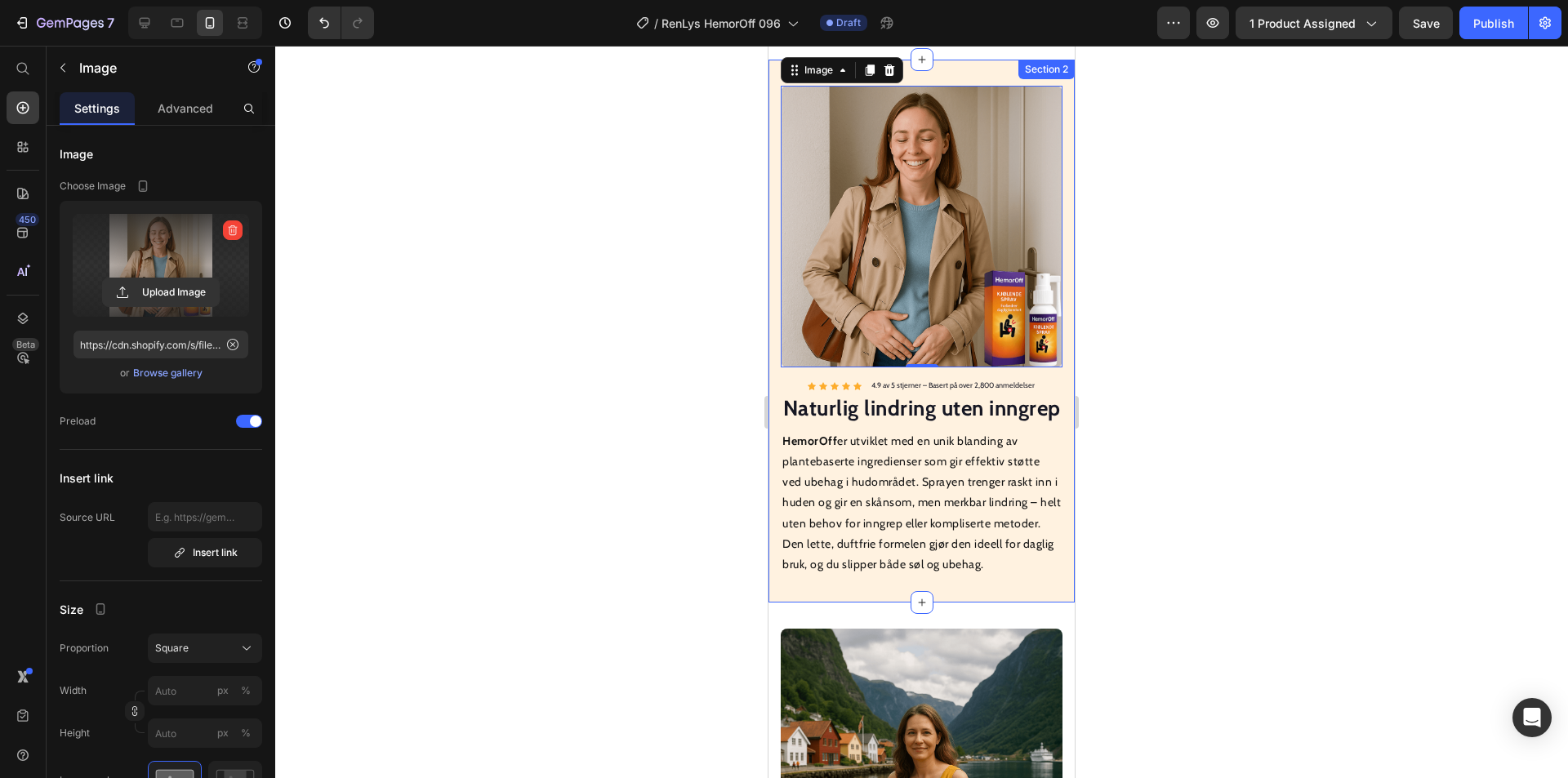 scroll, scrollTop: 1711, scrollLeft: 0, axis: vertical 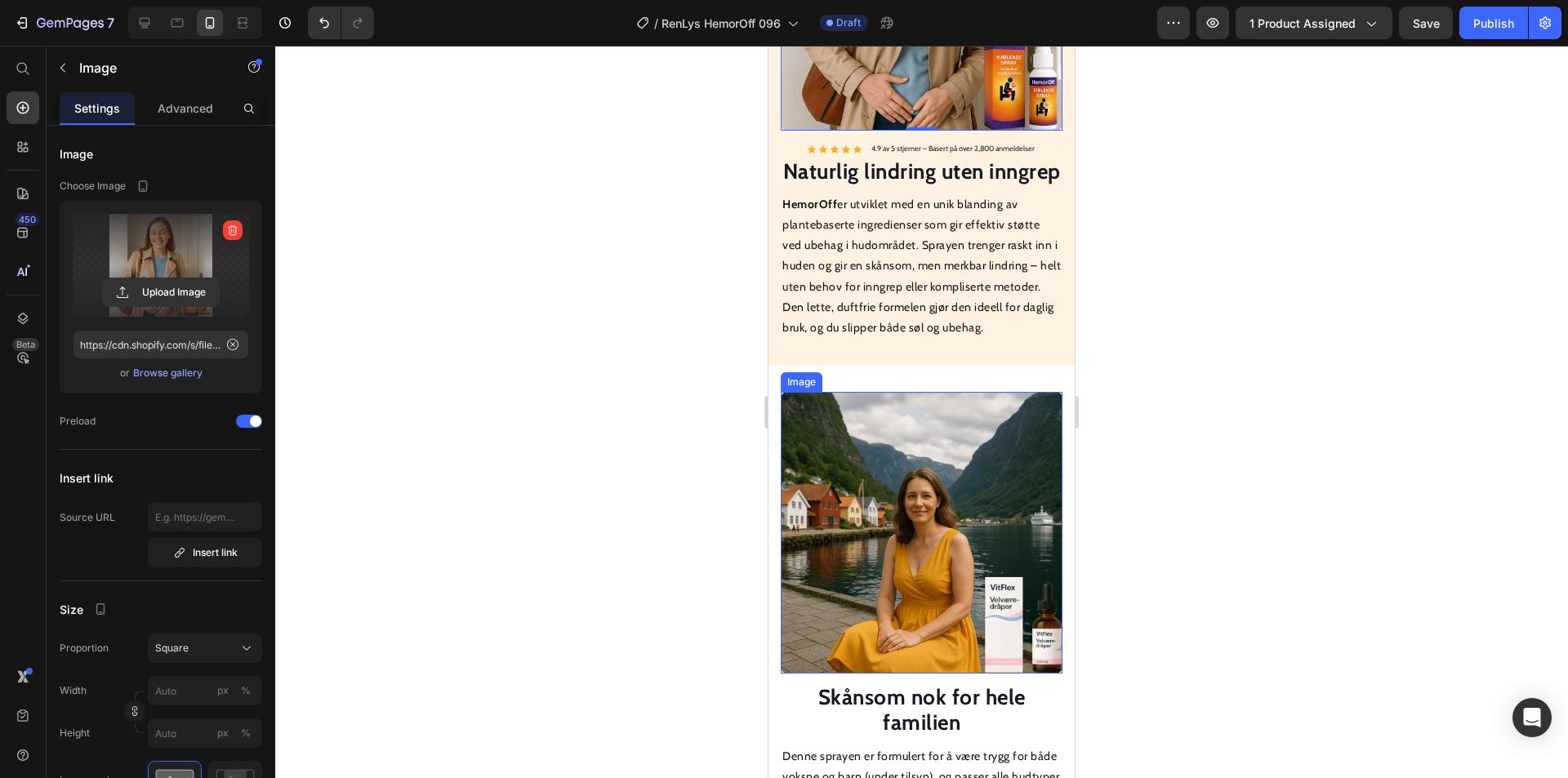 click at bounding box center (921, 532) 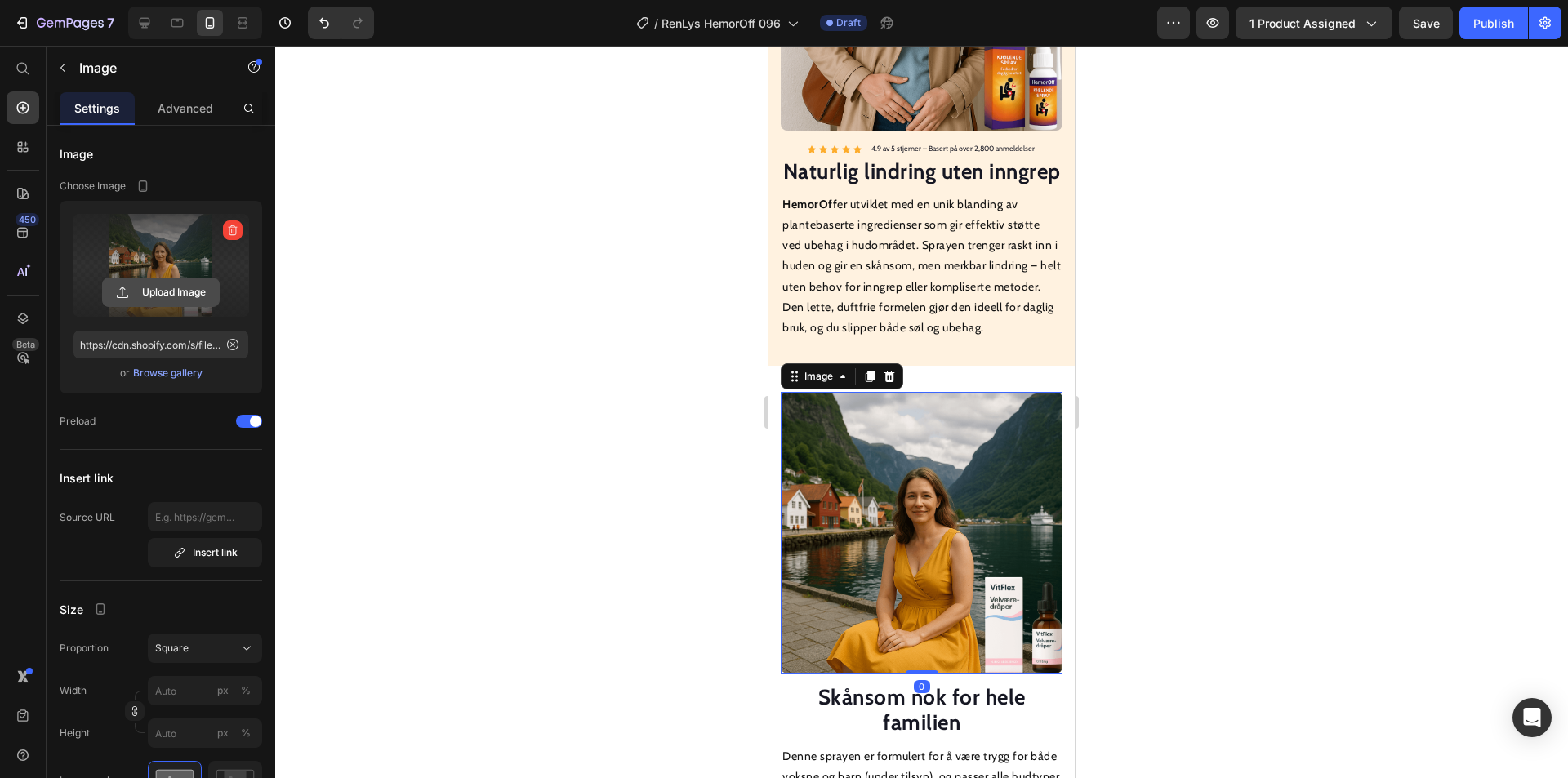 click 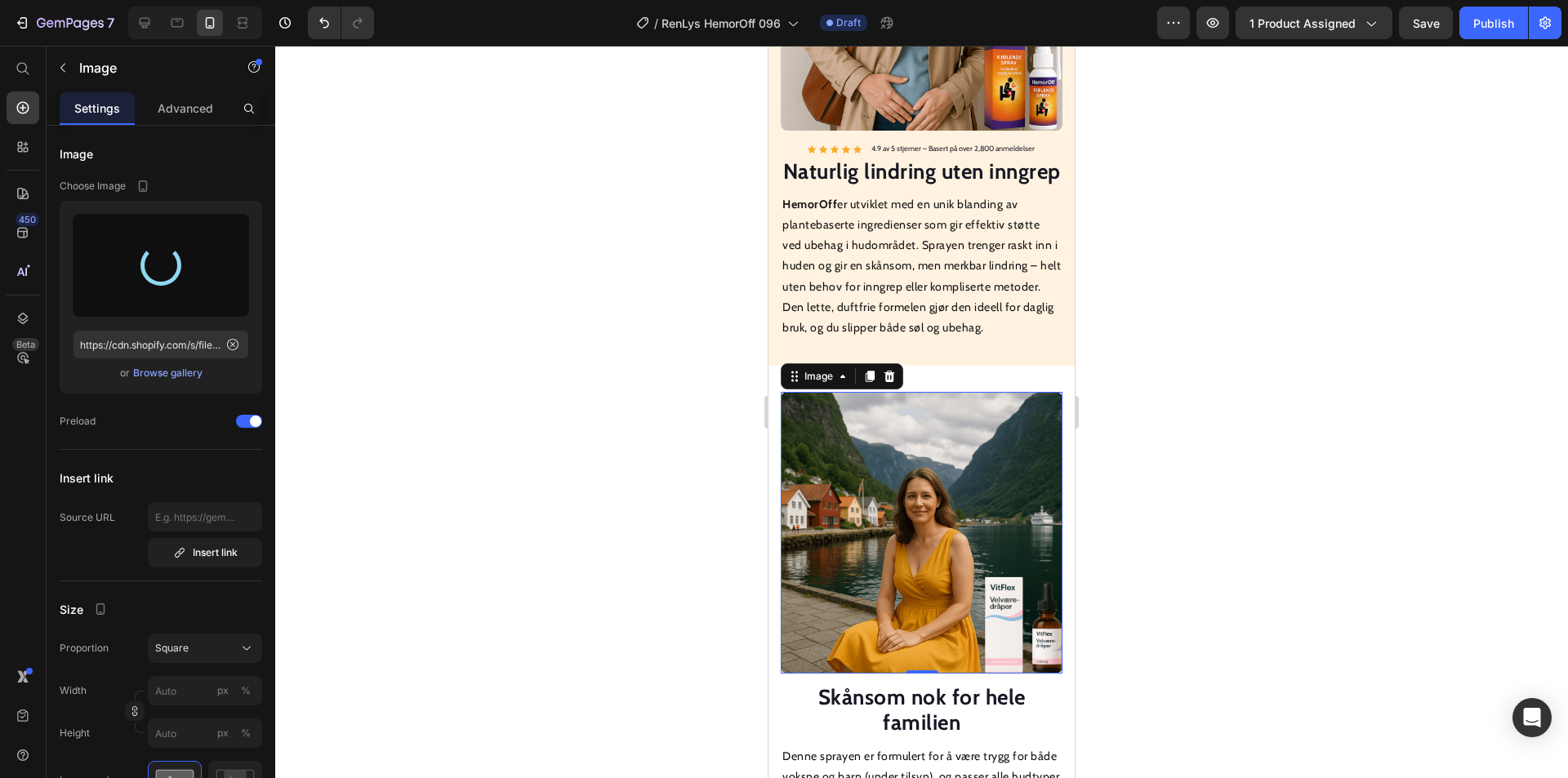 type on "https://cdn.shopify.com/s/files/1/0709/8836/5924/files/gempages_568587842956035104-888072a2-3227-434d-8efd-c02fecc5d19d.png" 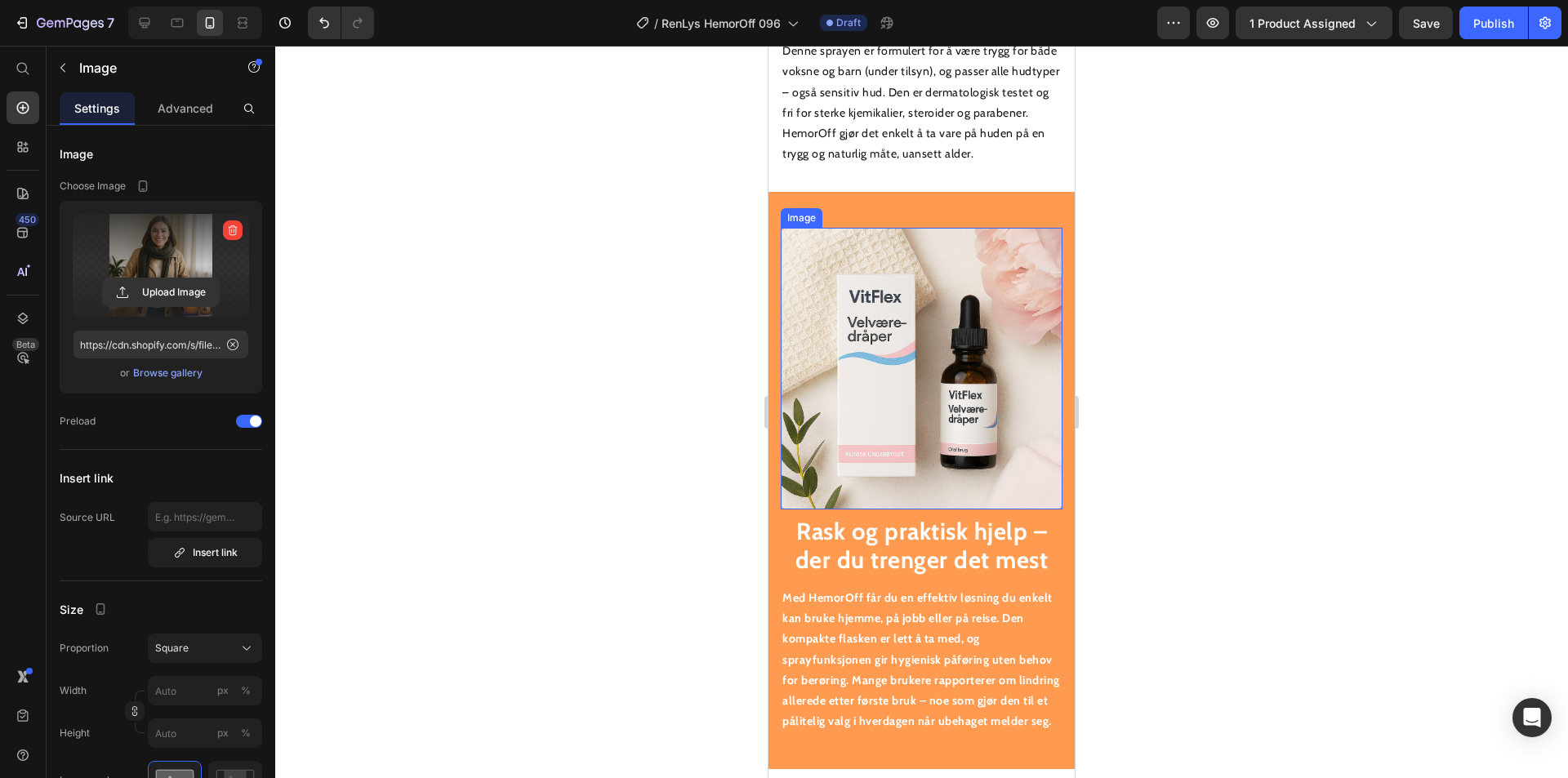 scroll, scrollTop: 2446, scrollLeft: 0, axis: vertical 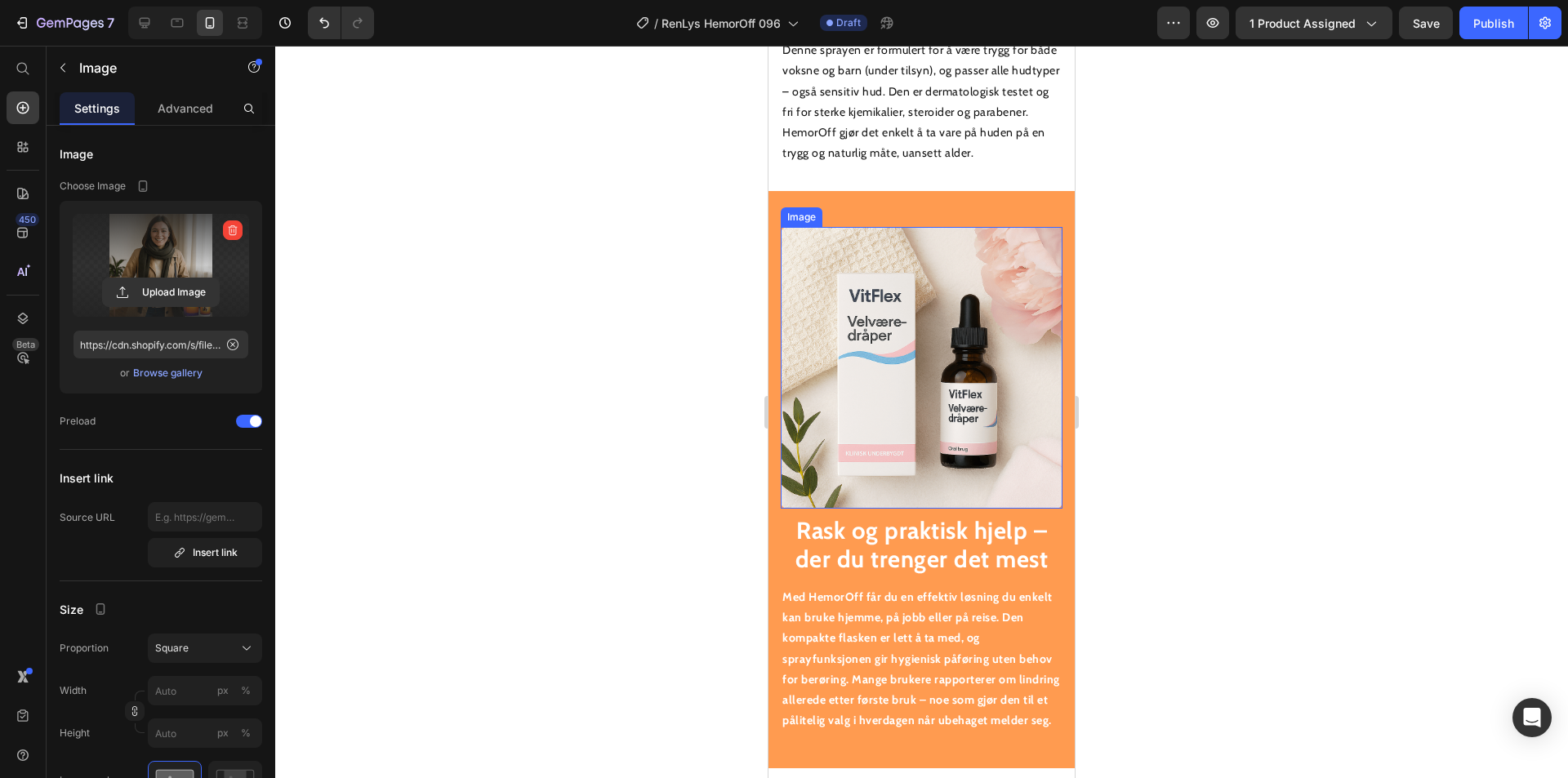 click at bounding box center (921, 367) 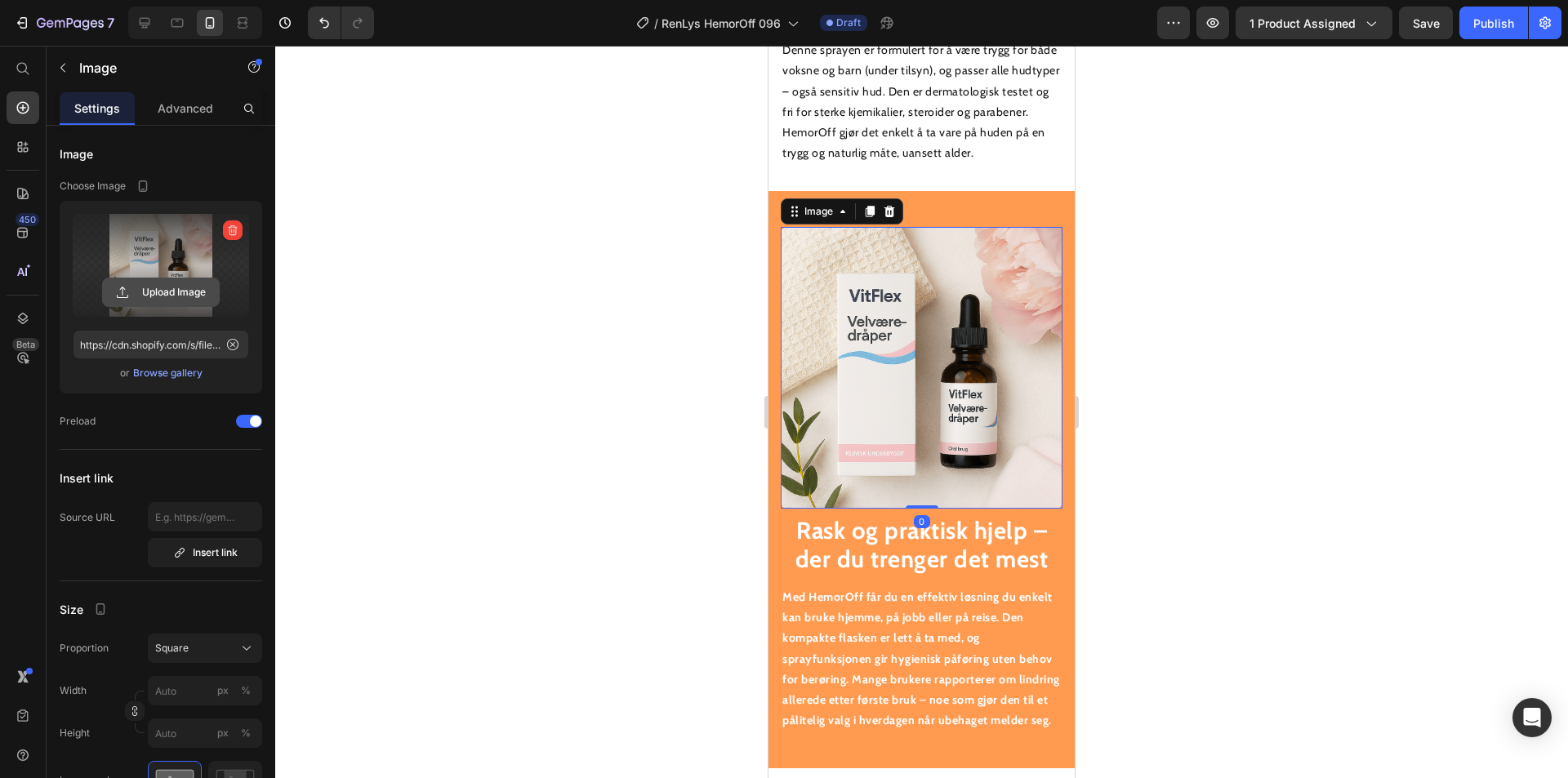 click 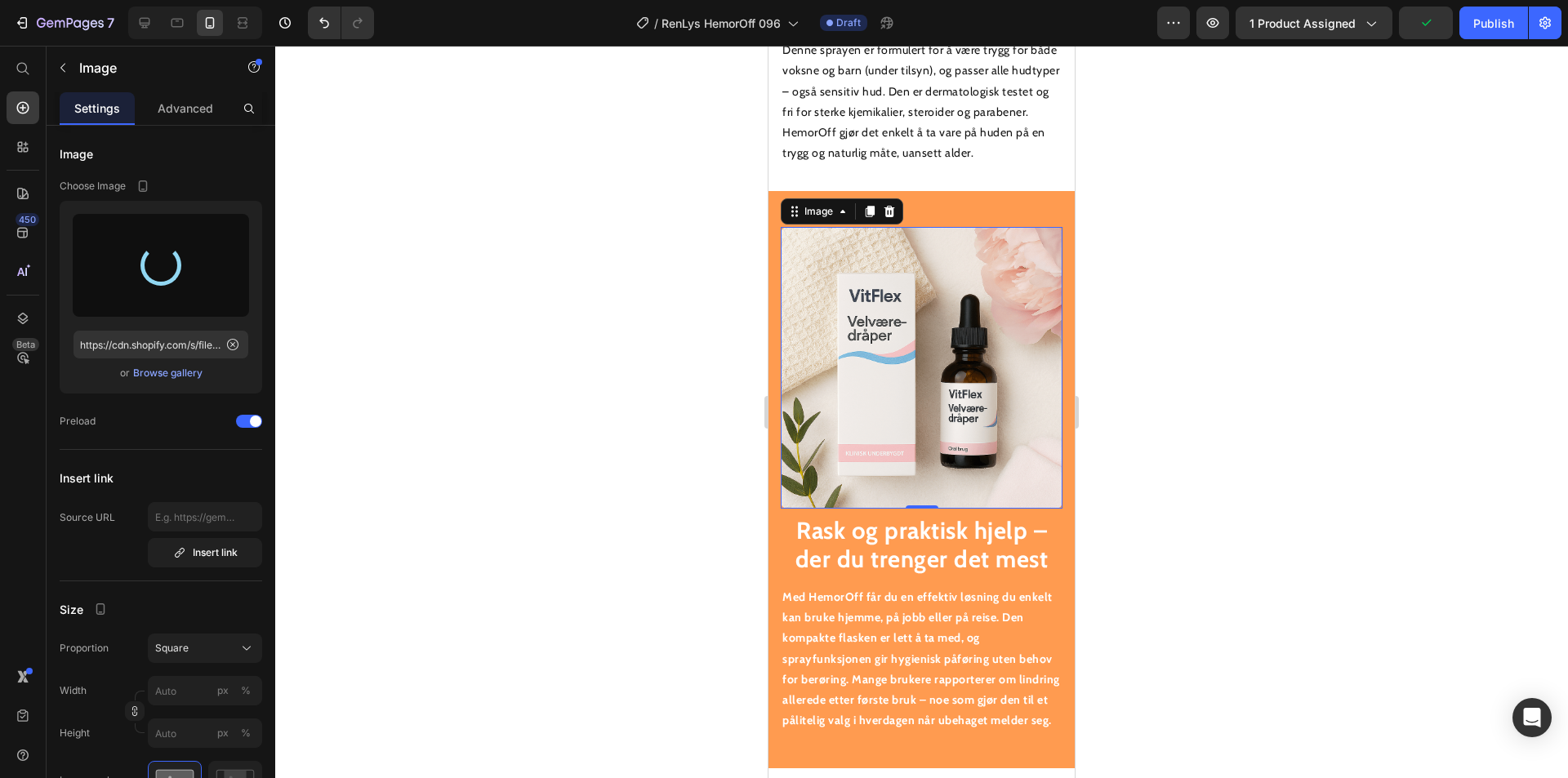 type on "https://cdn.shopify.com/s/files/1/0709/8836/5924/files/gempages_568587842956035104-cdb67c81-5366-4d34-af18-dc3383b72032.png" 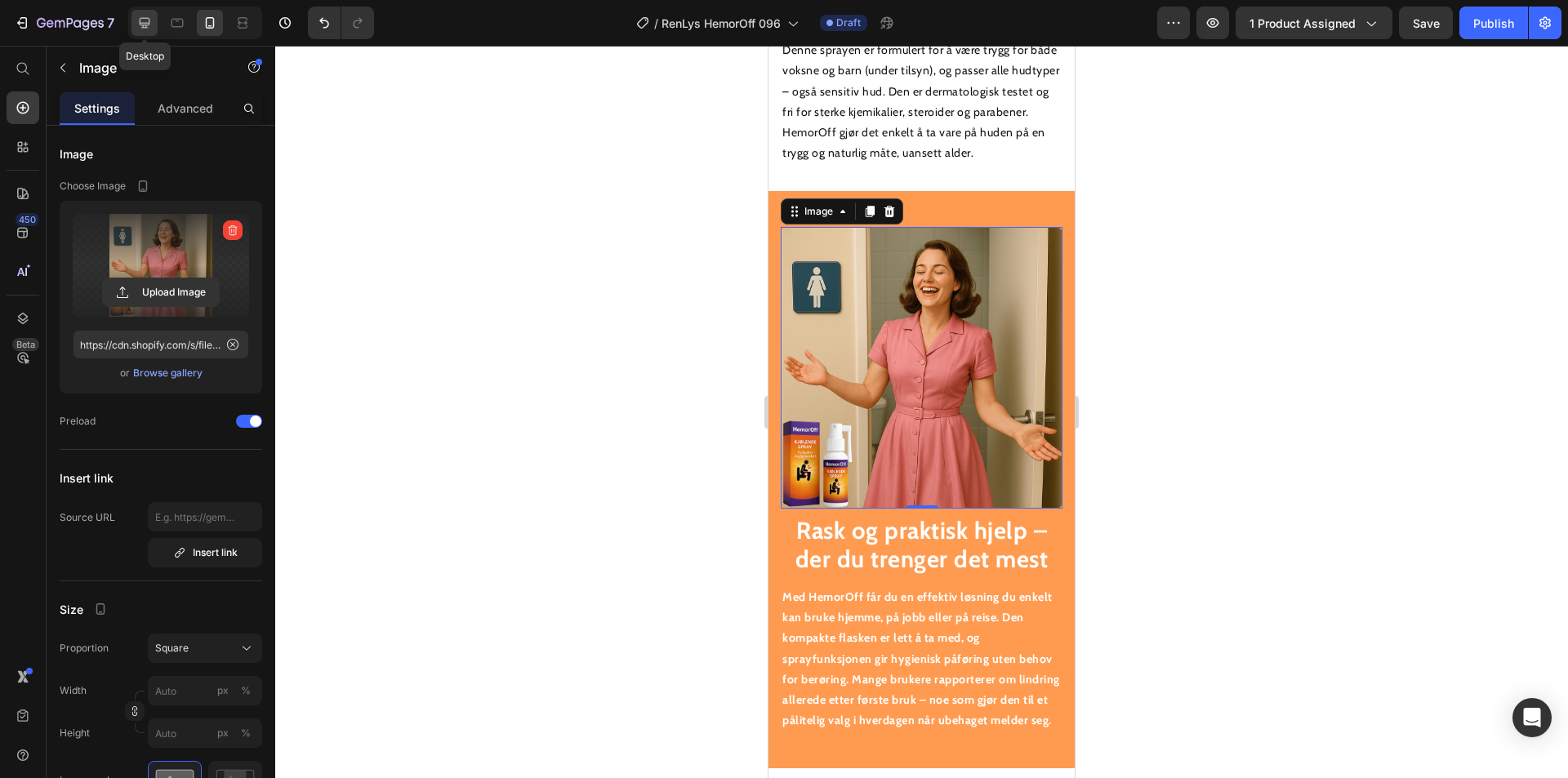 click 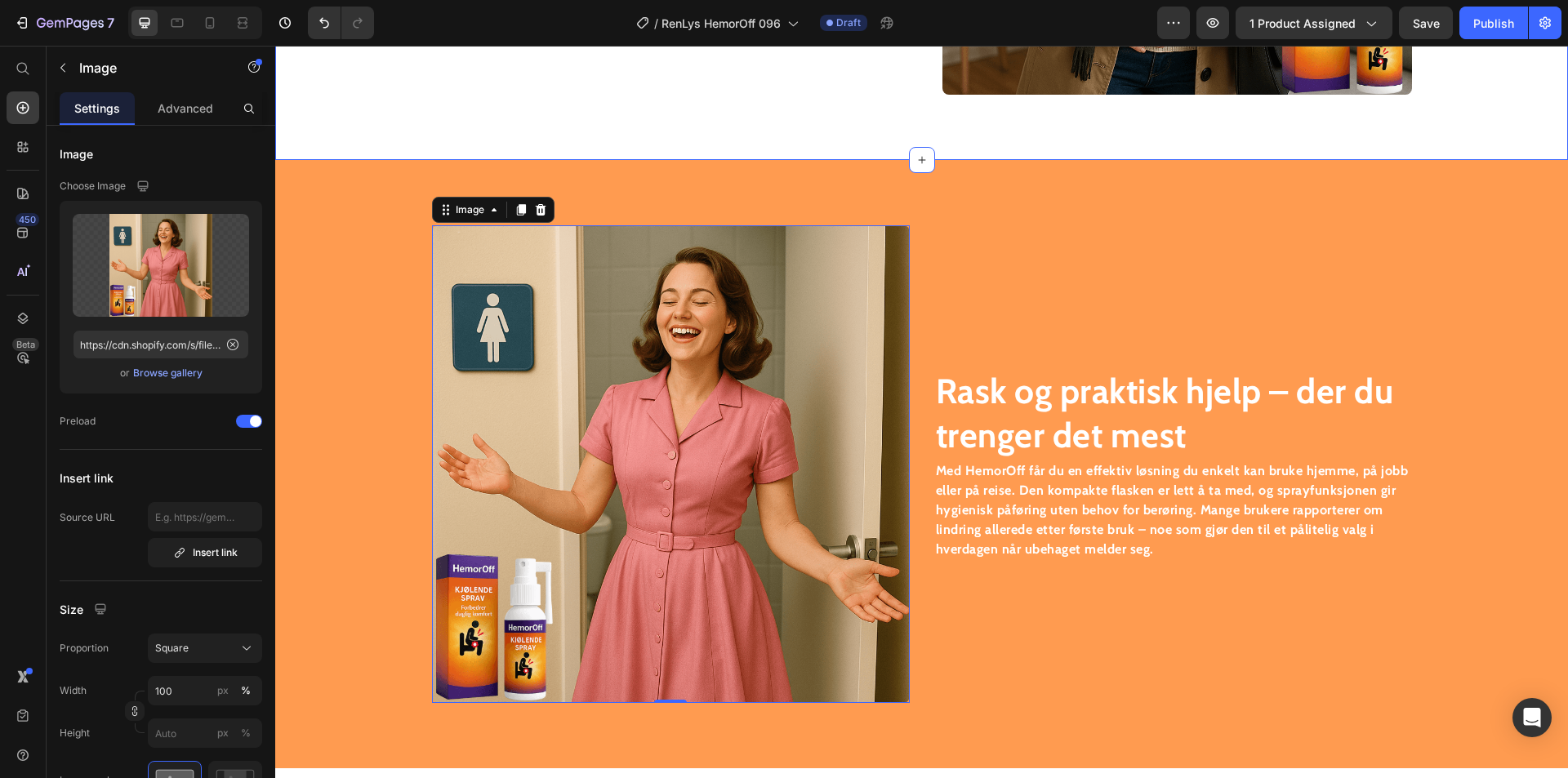 scroll, scrollTop: 2356, scrollLeft: 0, axis: vertical 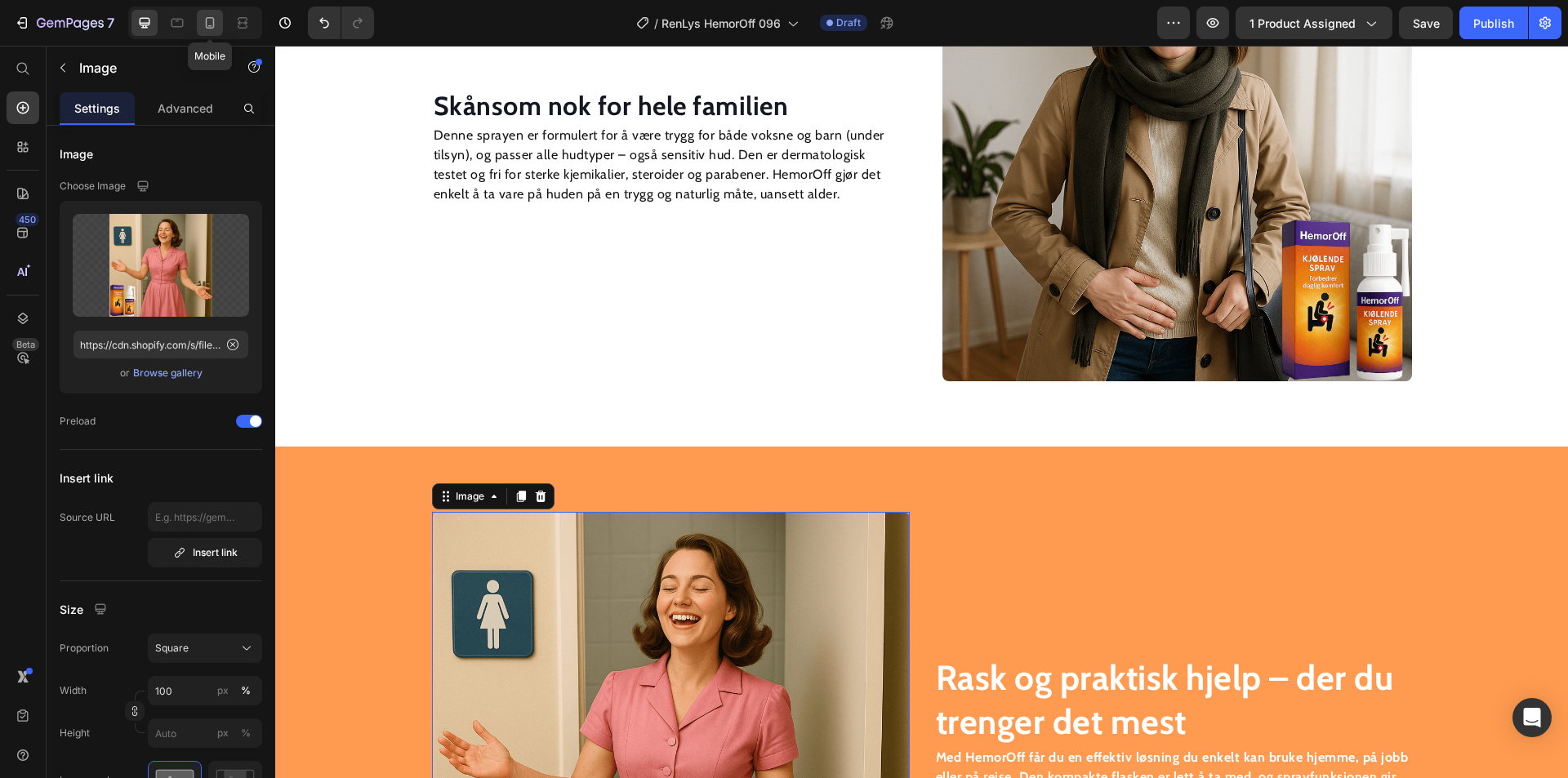 click 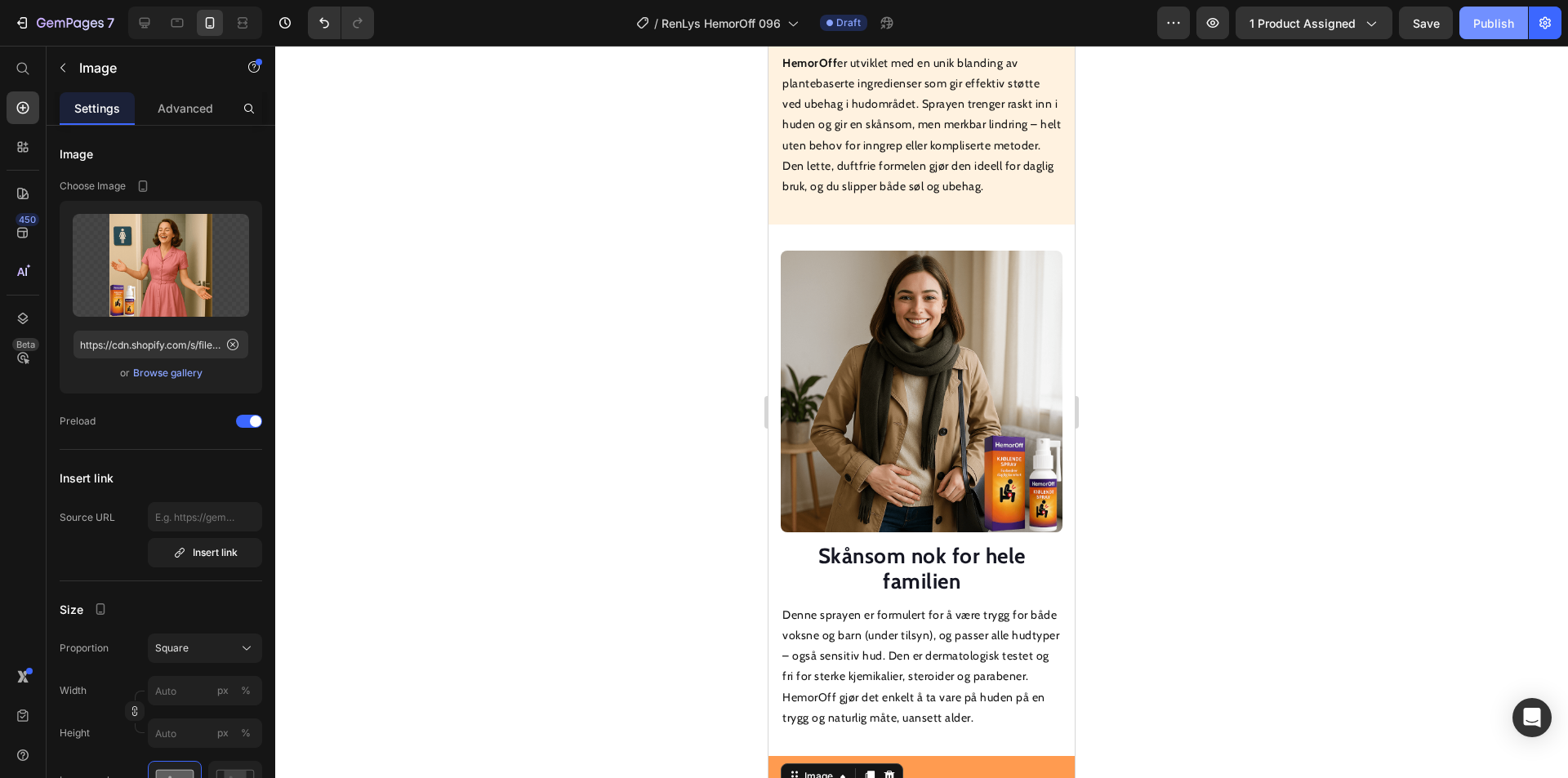 click on "Publish" at bounding box center [1494, 23] 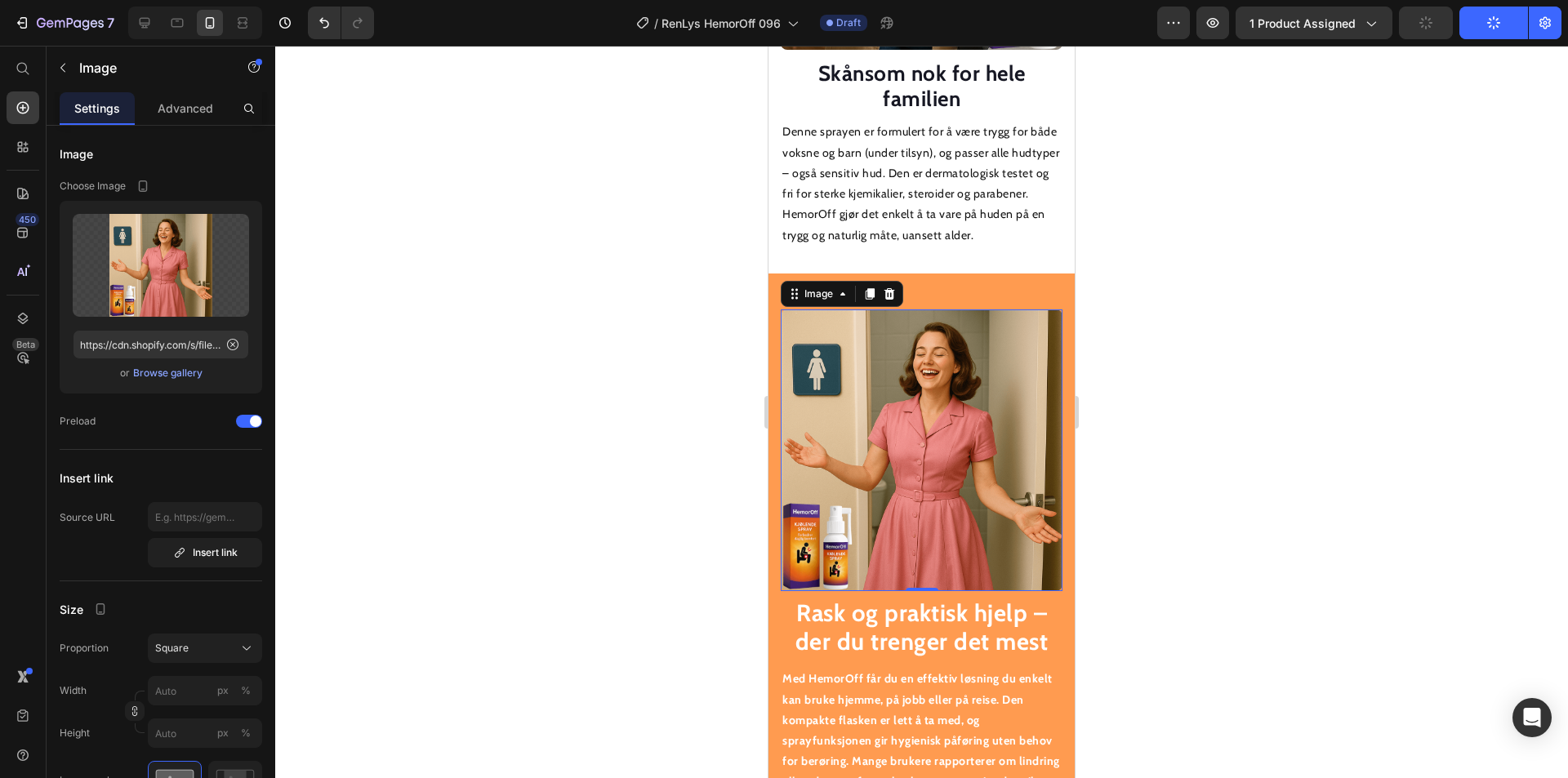 scroll, scrollTop: 2591, scrollLeft: 0, axis: vertical 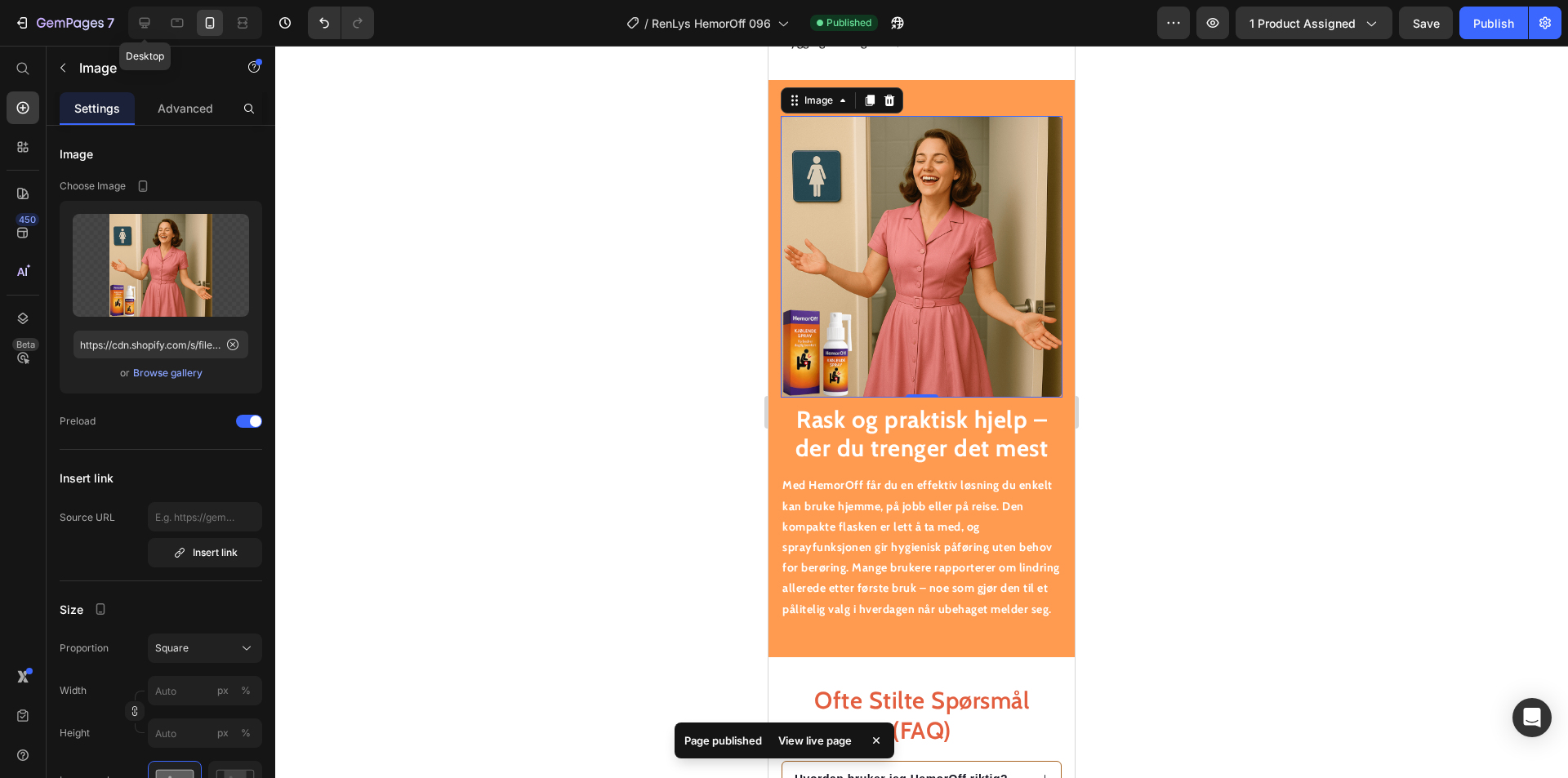 click 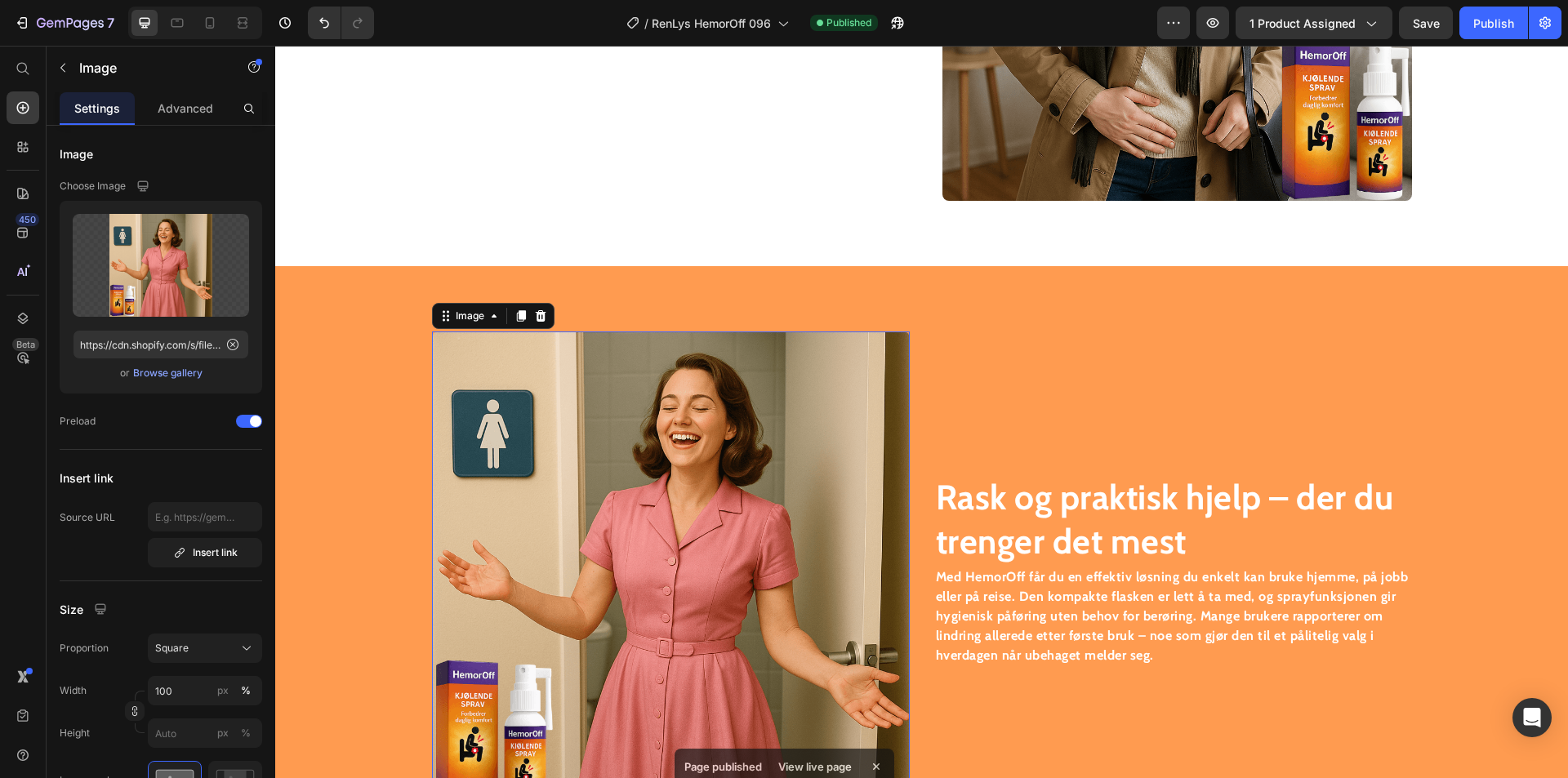 scroll, scrollTop: 2581, scrollLeft: 0, axis: vertical 